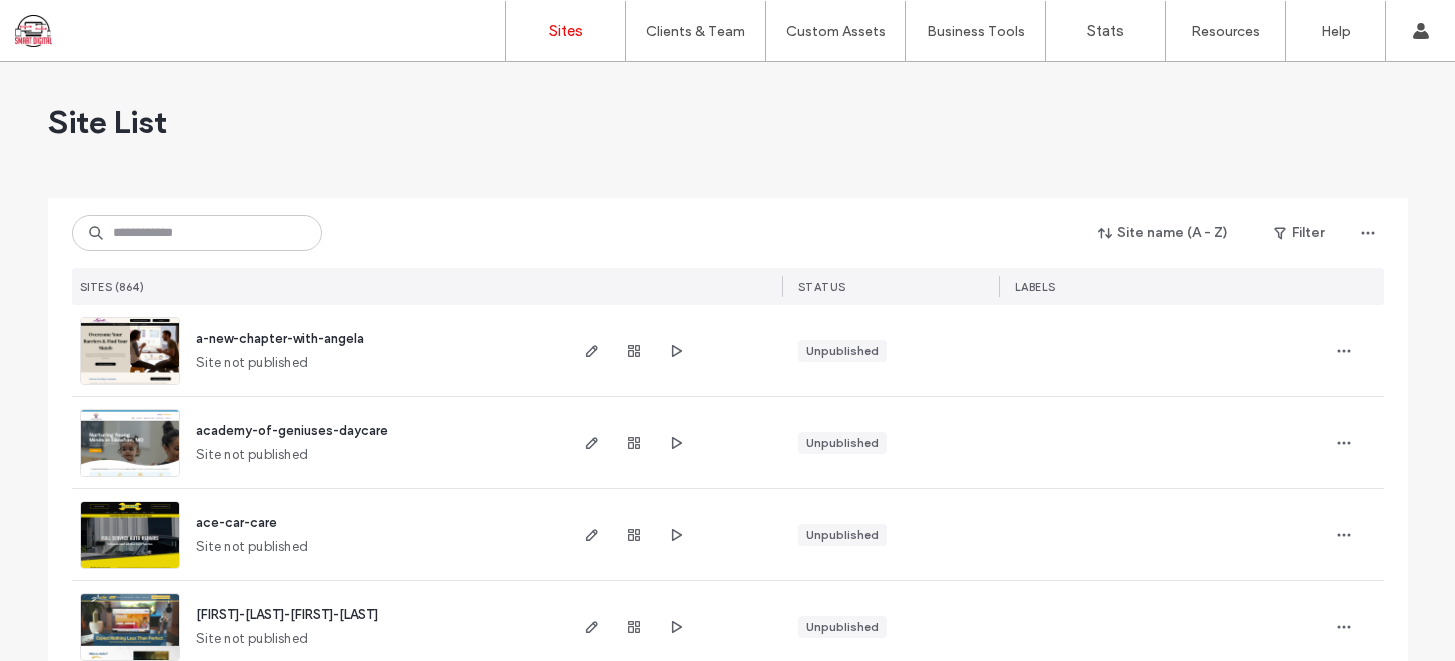 scroll, scrollTop: 0, scrollLeft: 0, axis: both 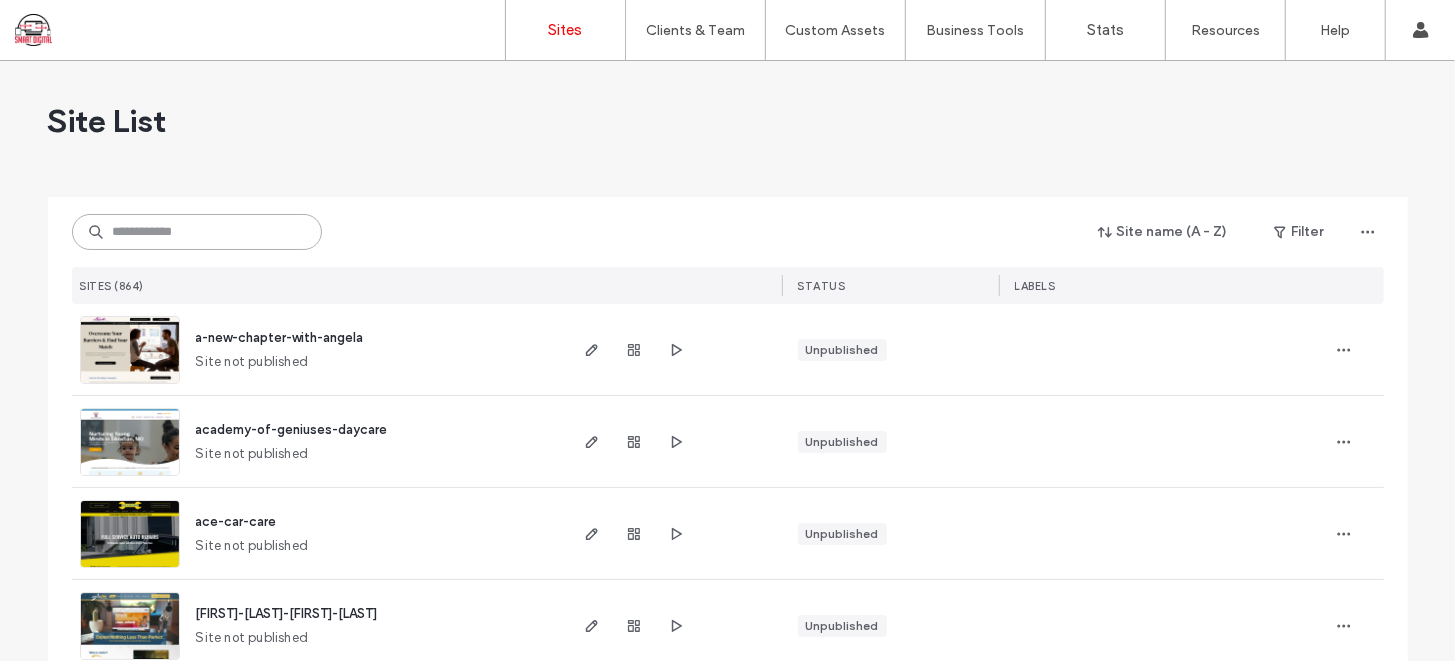 click at bounding box center (197, 232) 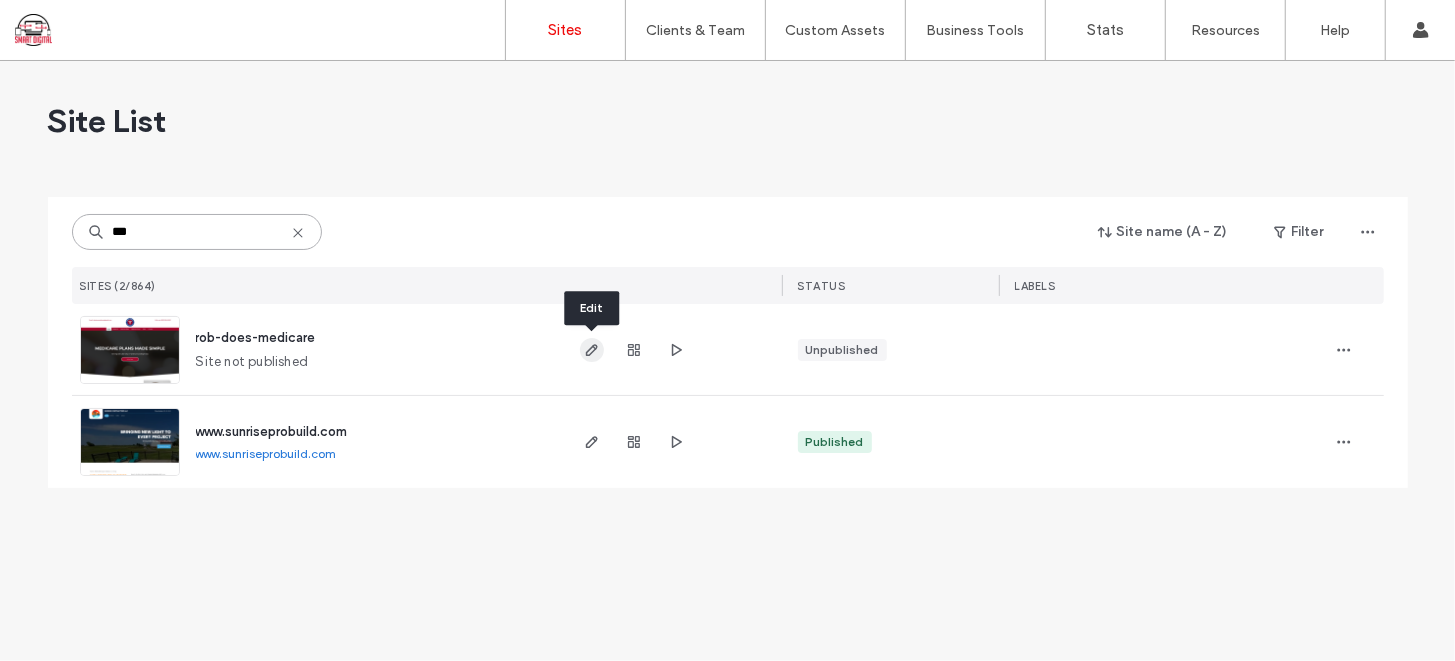type on "***" 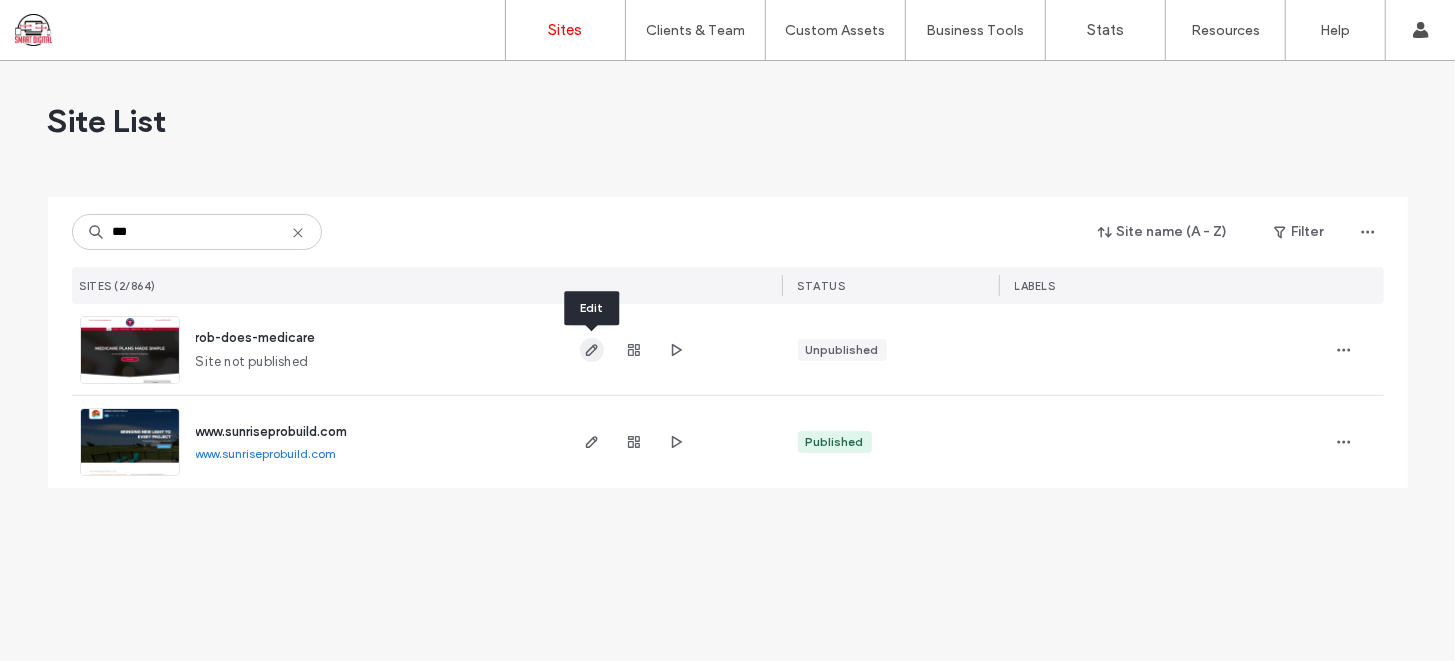 click 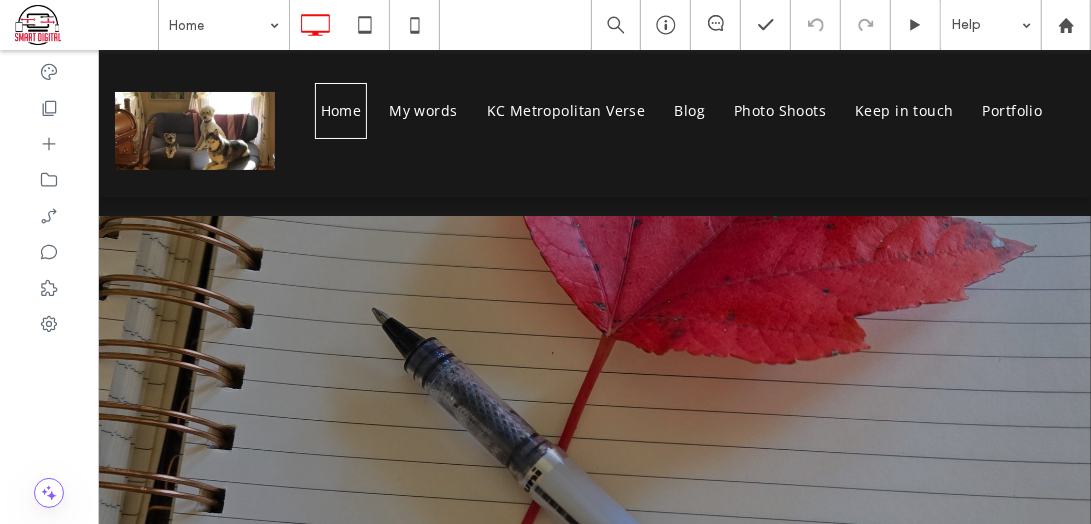 scroll, scrollTop: 0, scrollLeft: 0, axis: both 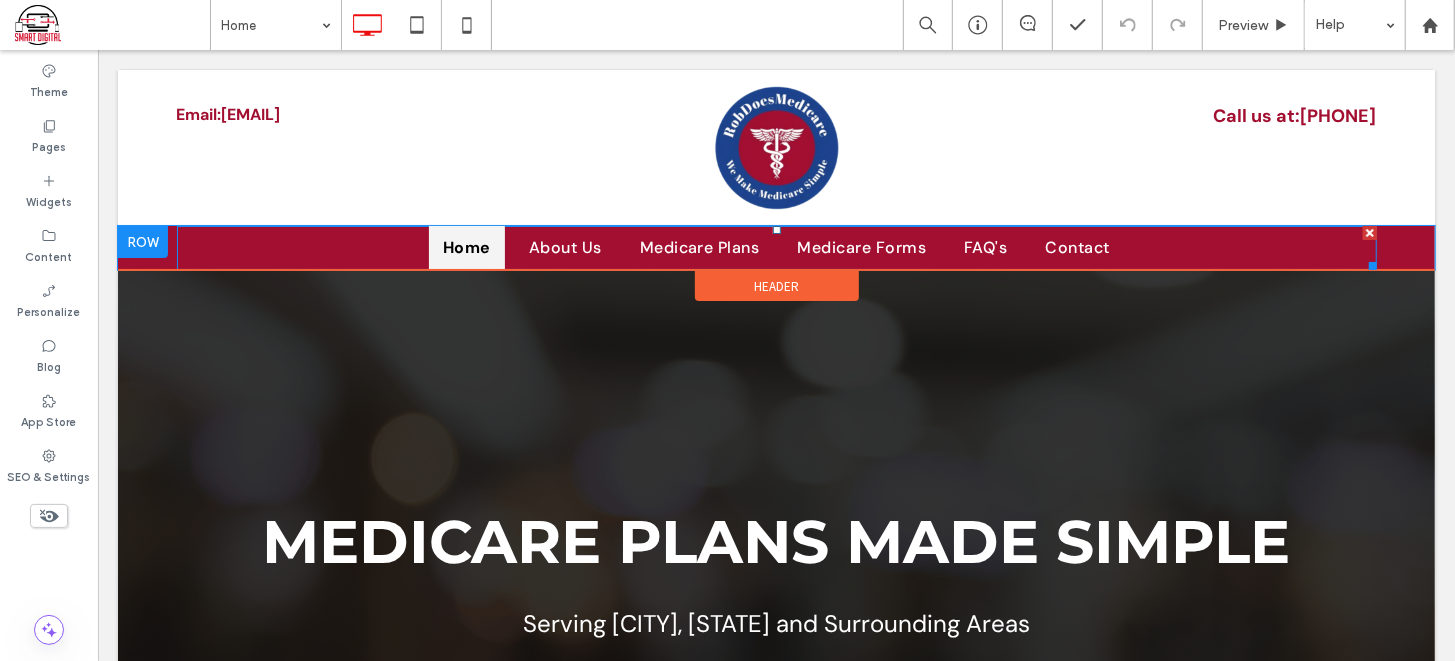click on "Home
About Us
Medicare Plans
Medicare Forms
FAQ's
Contact" at bounding box center [776, 247] 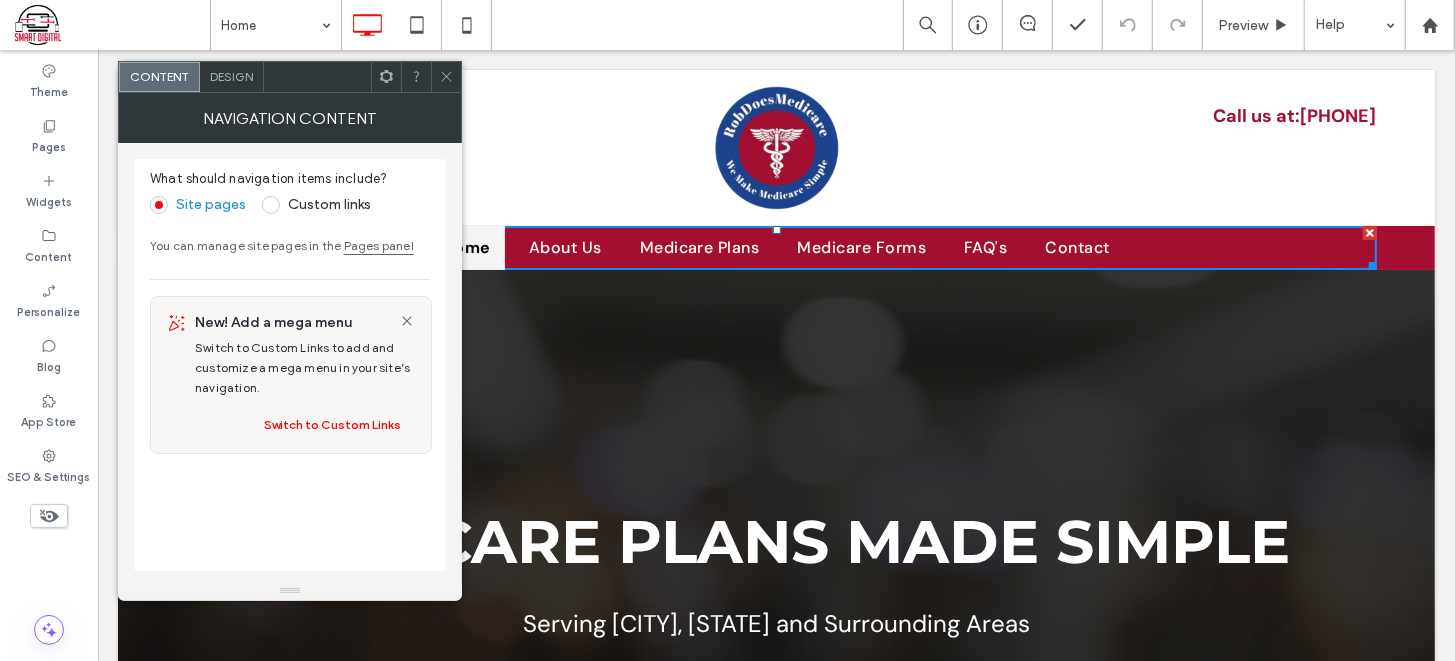 click 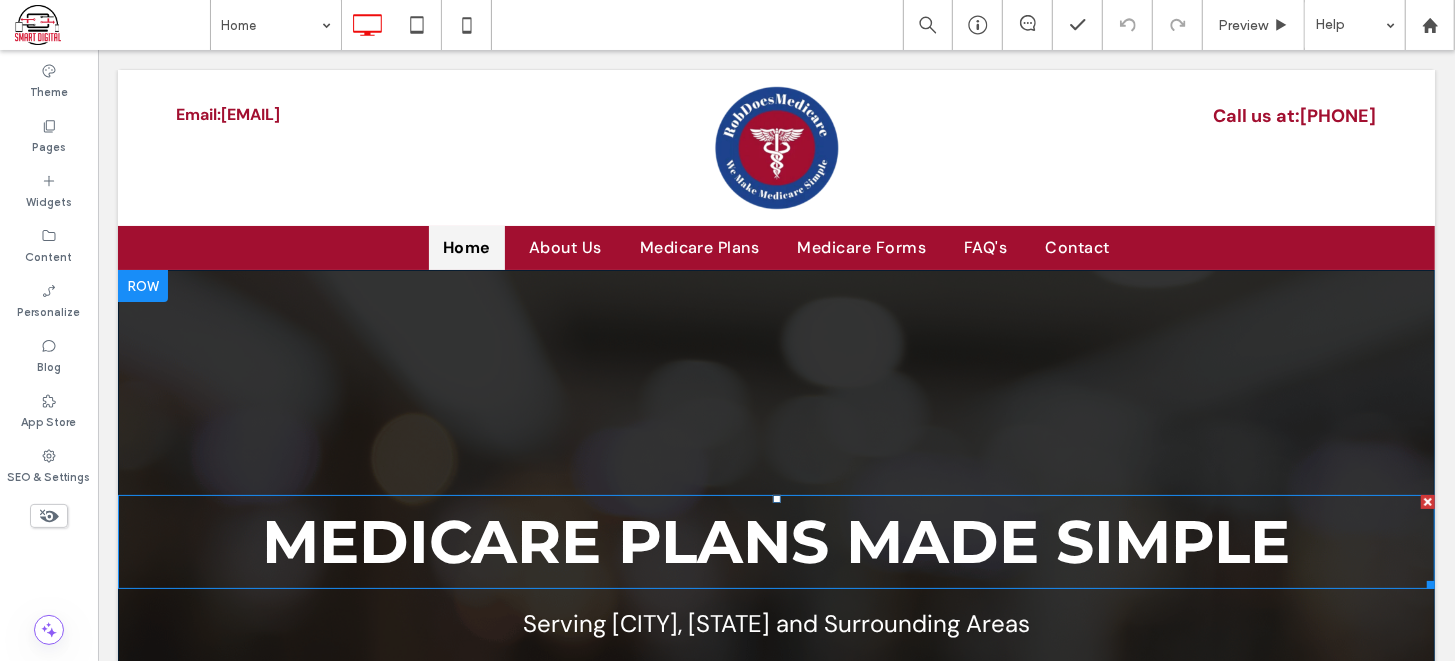 click on "Medicare Plans Made Simple" at bounding box center (776, 540) 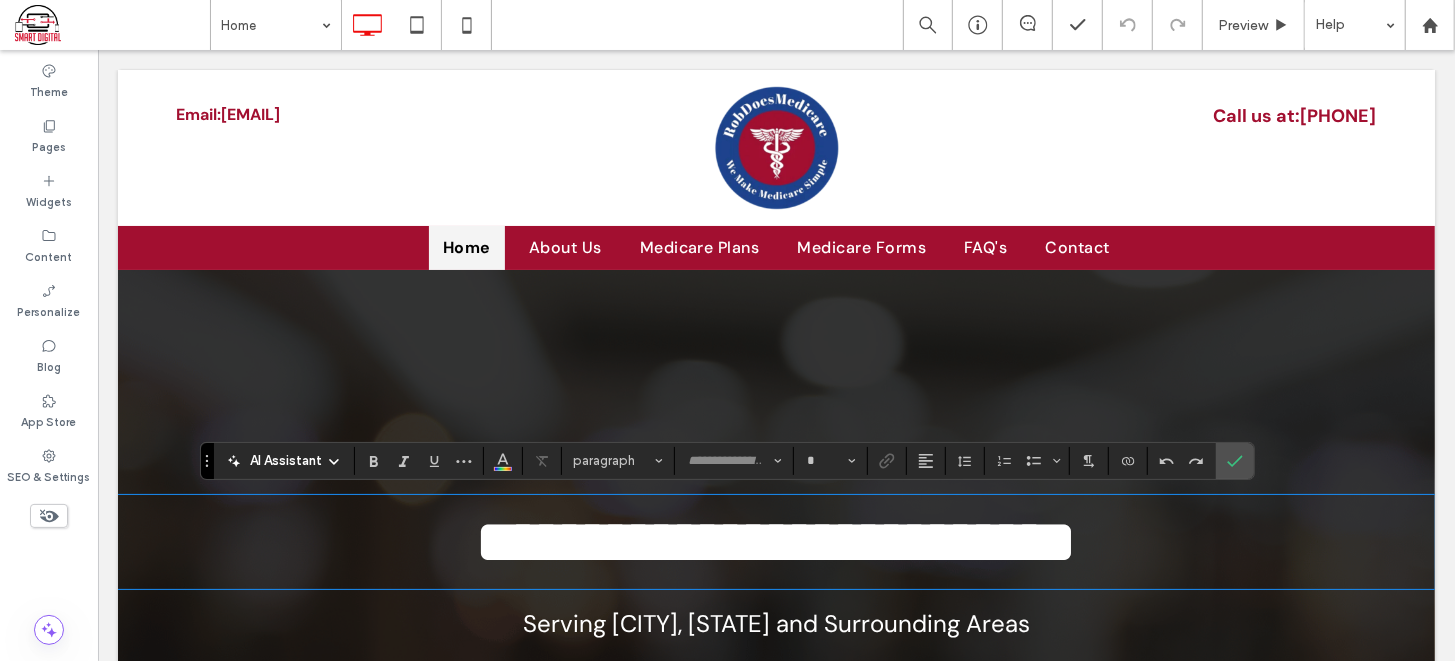 type on "**********" 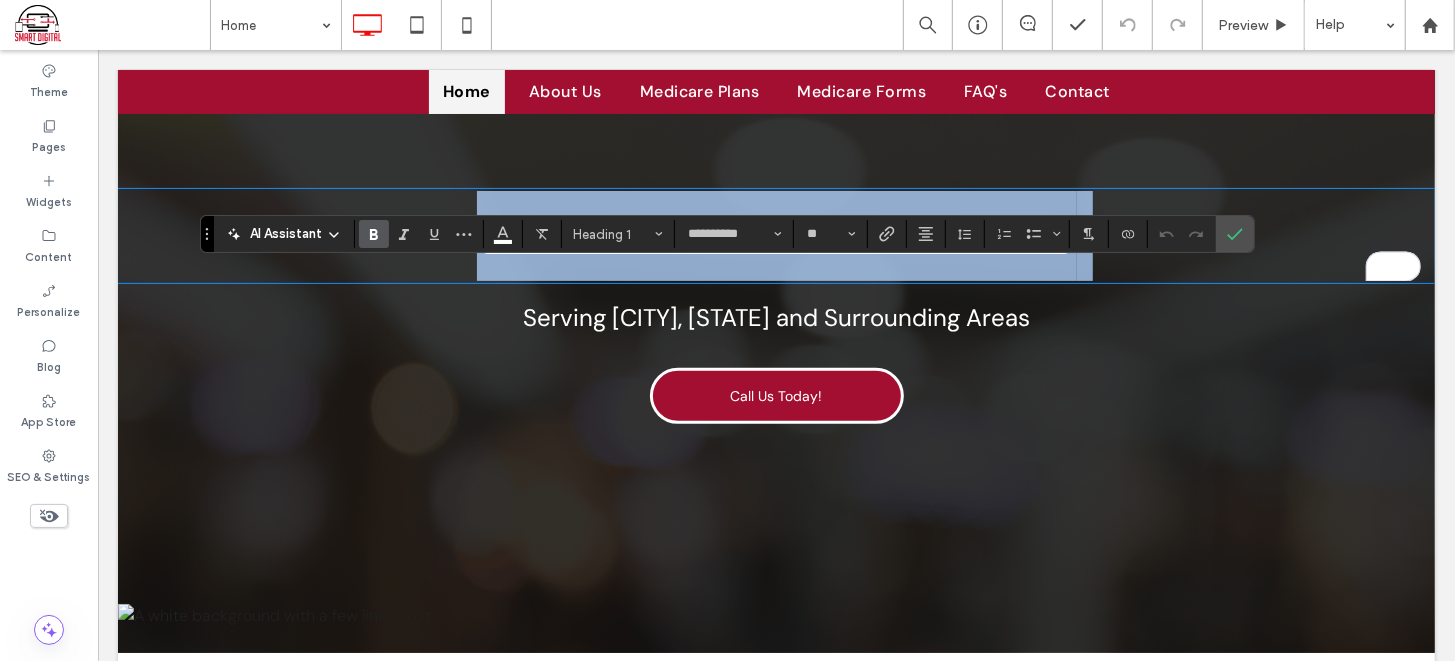 scroll, scrollTop: 359, scrollLeft: 0, axis: vertical 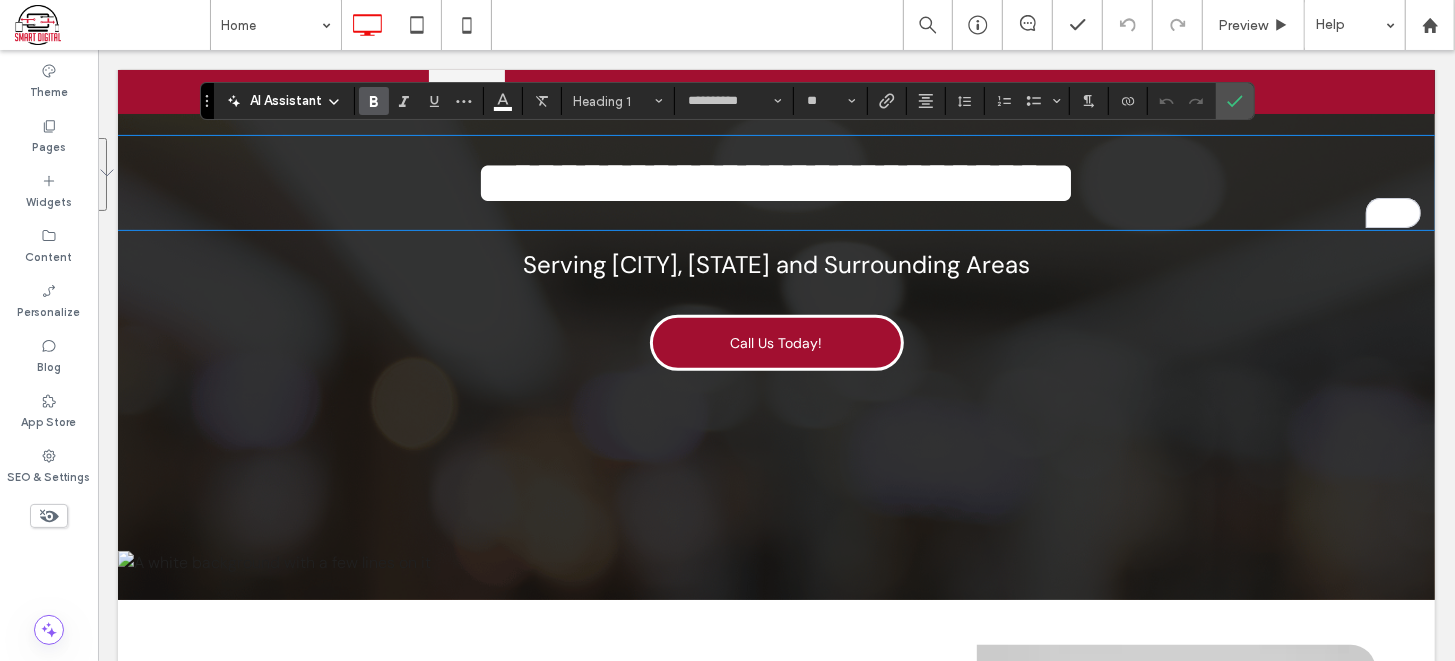 click on "Serving Salt Lake City, UT and Surrounding Areas" at bounding box center [775, 263] 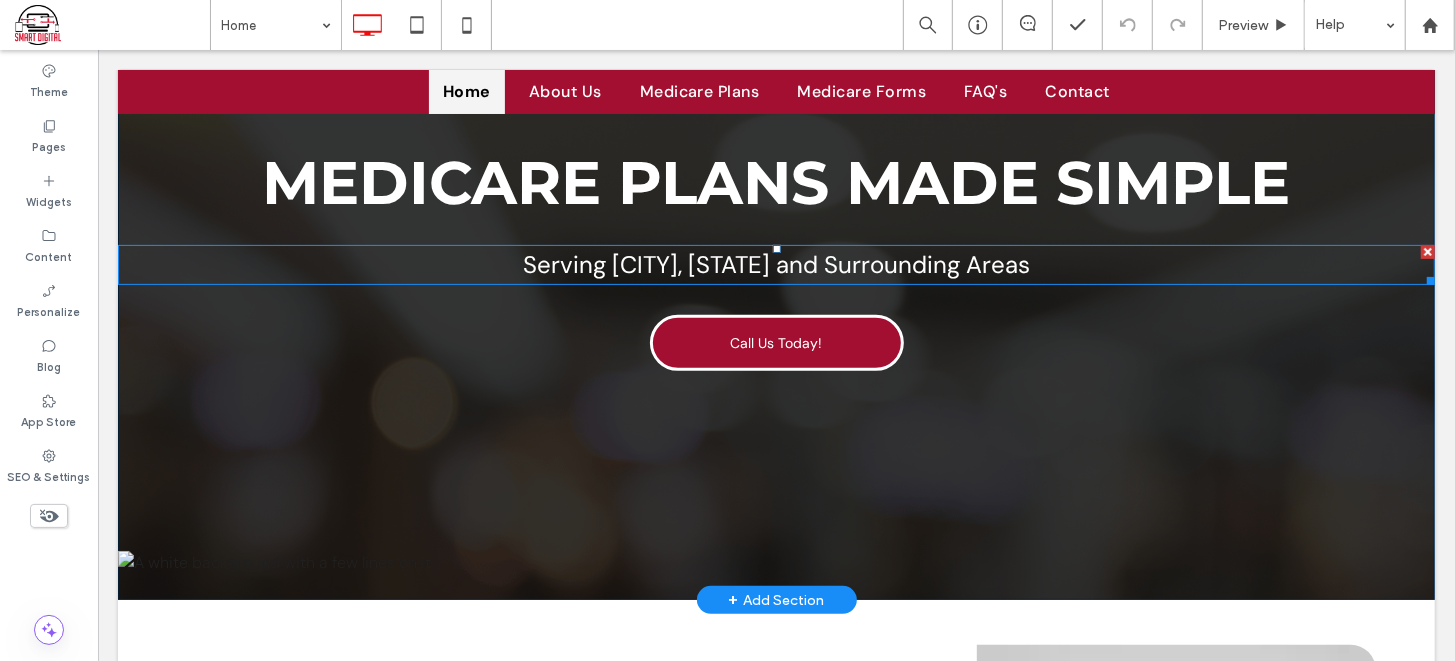 click on "Serving Salt Lake City, UT and Surrounding Areas" at bounding box center (775, 263) 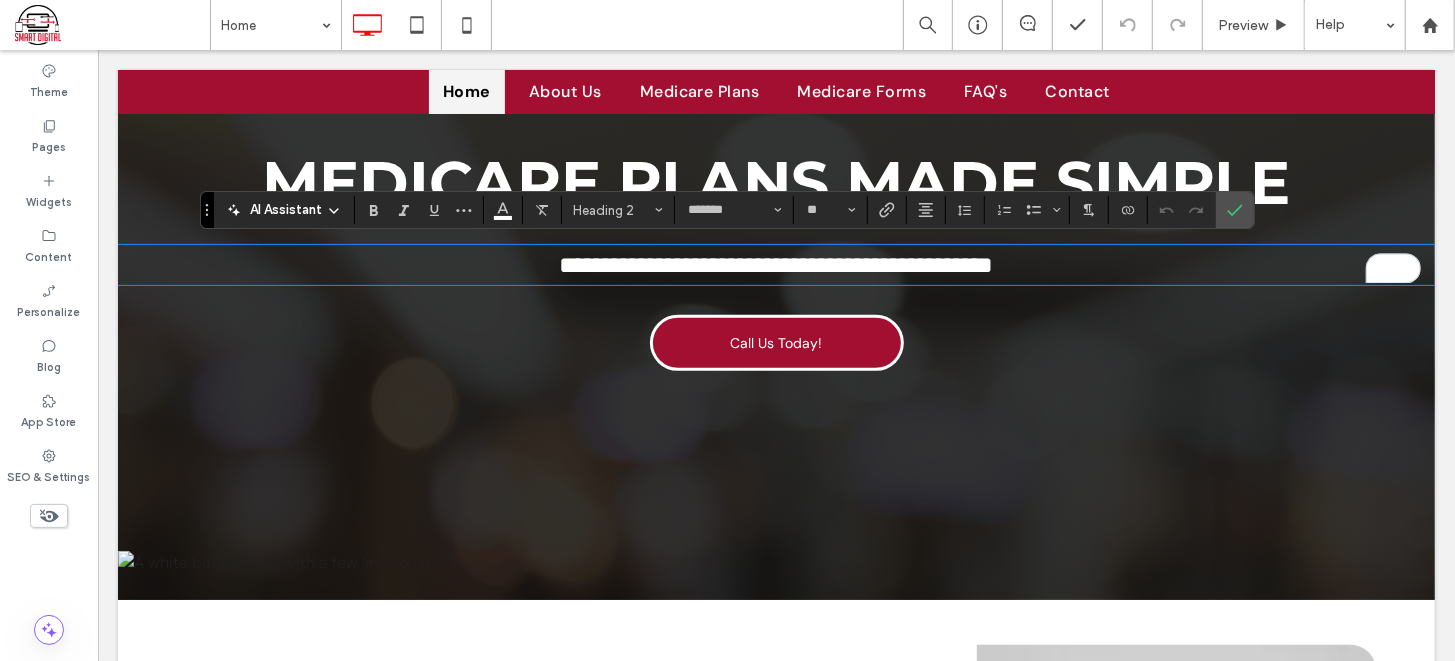 click on "**********" at bounding box center [775, 1192] 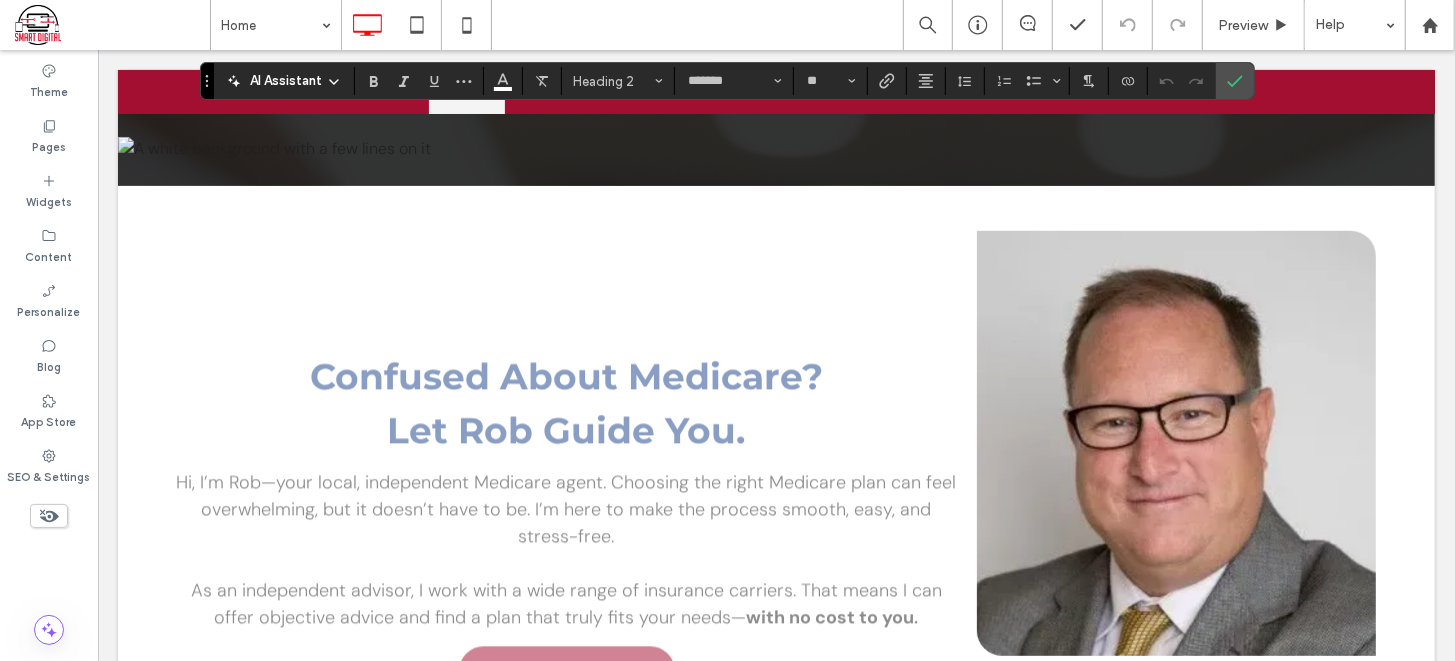 scroll, scrollTop: 866, scrollLeft: 0, axis: vertical 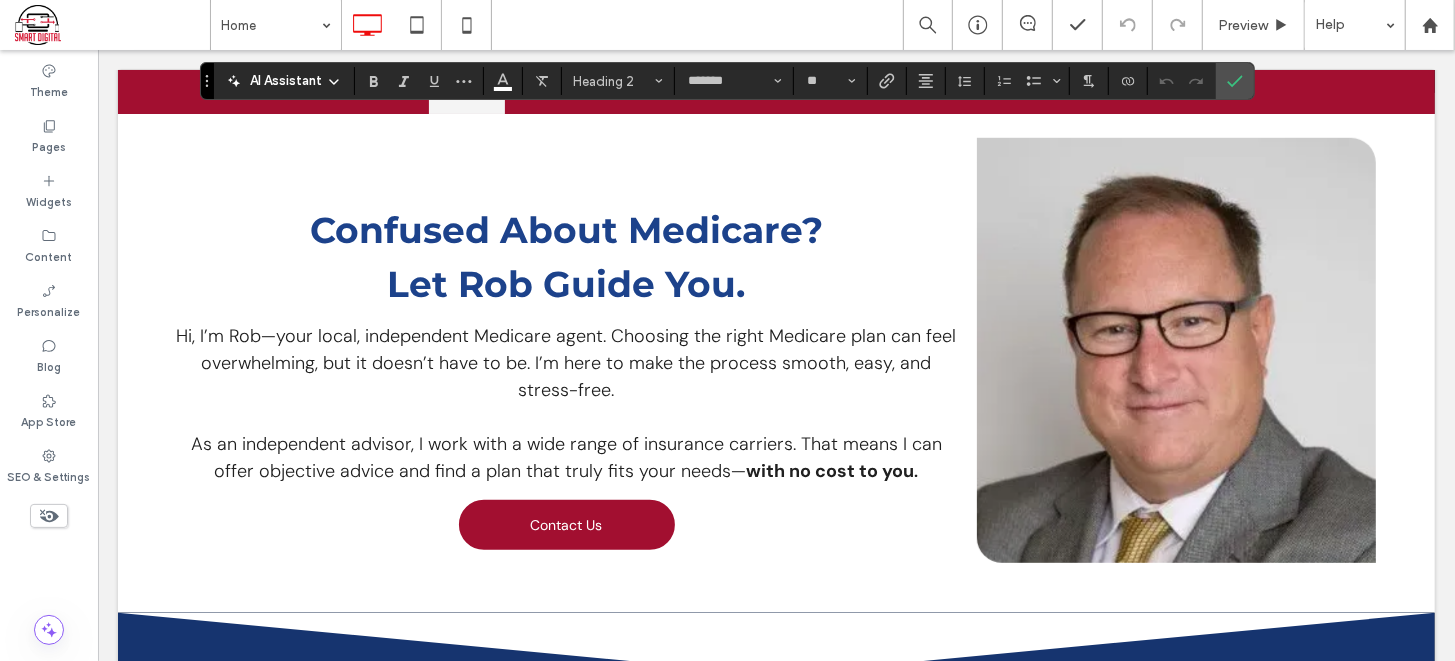click on "Confused About Medicare?" at bounding box center (565, 229) 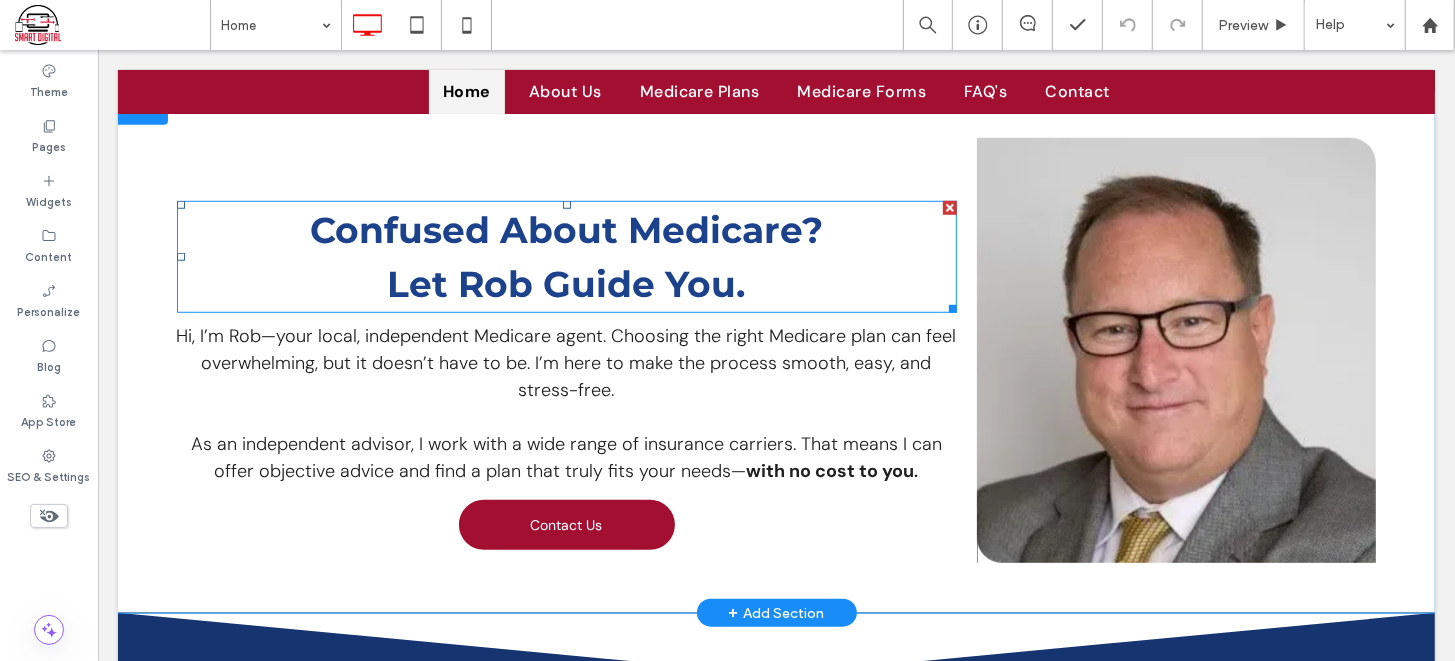 click on "Confused About Medicare?" at bounding box center (565, 229) 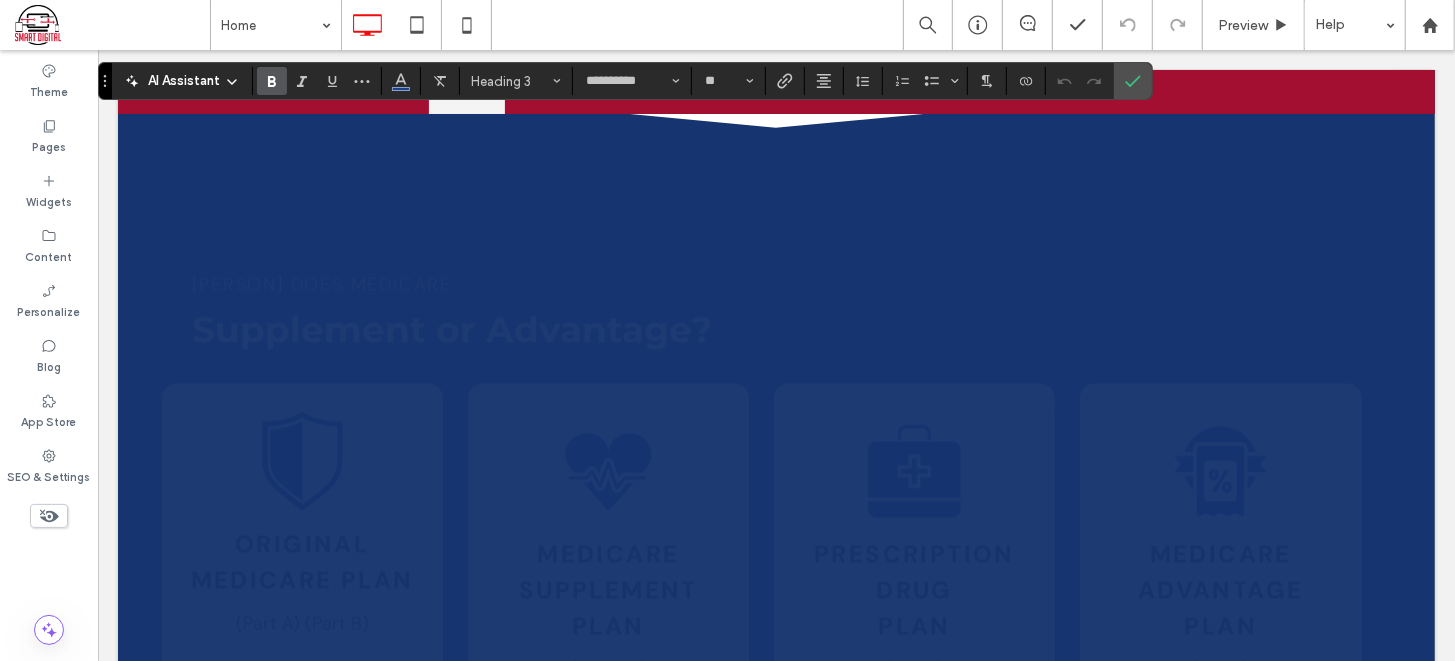 scroll, scrollTop: 1466, scrollLeft: 0, axis: vertical 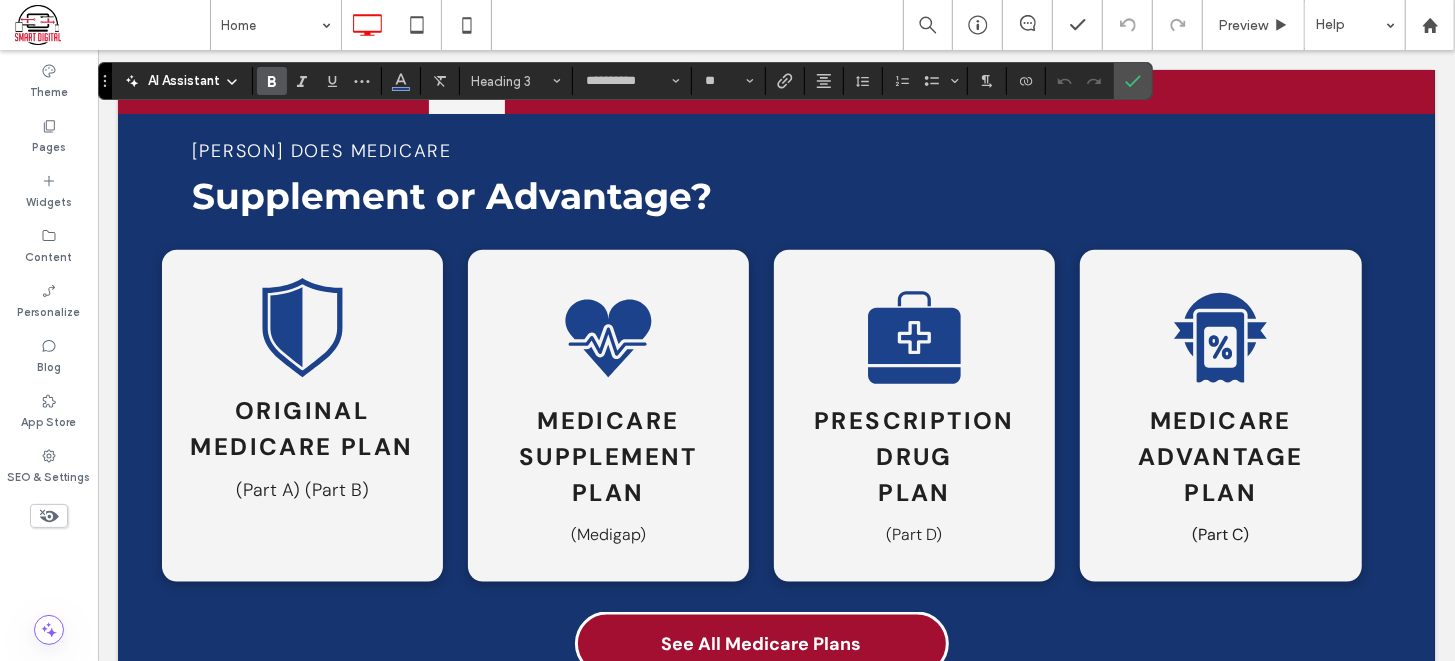 click on "Supplement or Advantage?" at bounding box center (452, 195) 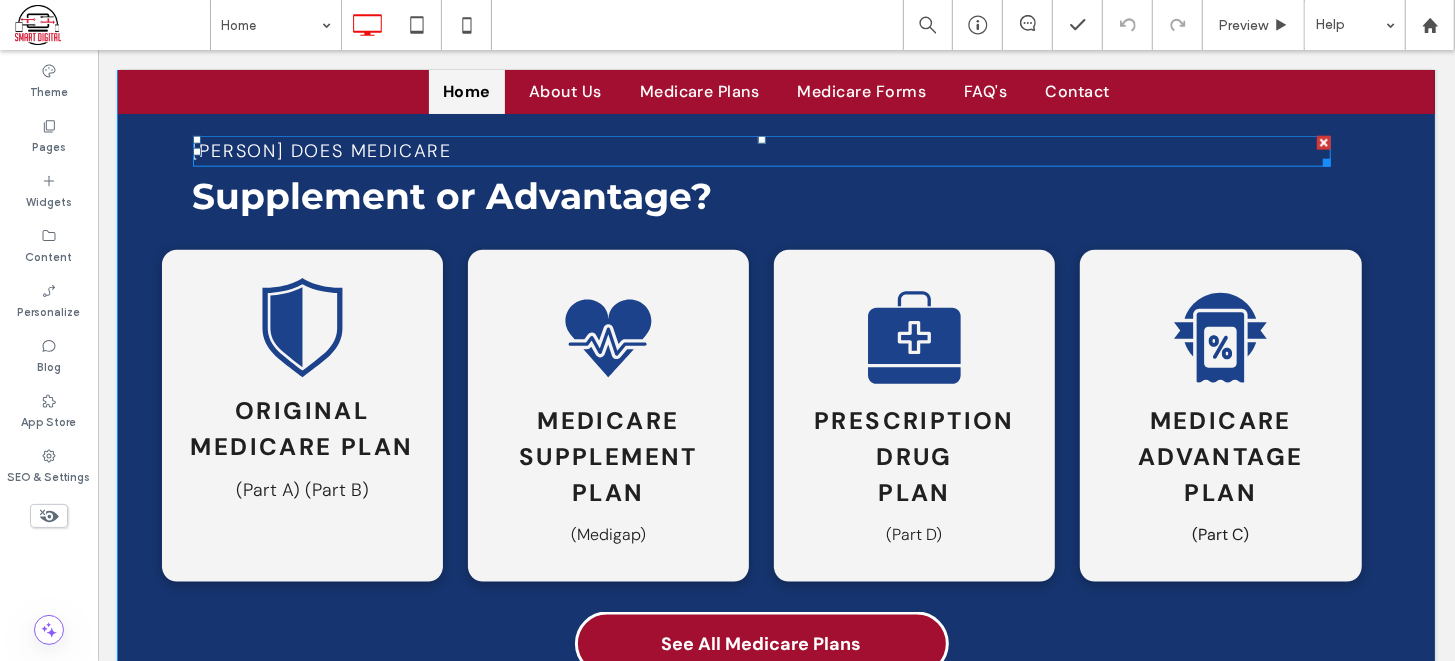 click on "Rob does Medicare" at bounding box center (322, 150) 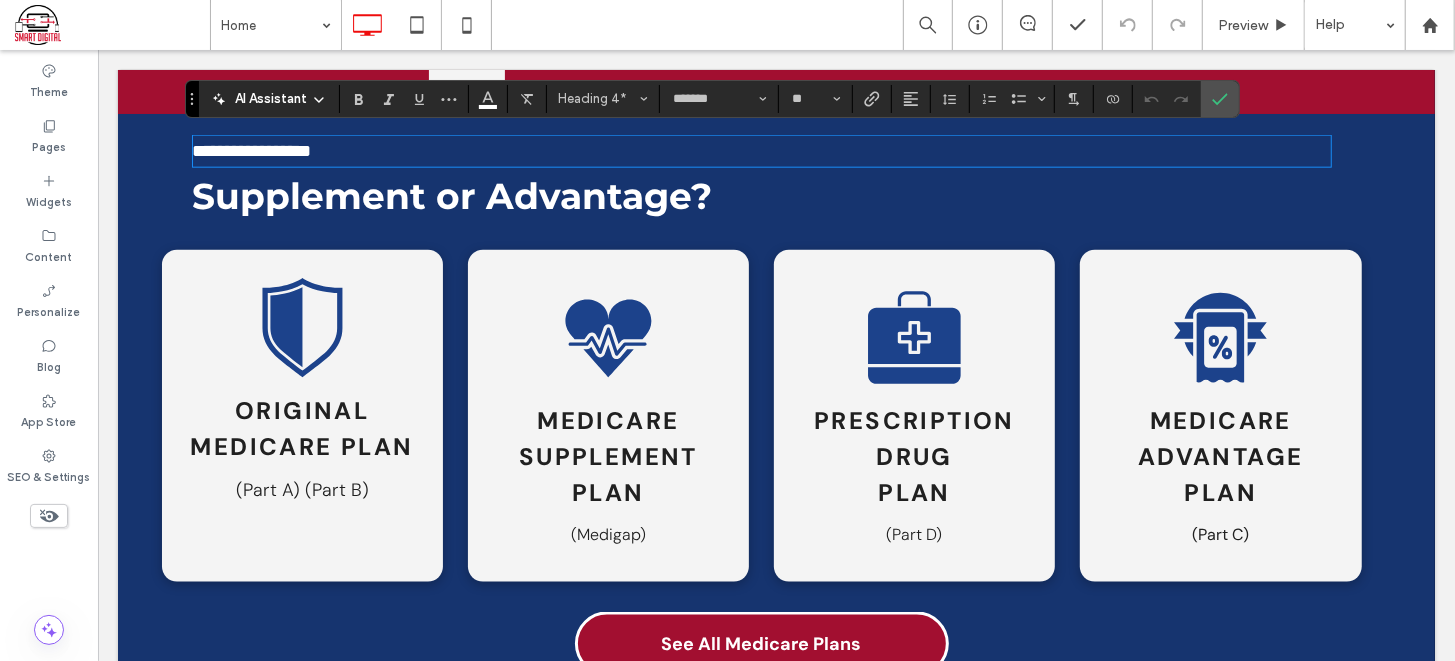 click on "Supplement or Advantage?" at bounding box center [452, 195] 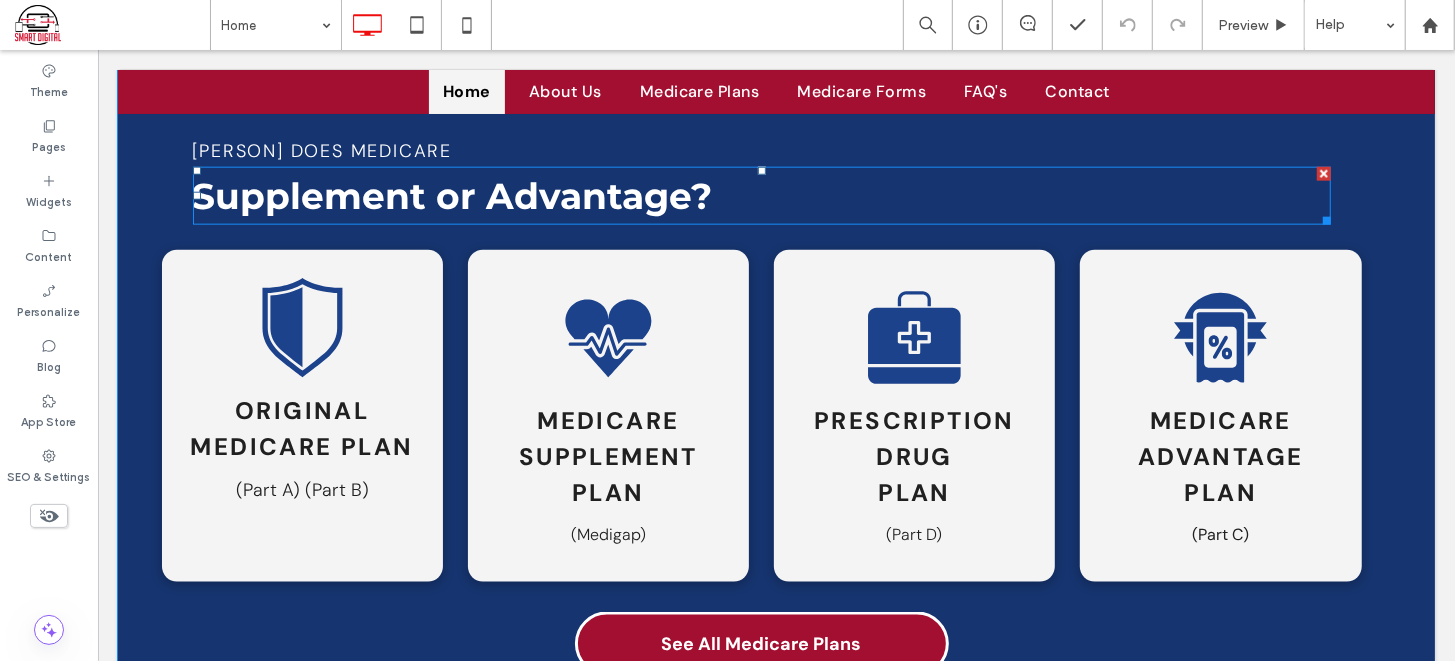click on "Supplement or Advantage?" at bounding box center [452, 195] 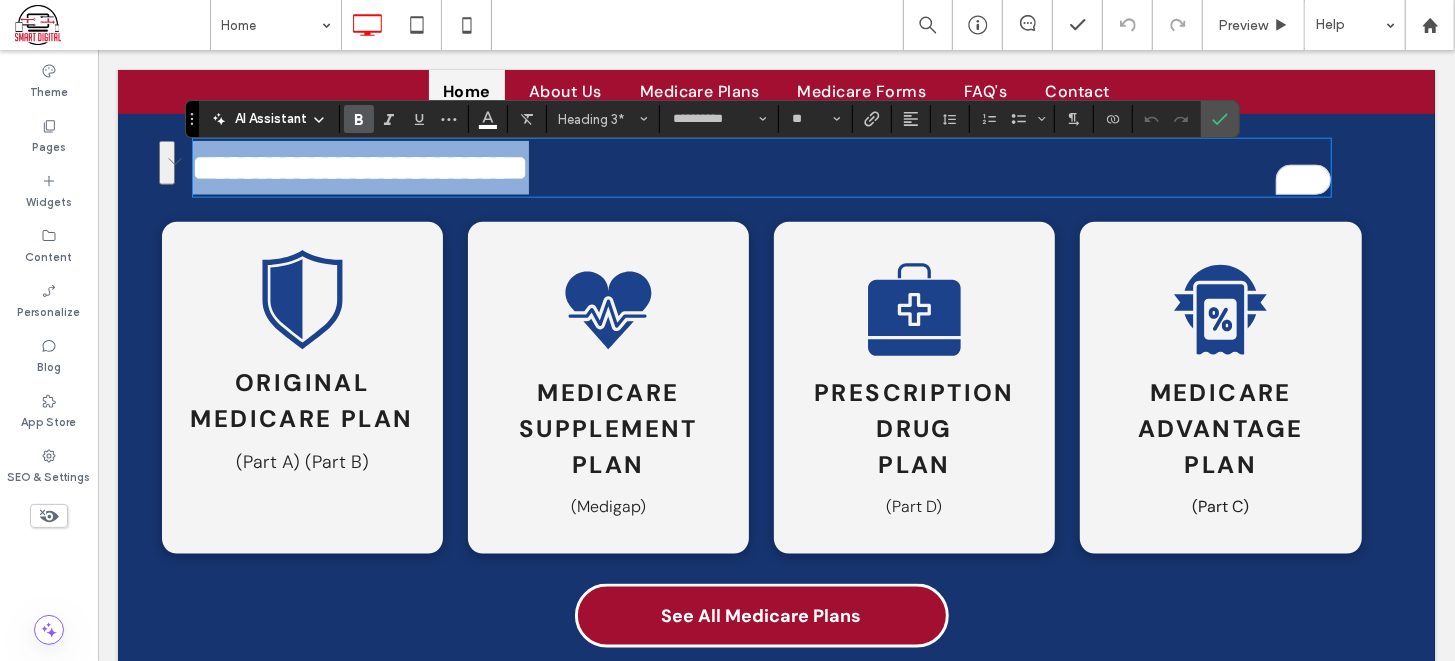 scroll, scrollTop: 1533, scrollLeft: 0, axis: vertical 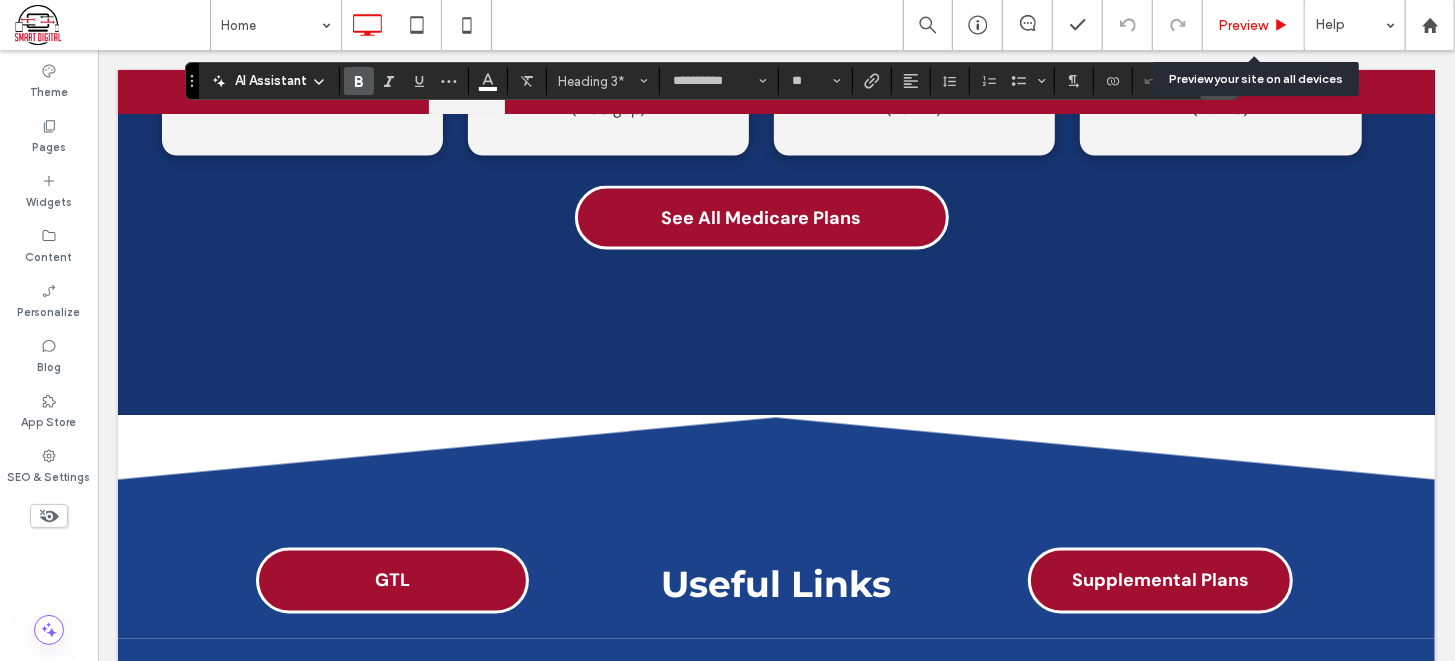click on "Preview" at bounding box center [1243, 25] 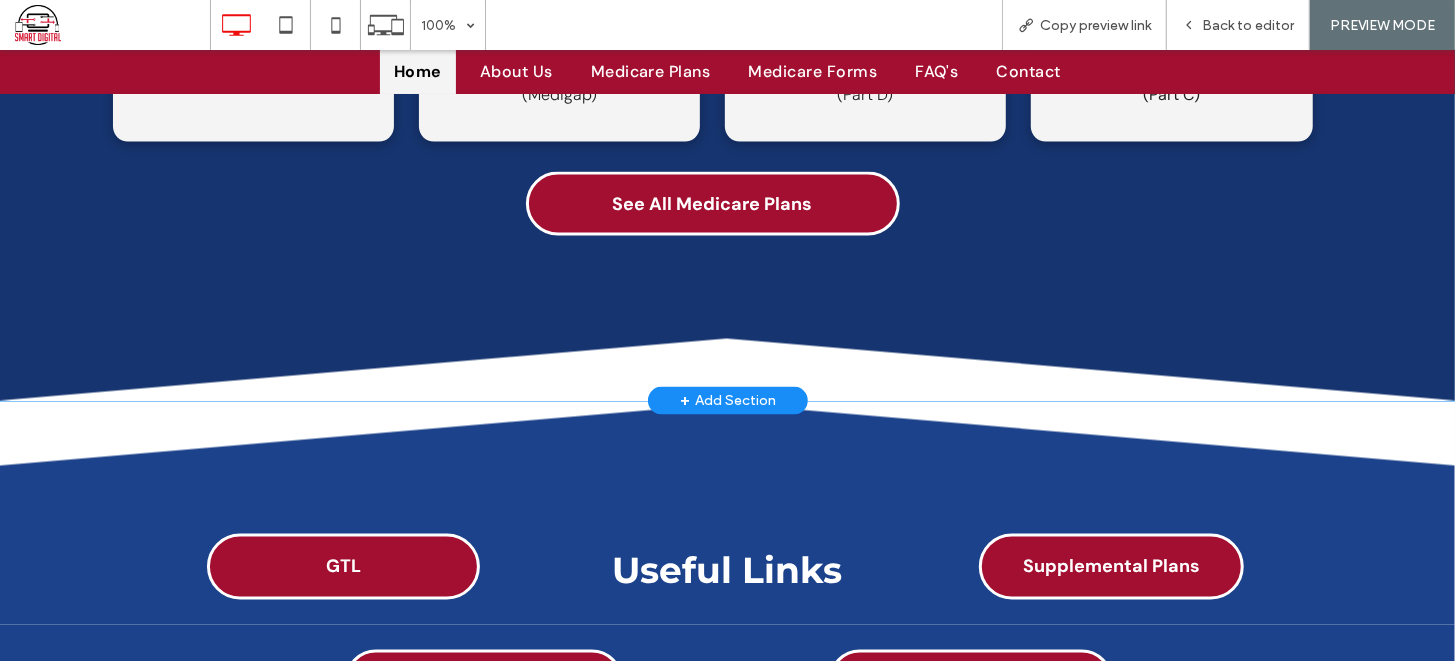 scroll, scrollTop: 1924, scrollLeft: 0, axis: vertical 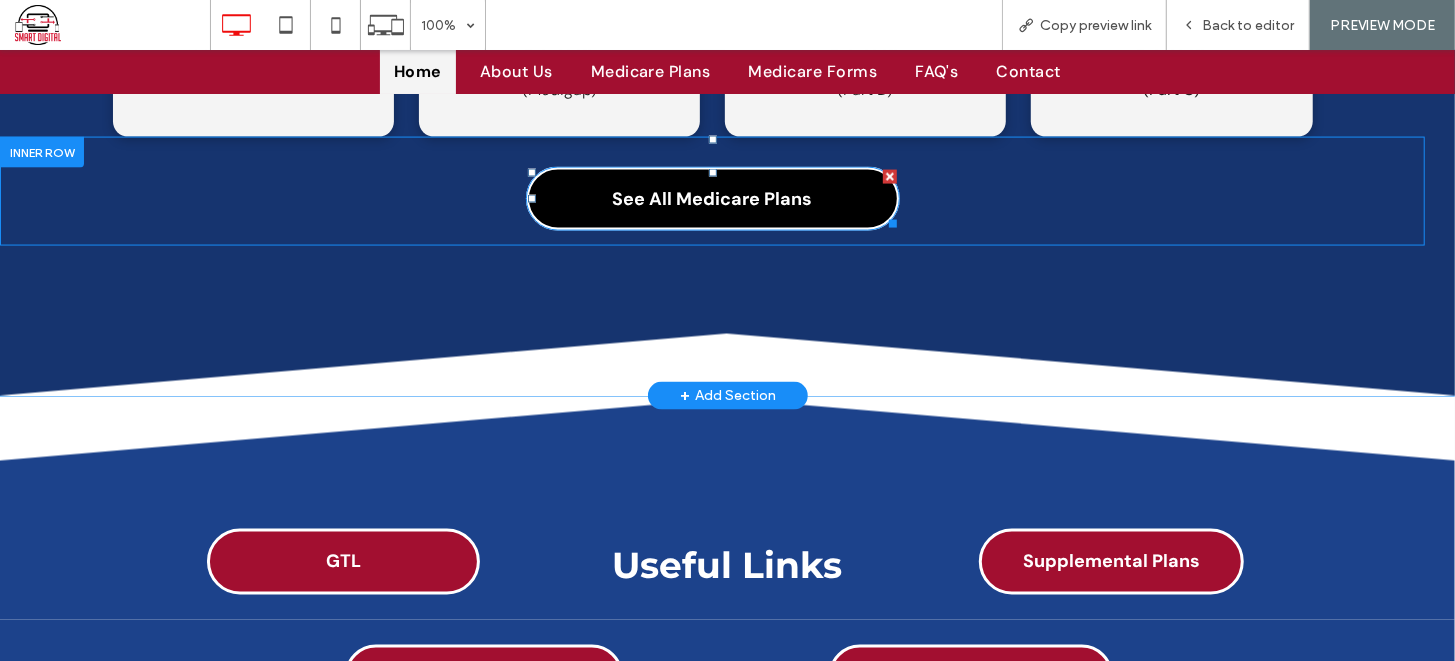 click on "See All Medicare Plans" at bounding box center [713, 198] 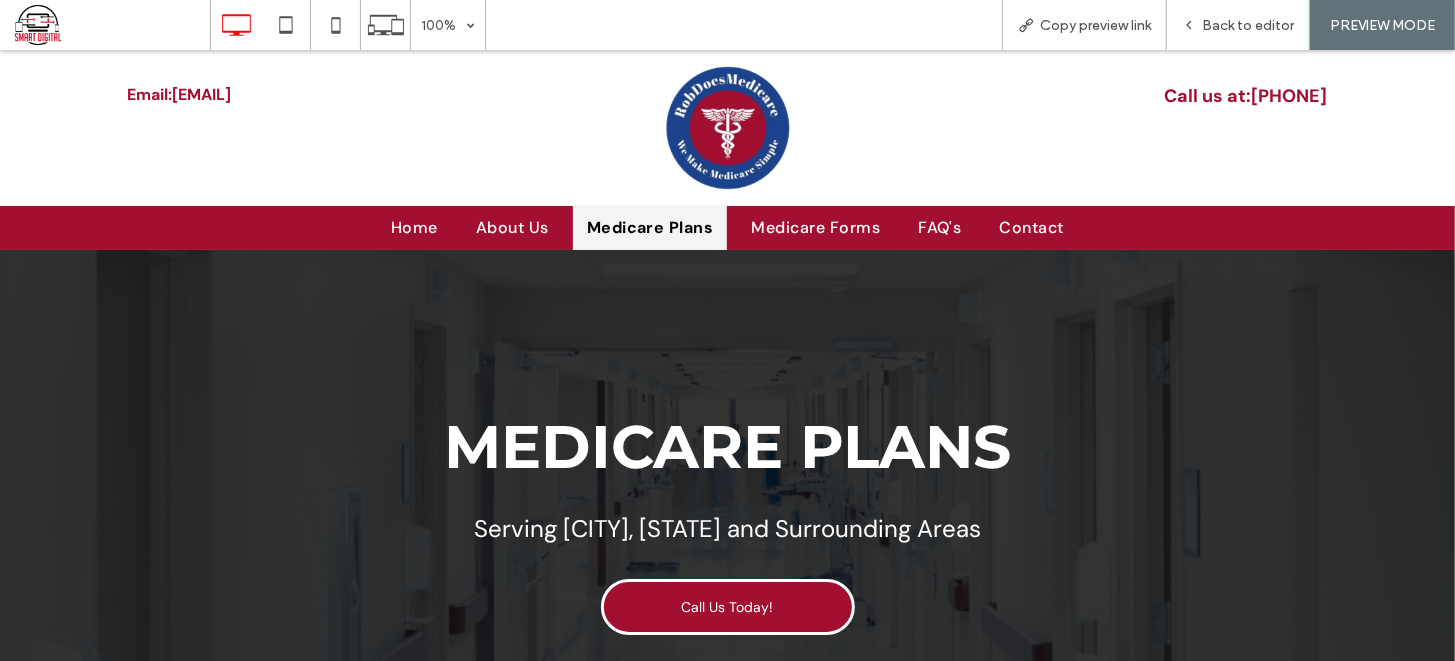 scroll, scrollTop: 0, scrollLeft: 0, axis: both 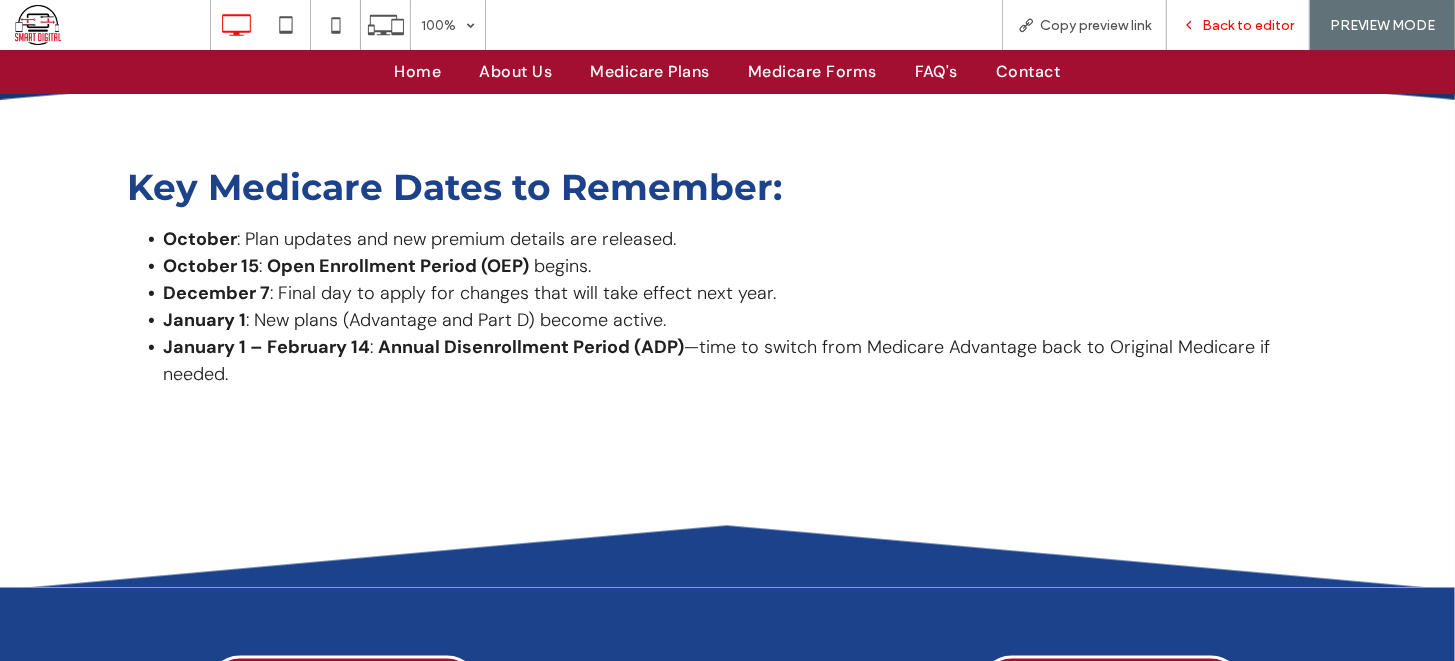 click 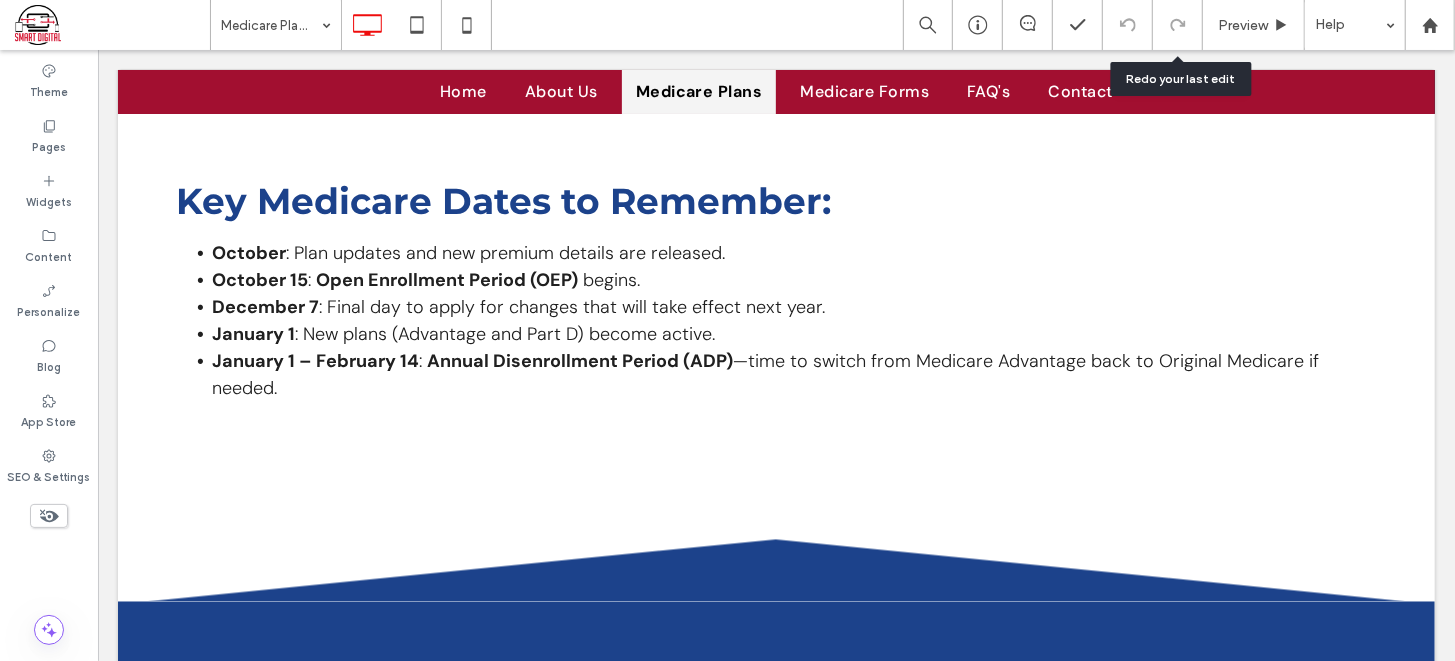 scroll, scrollTop: 1915, scrollLeft: 0, axis: vertical 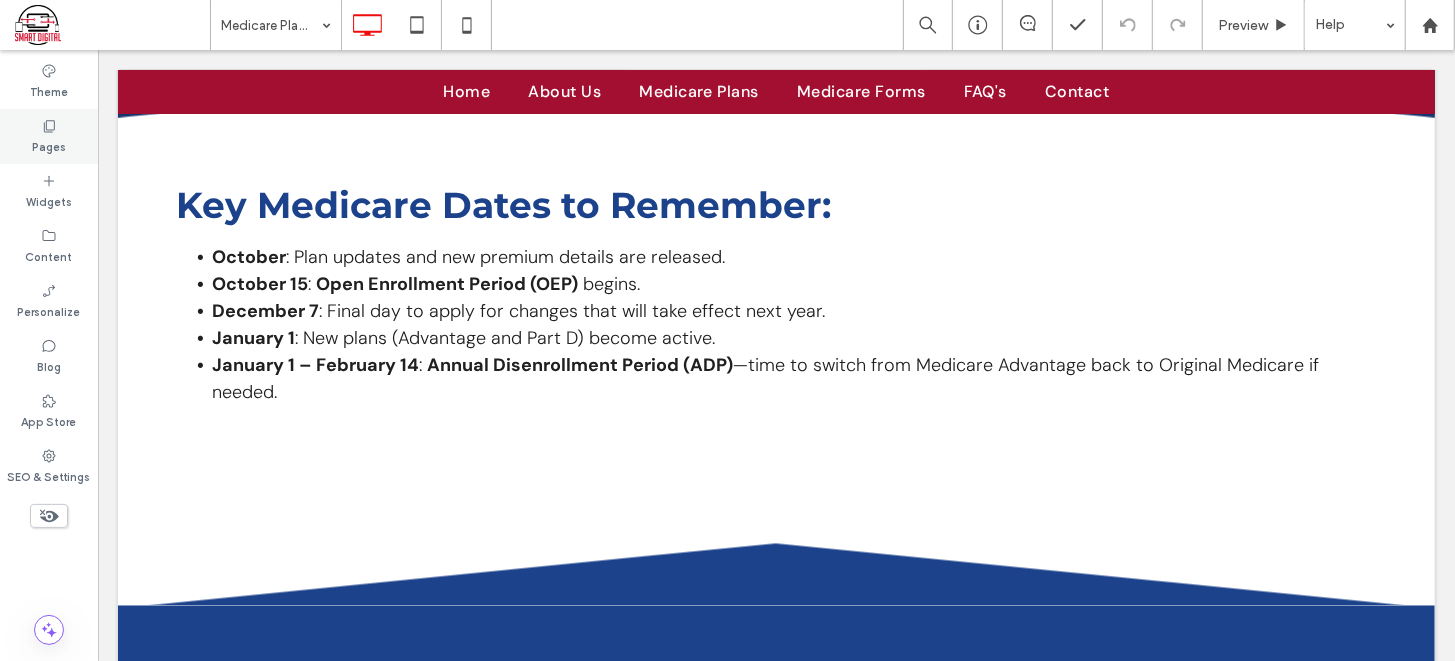 click 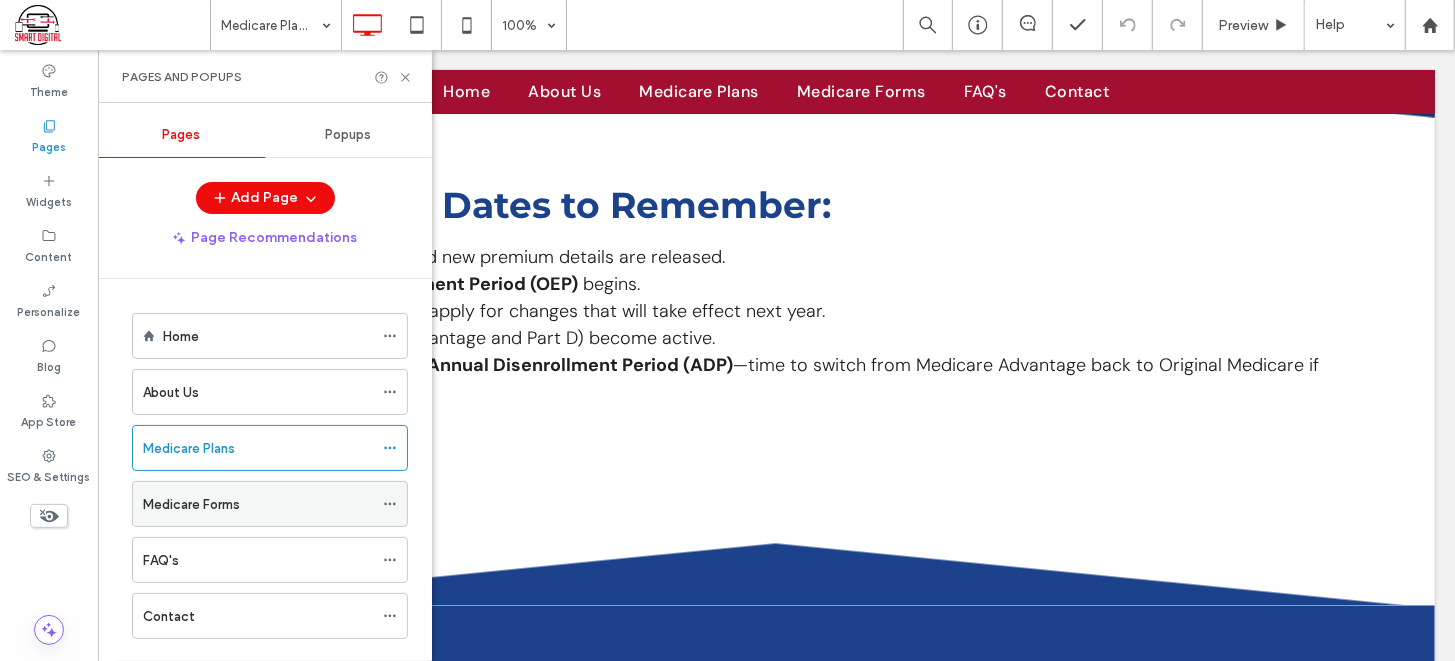 click on "Medicare Forms" at bounding box center [258, 504] 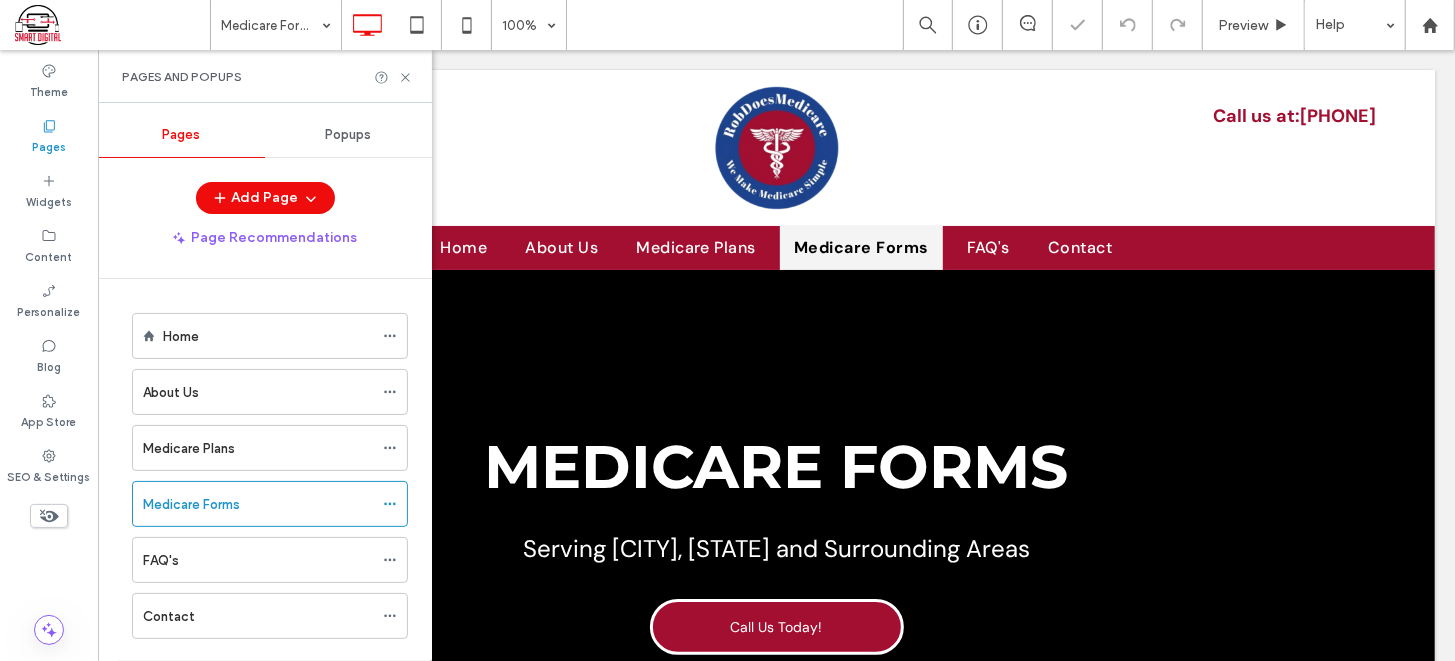 scroll, scrollTop: 0, scrollLeft: 0, axis: both 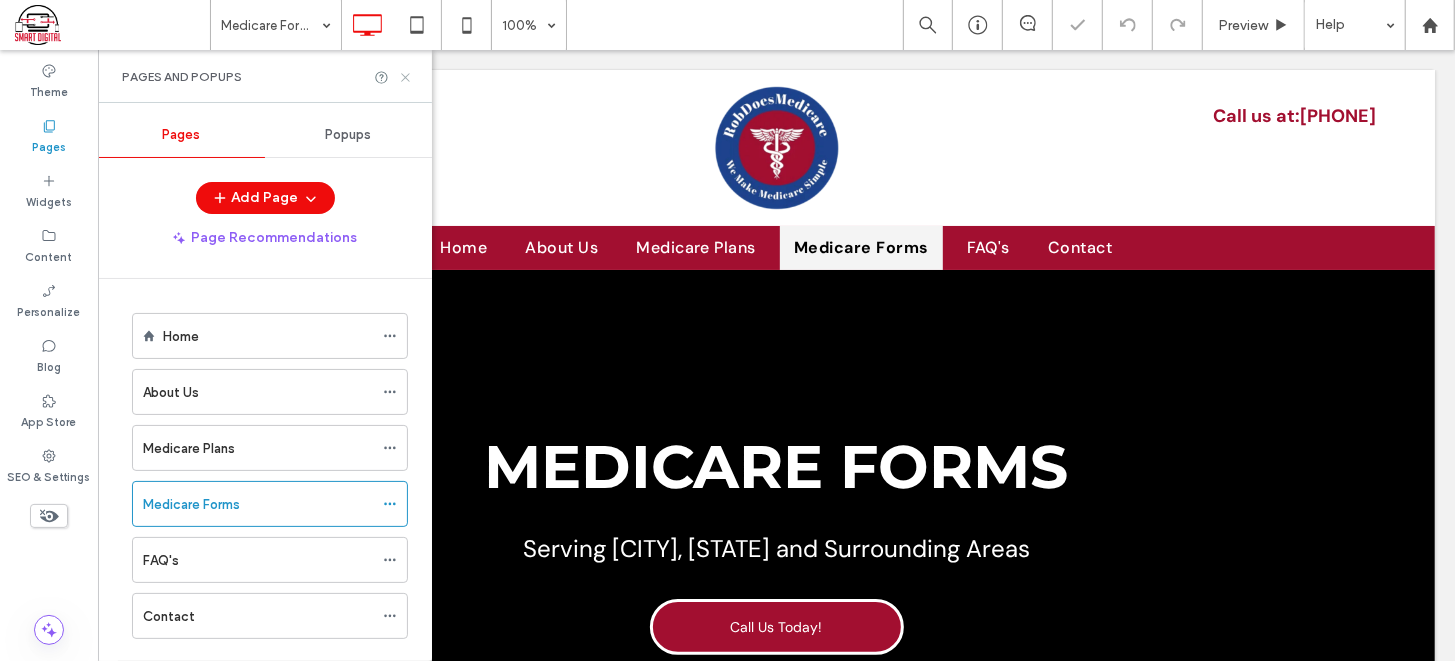 click 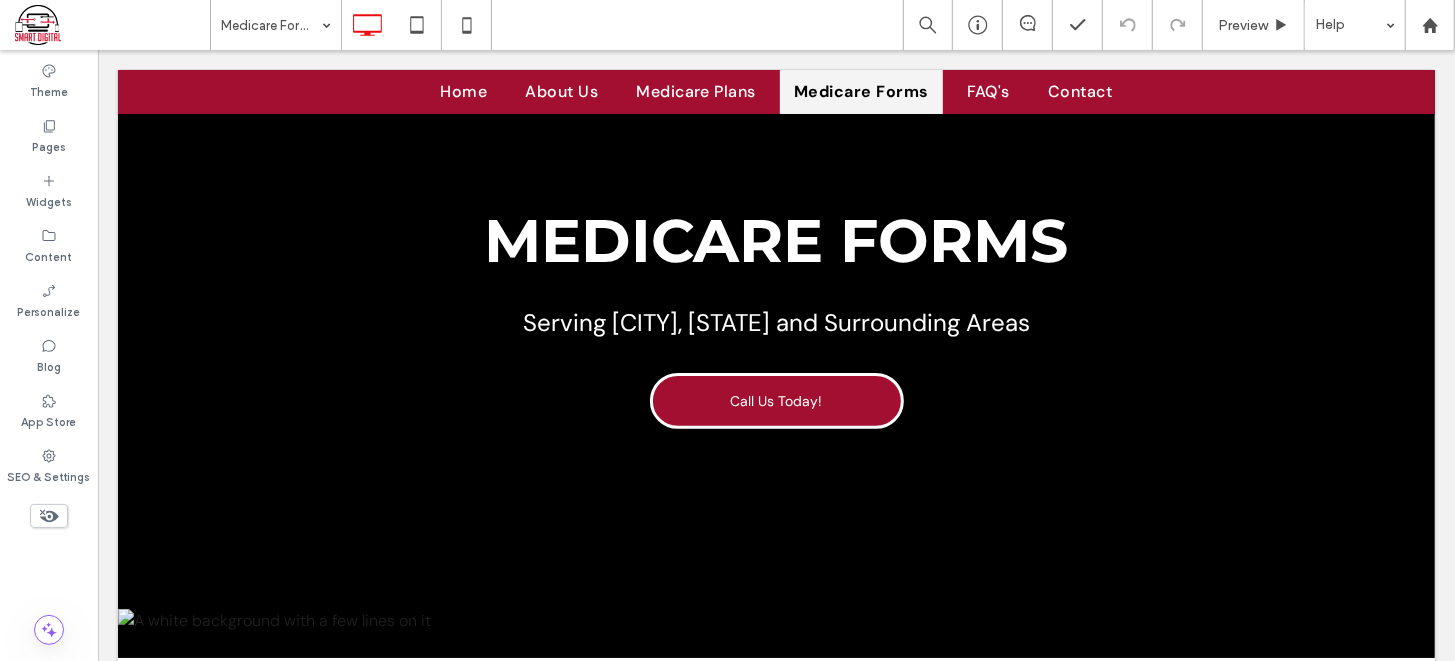 scroll, scrollTop: 266, scrollLeft: 0, axis: vertical 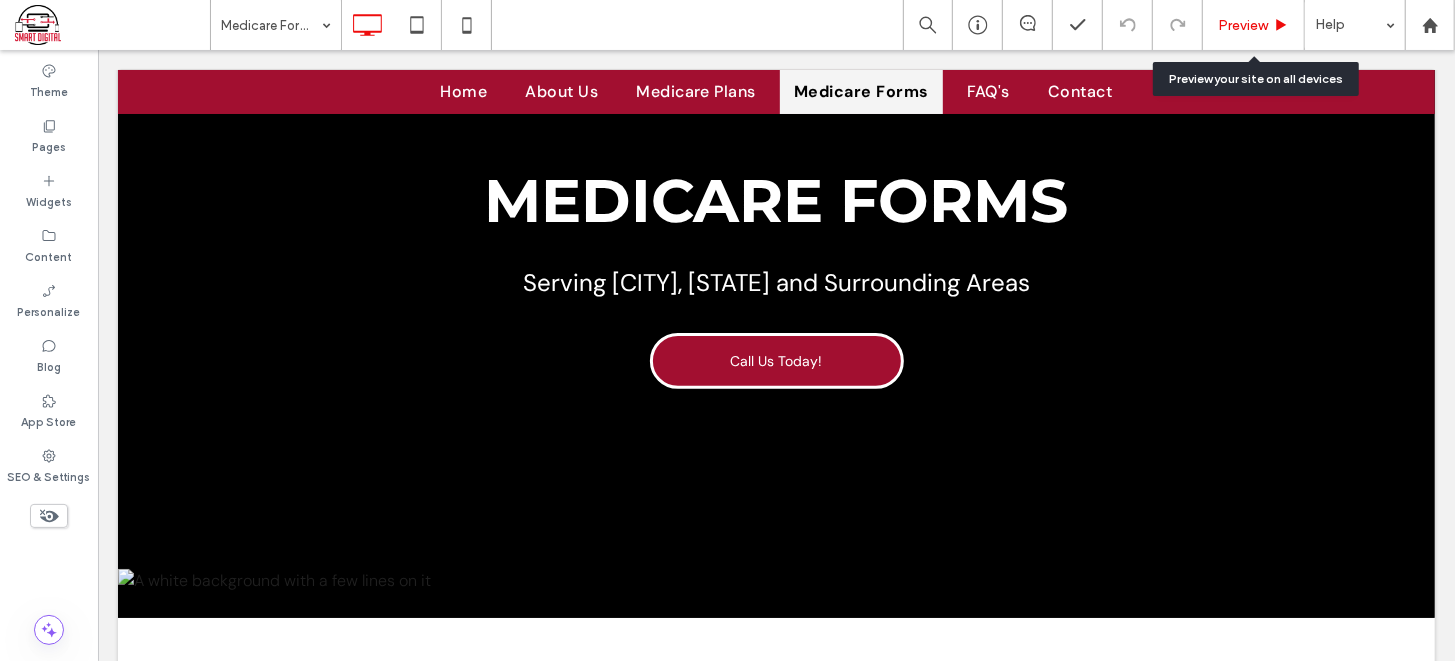 click on "Preview" at bounding box center (1243, 25) 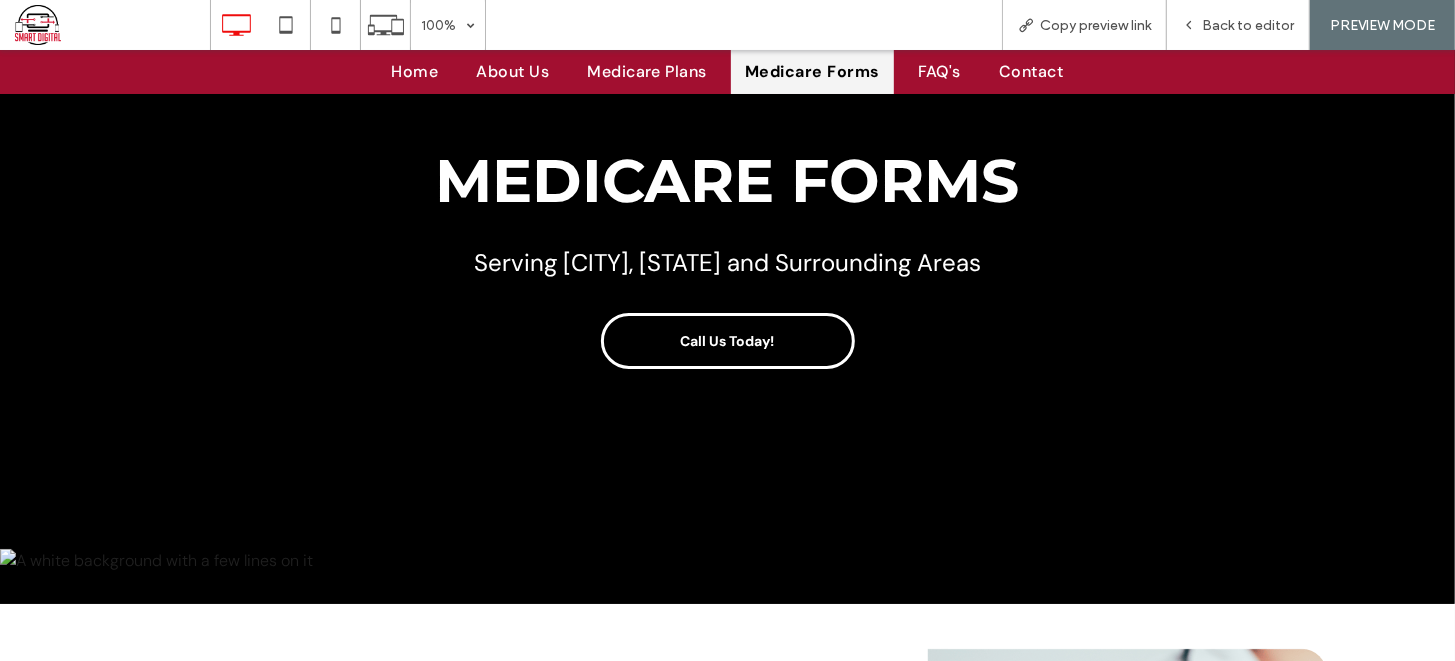 click on "Call Us Today!" at bounding box center [728, 340] 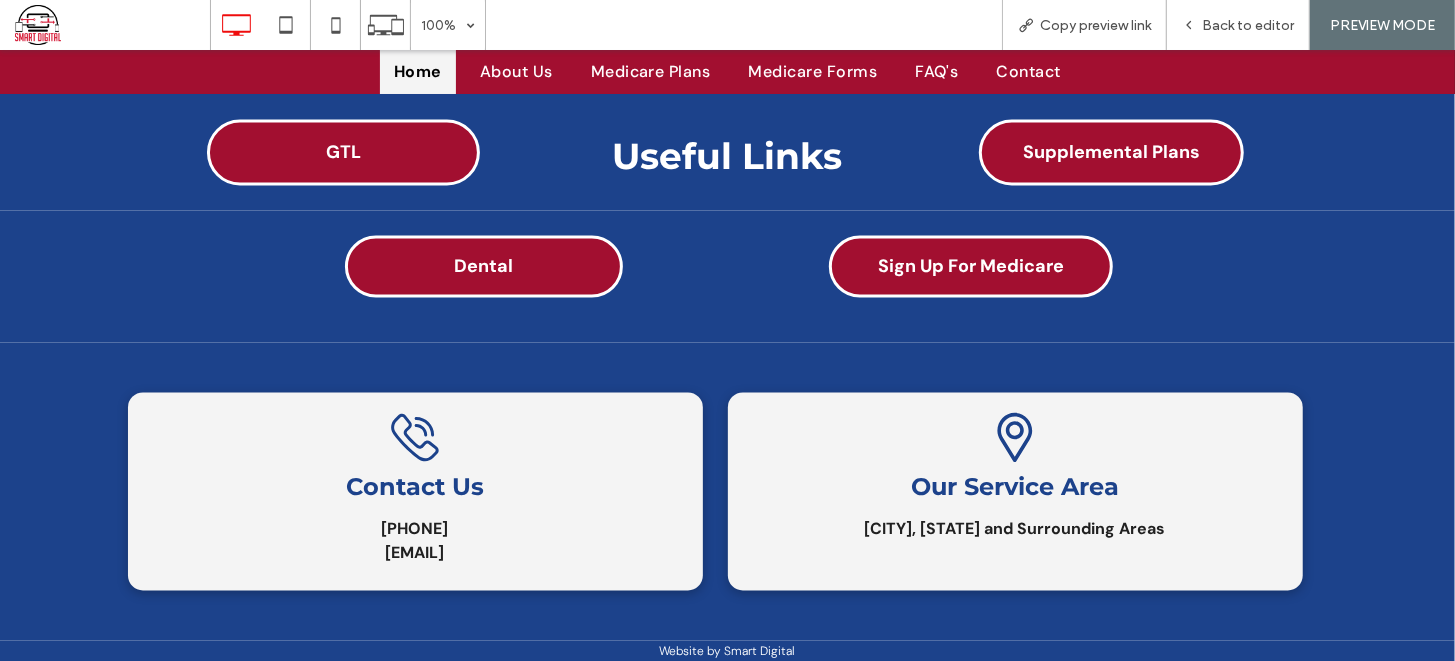 scroll, scrollTop: 2356, scrollLeft: 0, axis: vertical 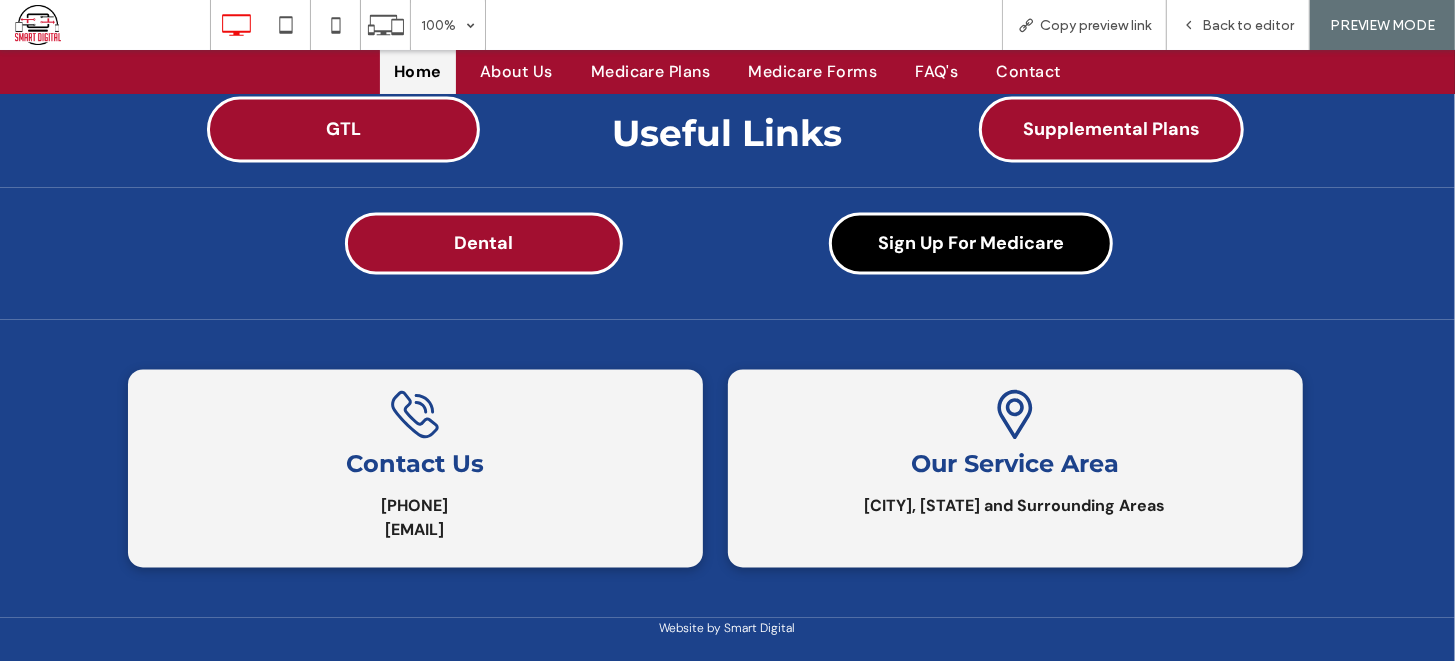 click on "Sign Up For Medicare" at bounding box center (971, 243) 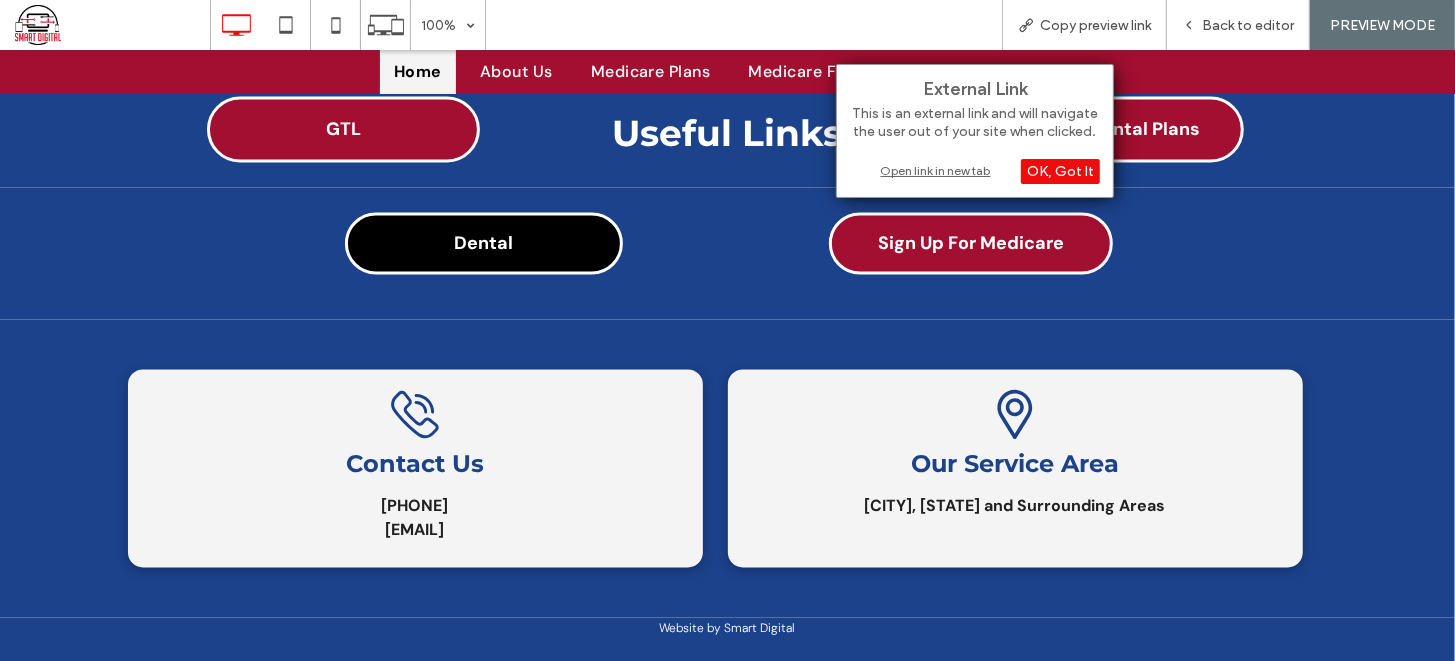 click on "Dental" at bounding box center (484, 243) 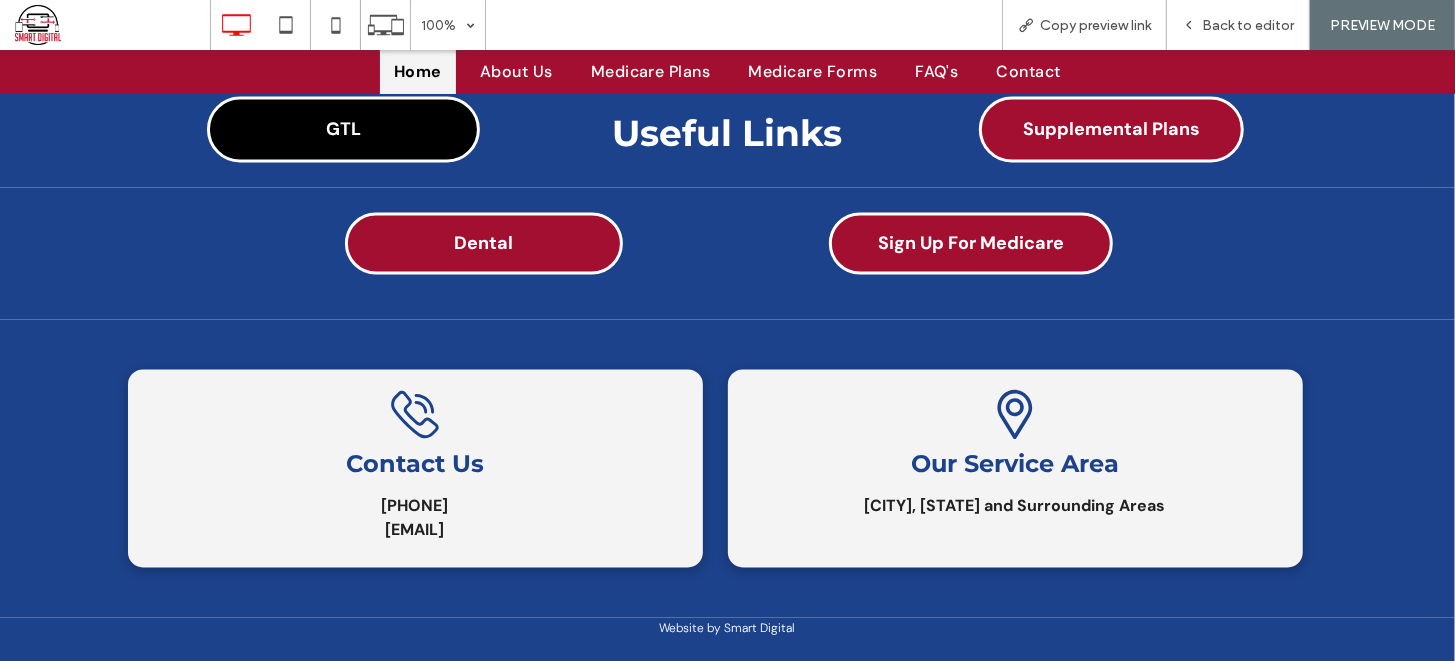 click on "GTL" at bounding box center (343, 129) 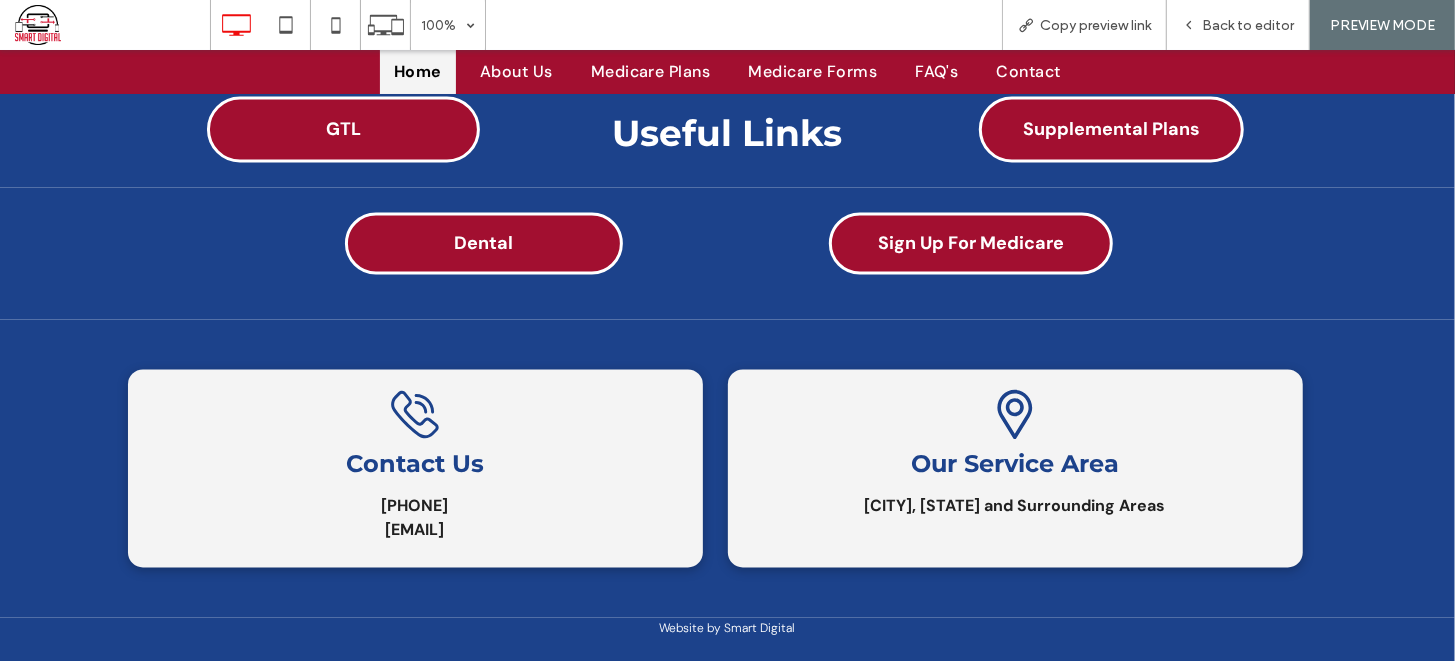 click on "Our Service Area" at bounding box center [1015, 463] 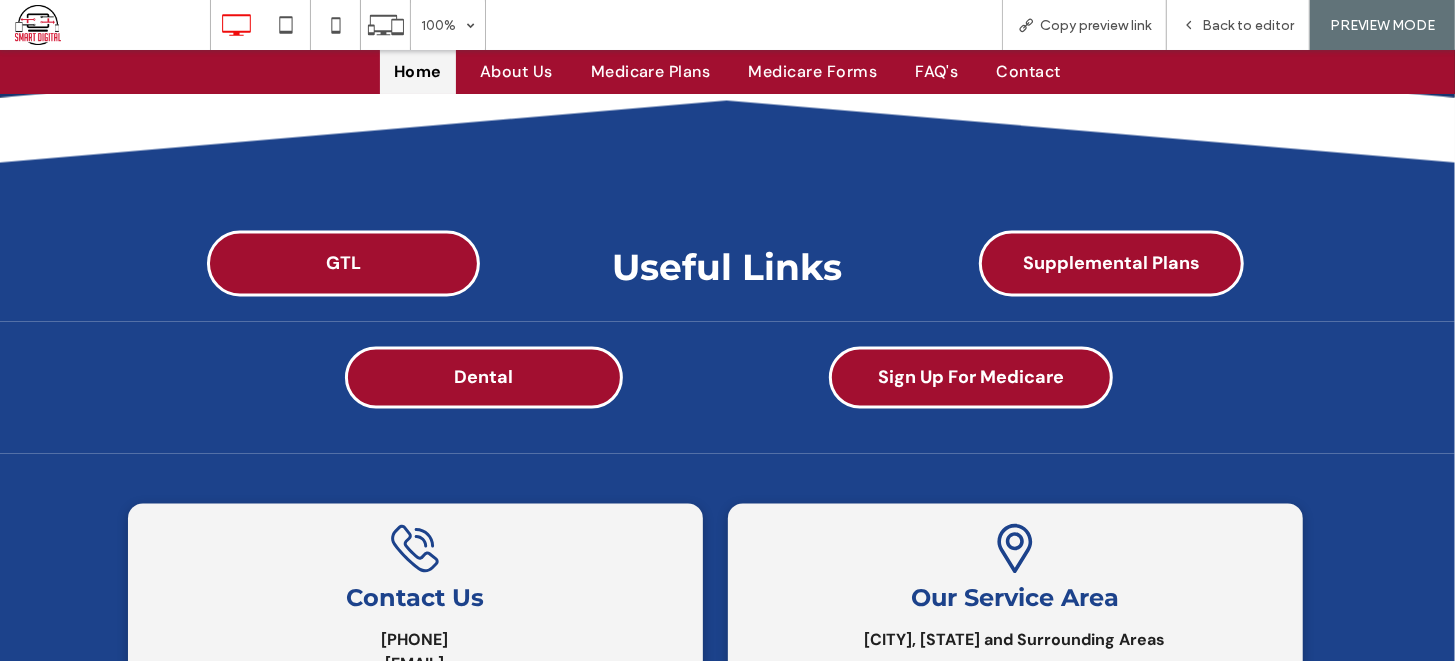scroll, scrollTop: 2142, scrollLeft: 0, axis: vertical 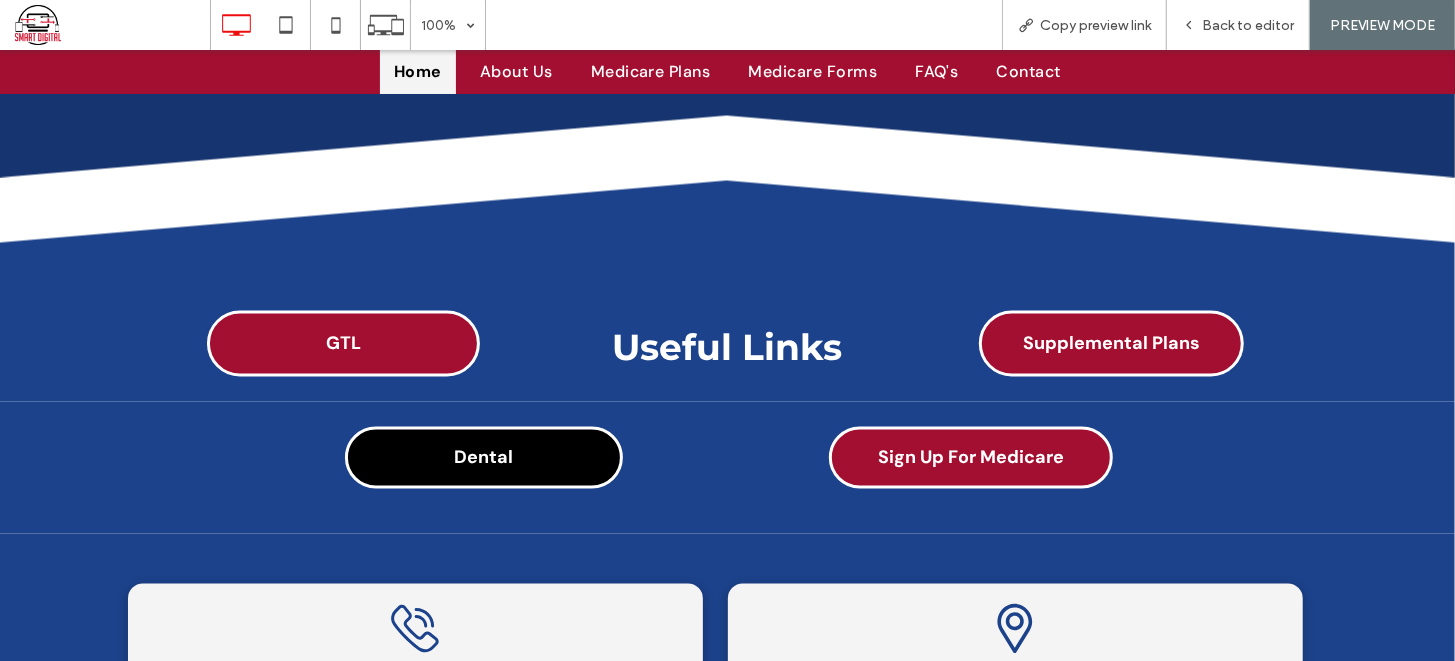 click on "Dental" at bounding box center [483, 457] 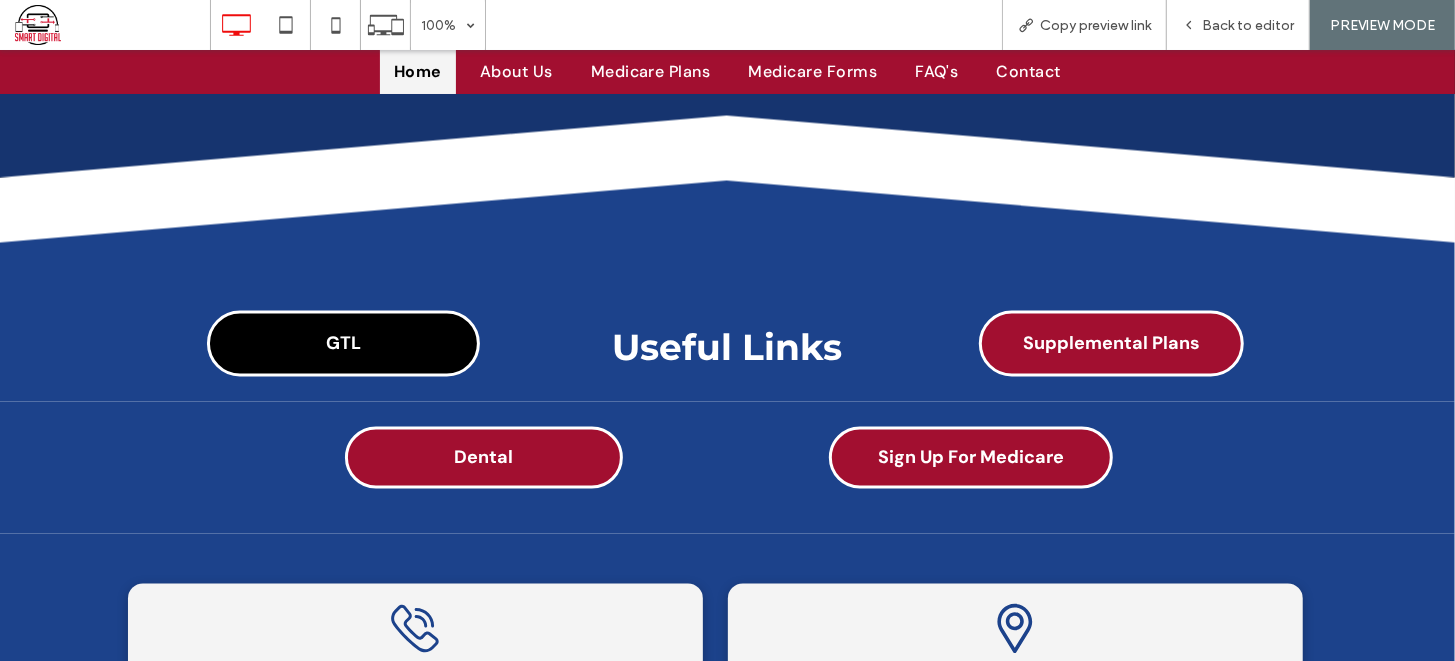 click on "GTL" at bounding box center [343, 343] 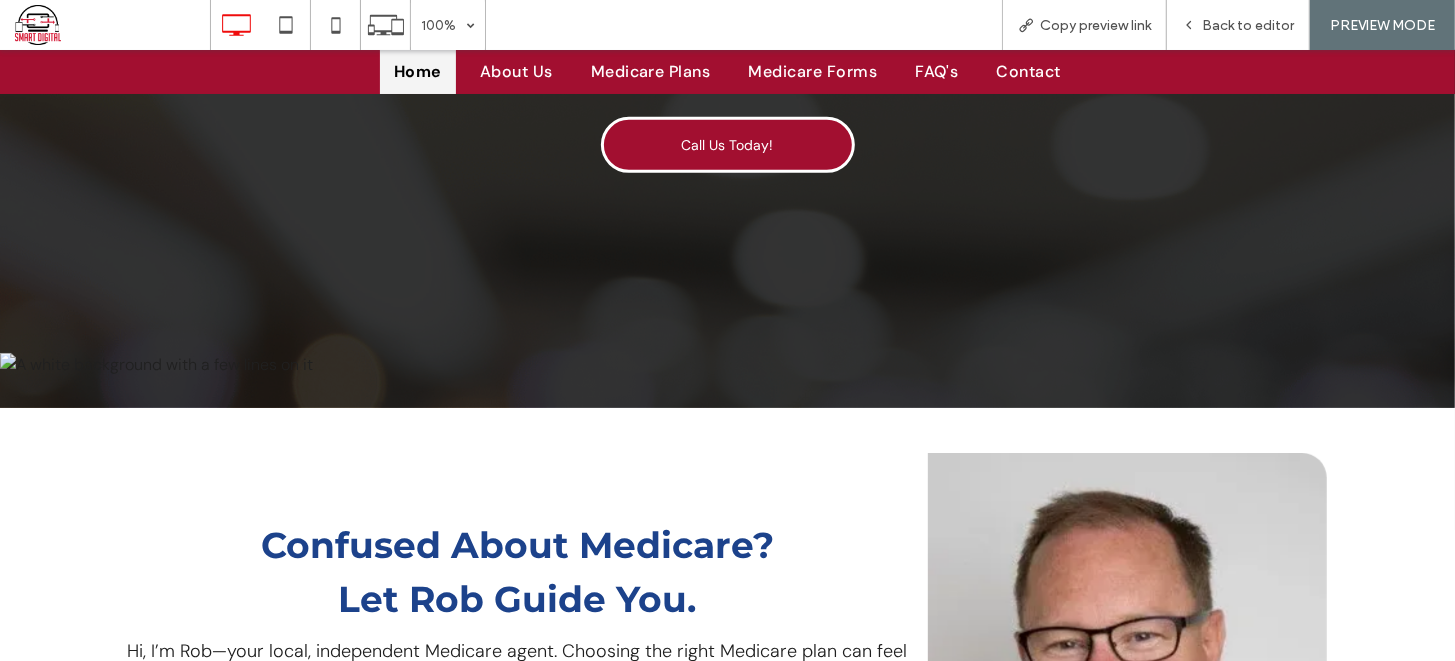 scroll, scrollTop: 3, scrollLeft: 0, axis: vertical 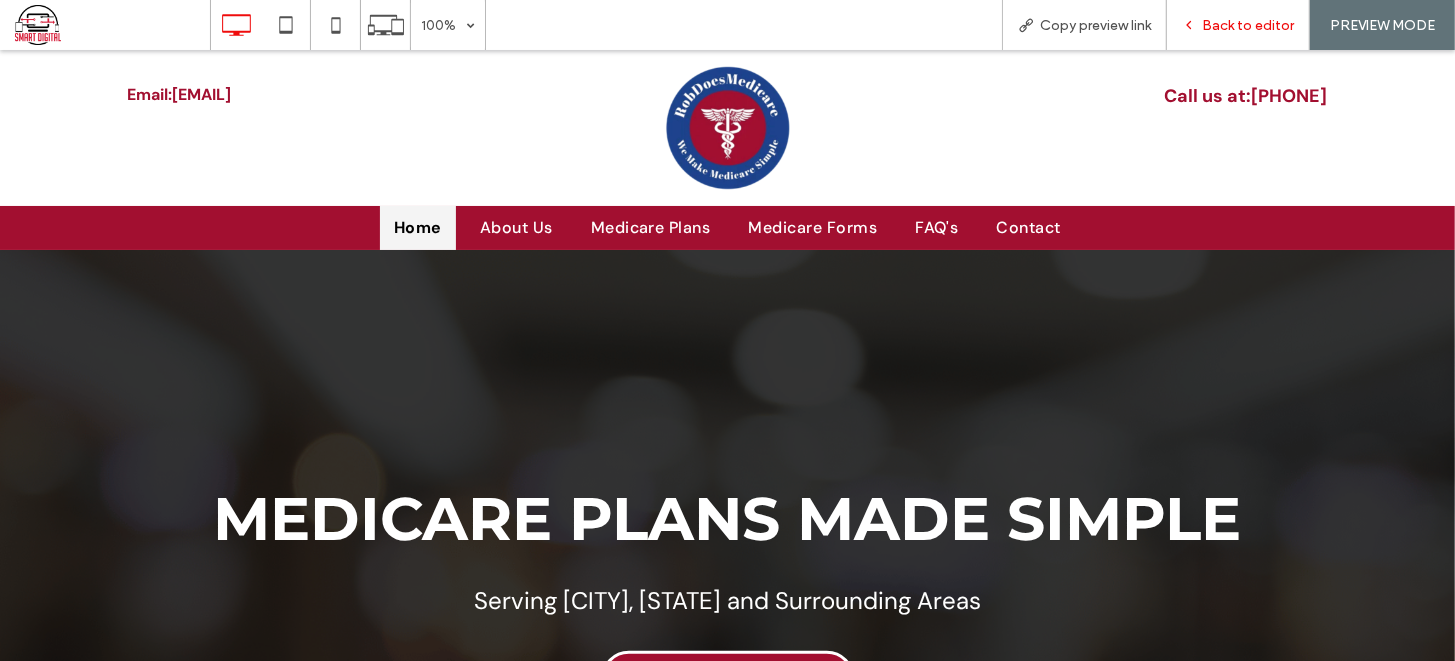 click on "Back to editor" at bounding box center [1248, 25] 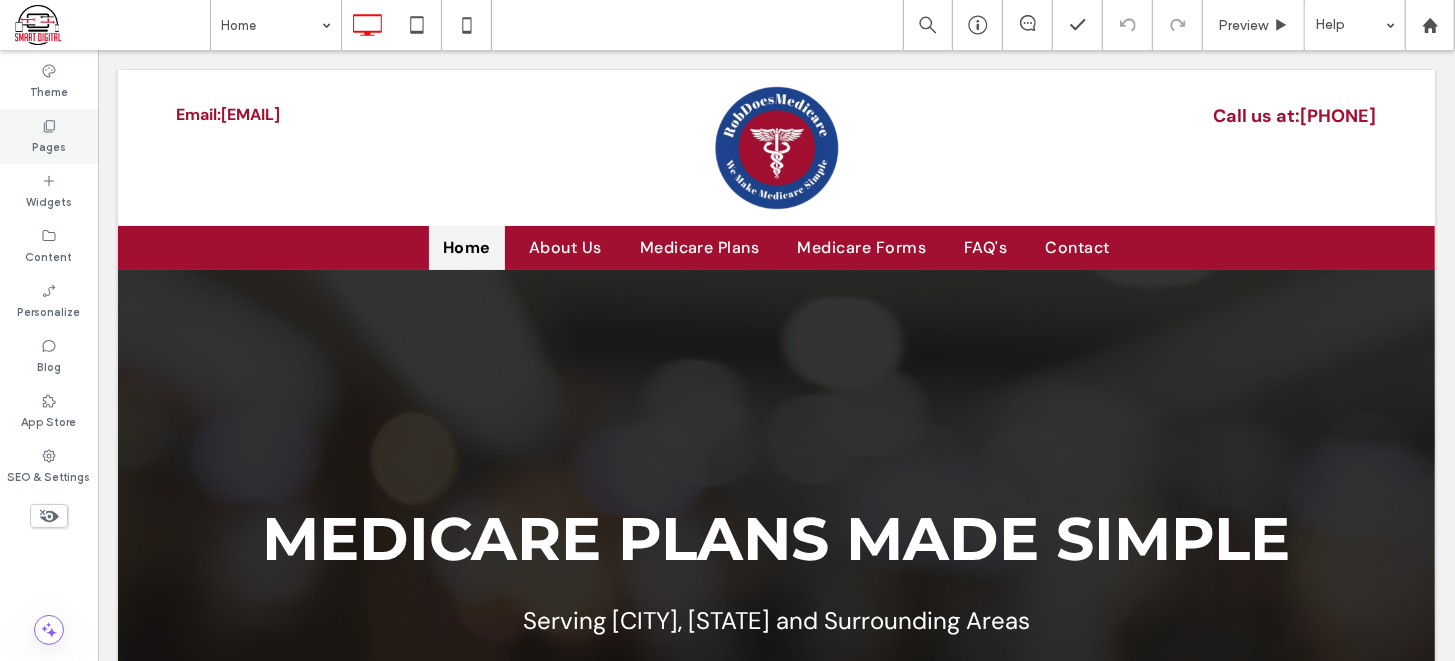 click on "Pages" at bounding box center (49, 145) 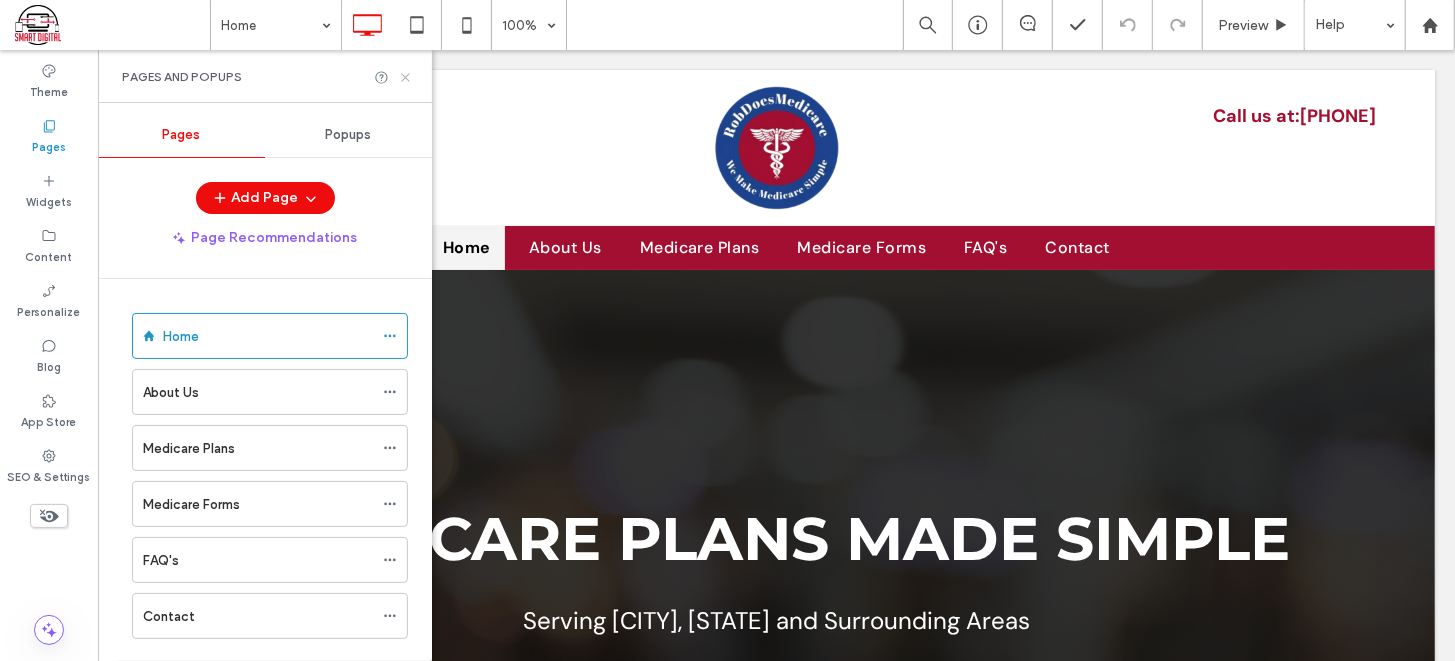 click 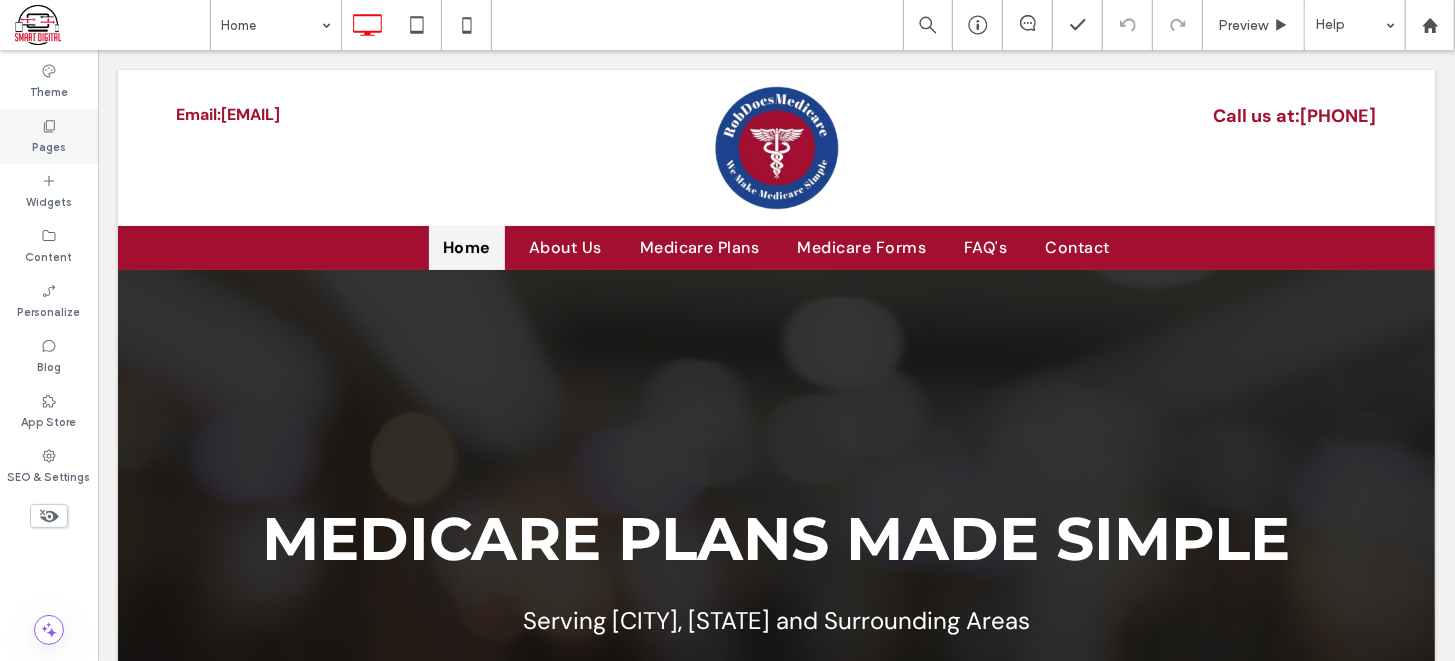 click on "Pages" at bounding box center (49, 145) 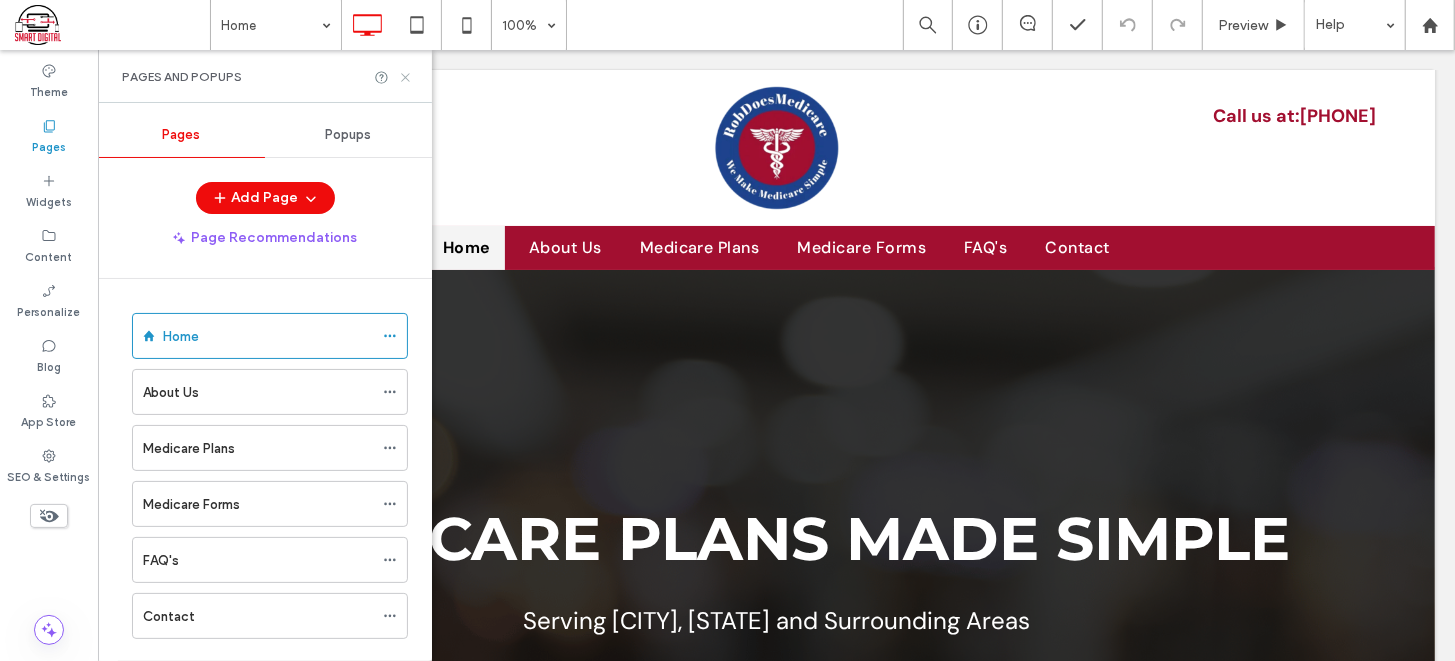 click 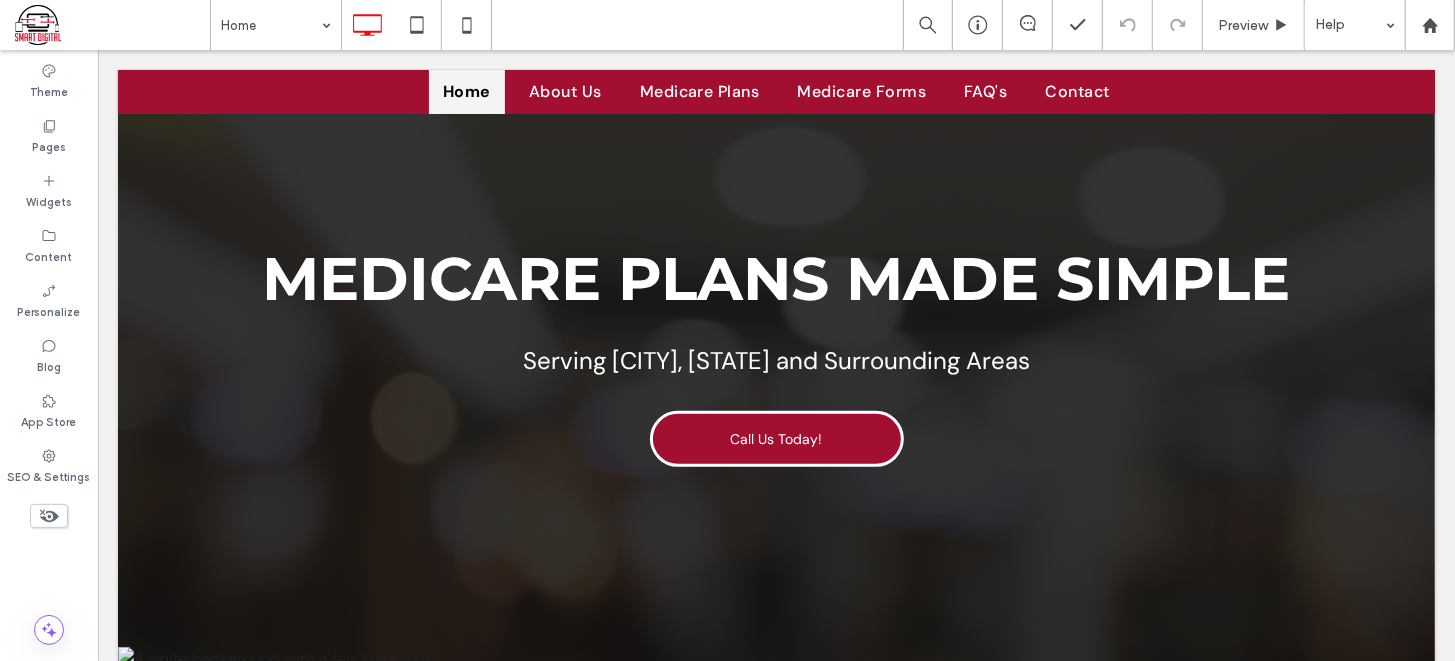 scroll, scrollTop: 269, scrollLeft: 0, axis: vertical 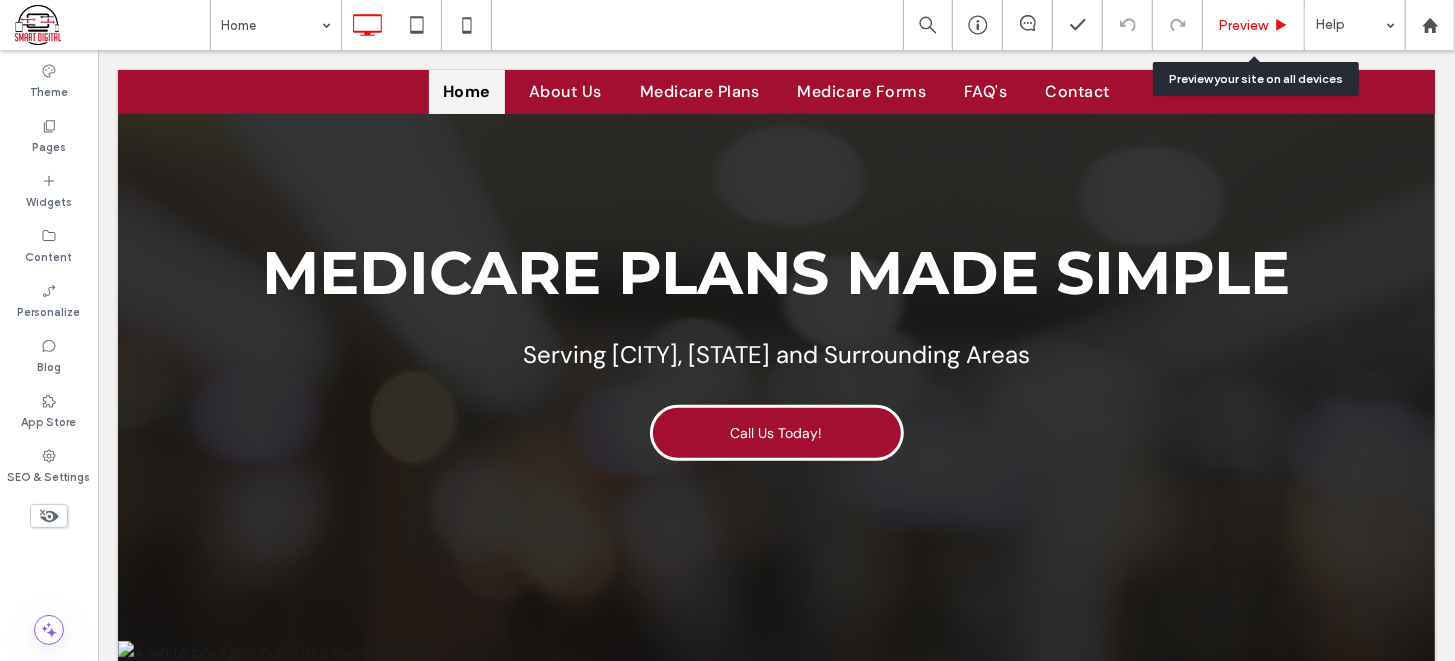 click on "Preview" at bounding box center (1243, 25) 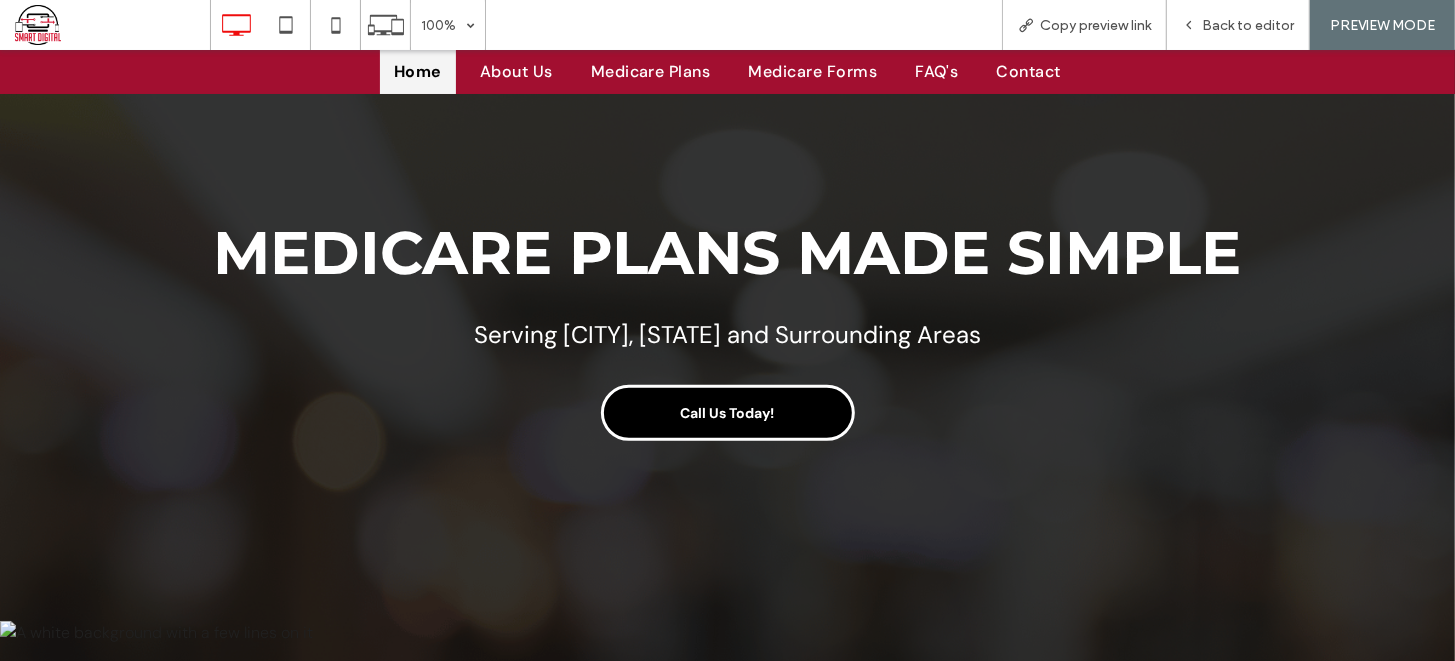 click on "Call Us Today!" at bounding box center (728, 412) 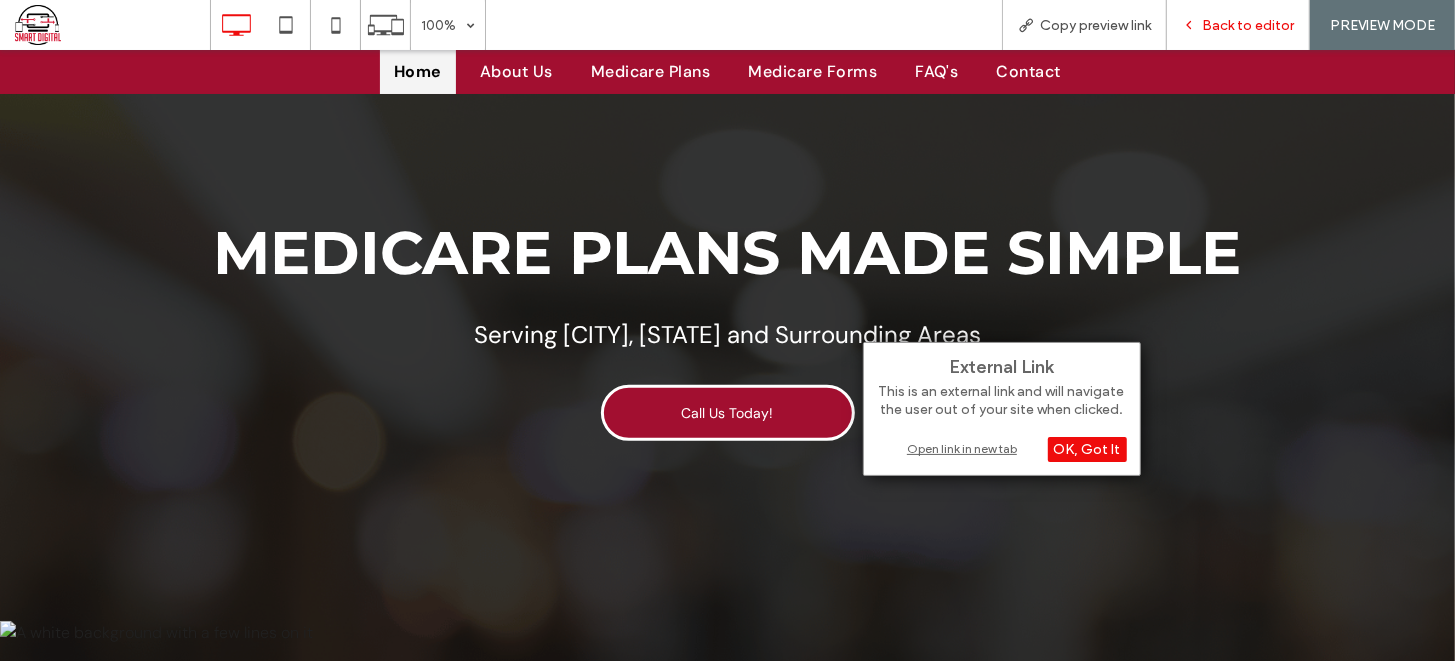 click on "Back to editor" at bounding box center (1248, 25) 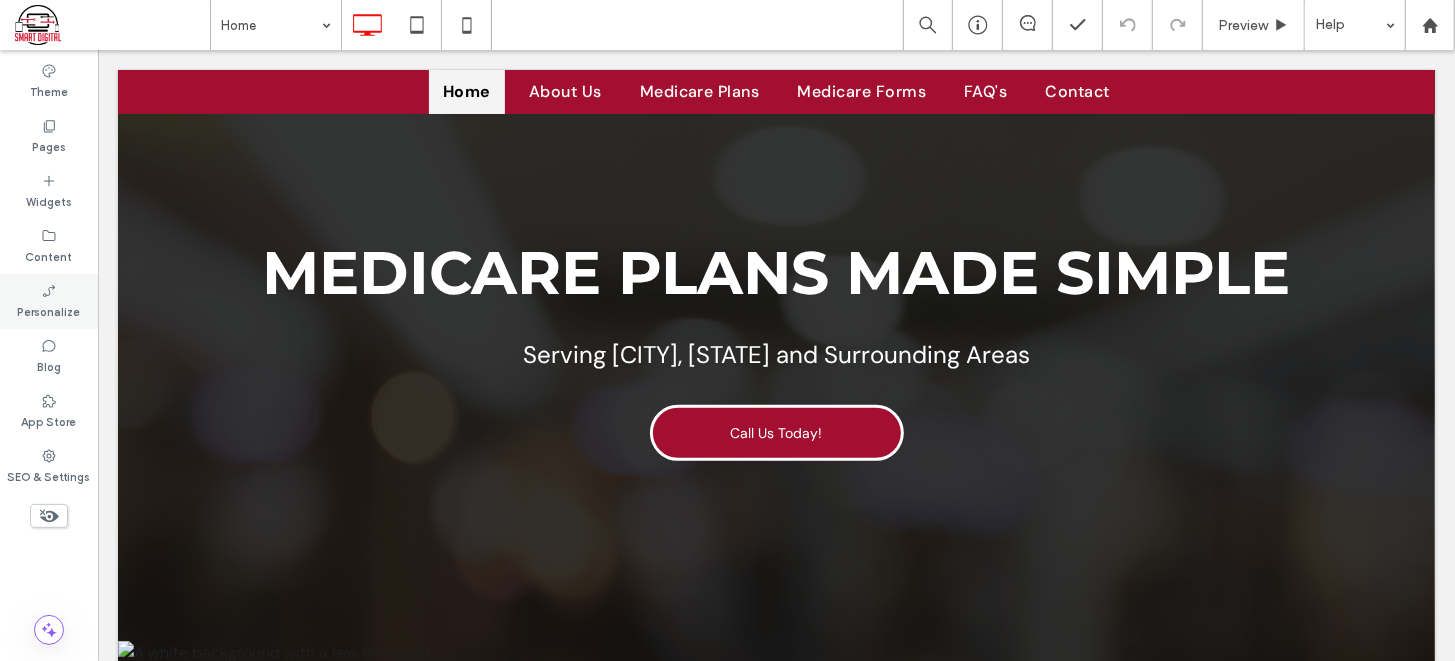 click on "Personalize" at bounding box center [49, 301] 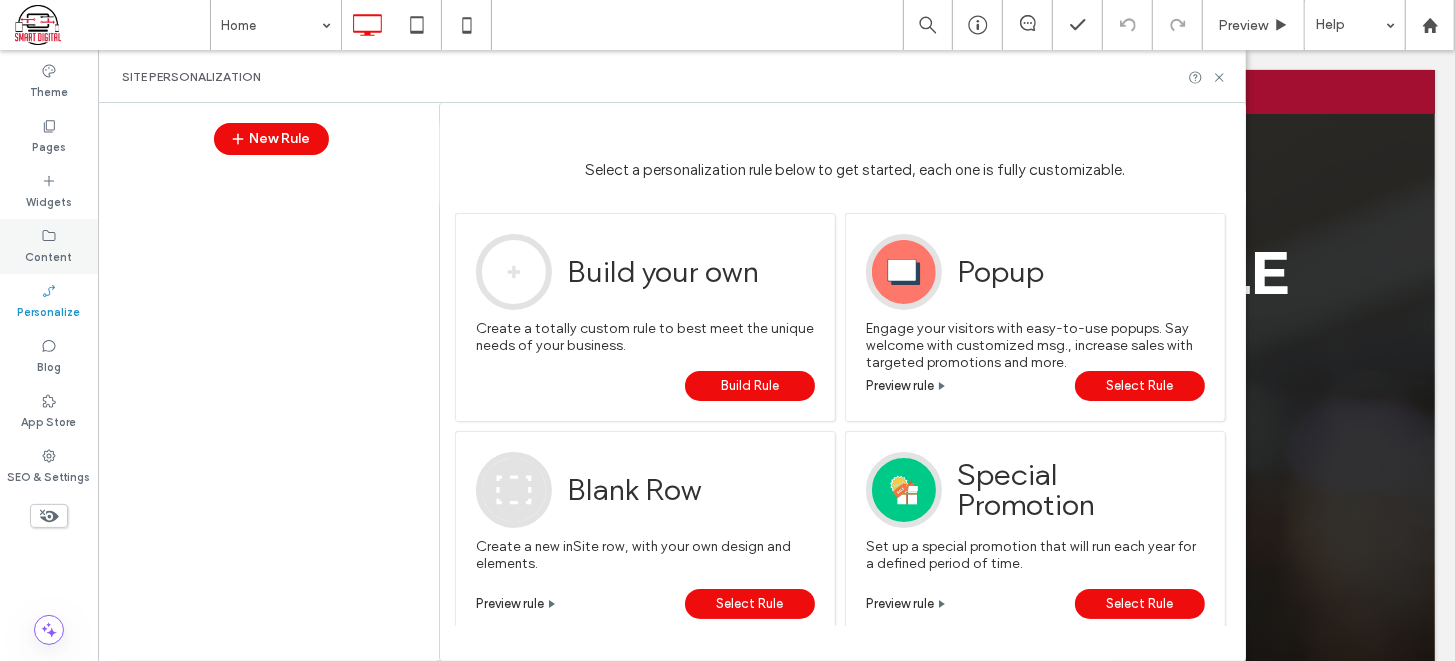 click on "Content" at bounding box center [49, 255] 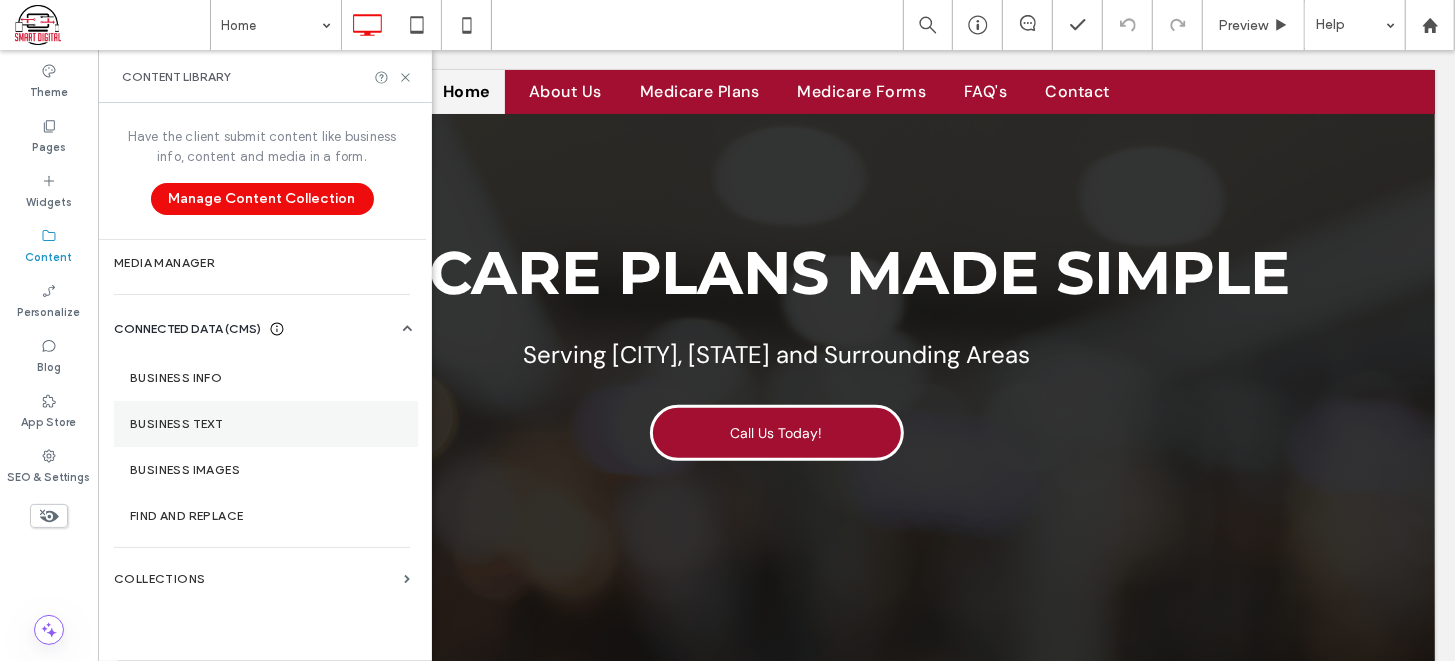 click on "Business Text" at bounding box center [266, 424] 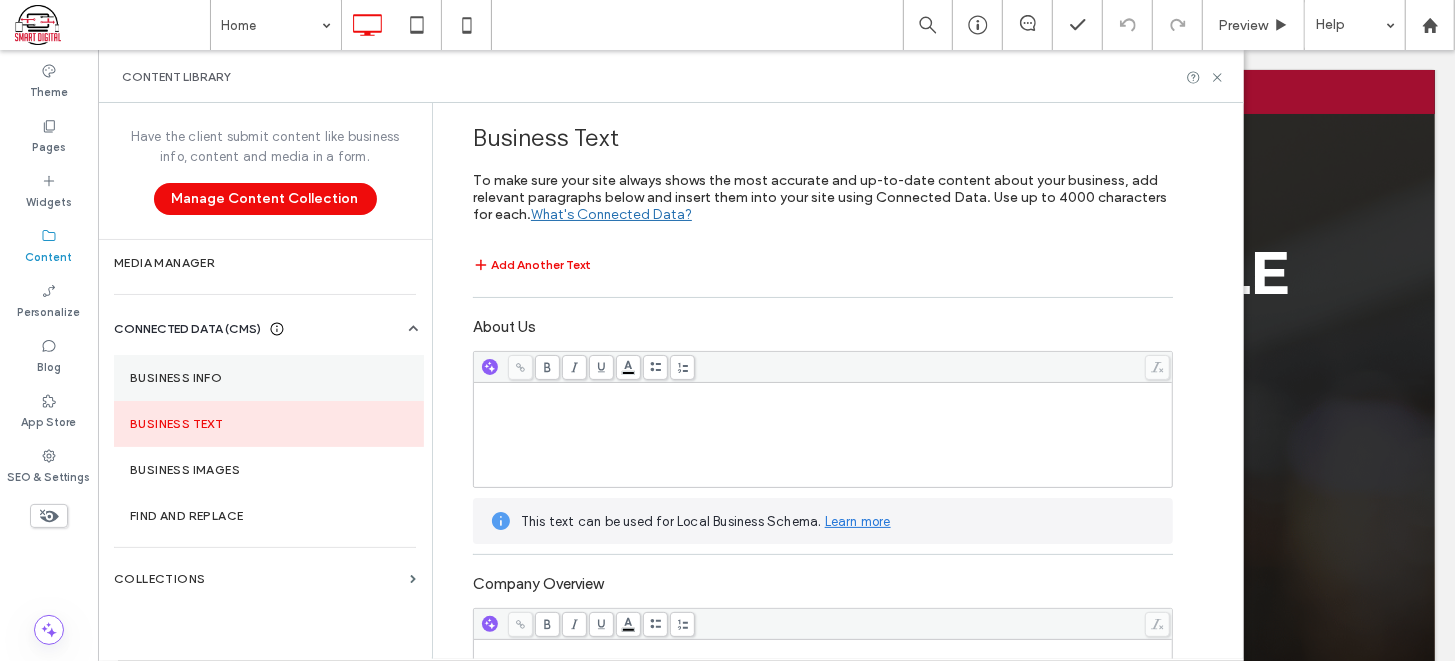 click on "Business Info" at bounding box center (269, 378) 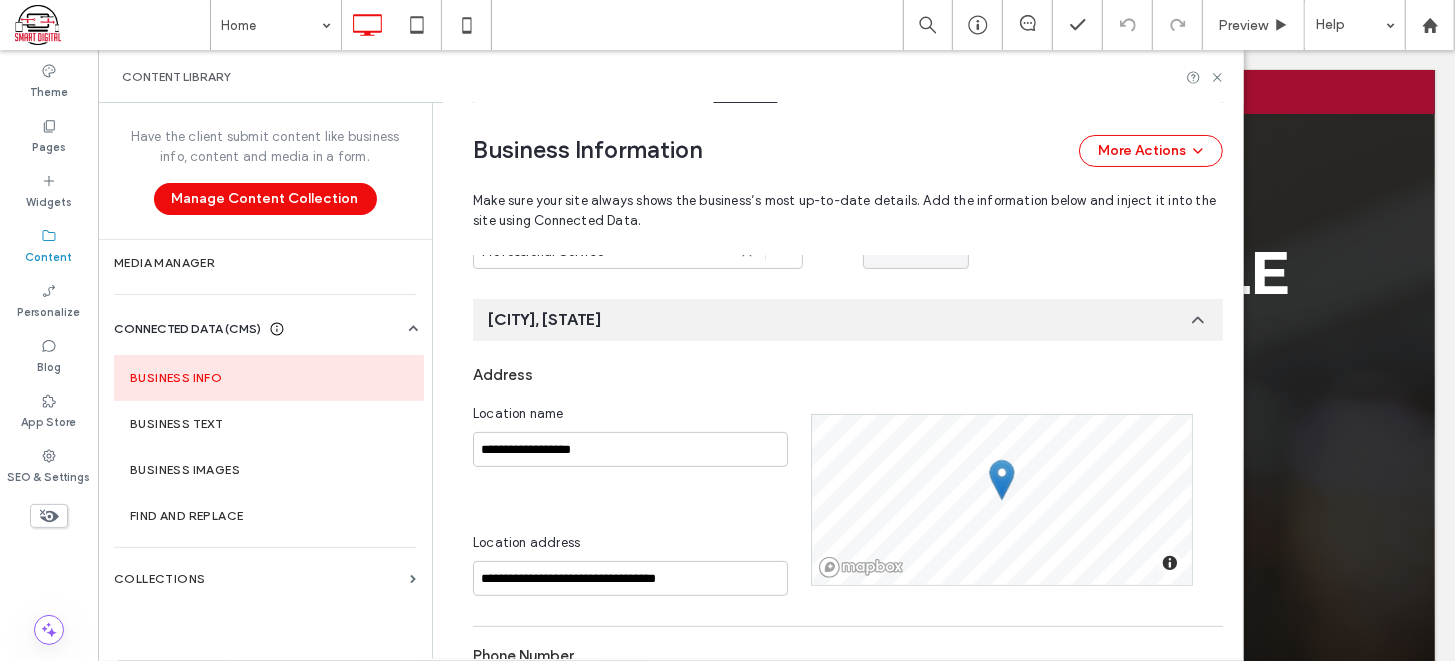 scroll, scrollTop: 327, scrollLeft: 0, axis: vertical 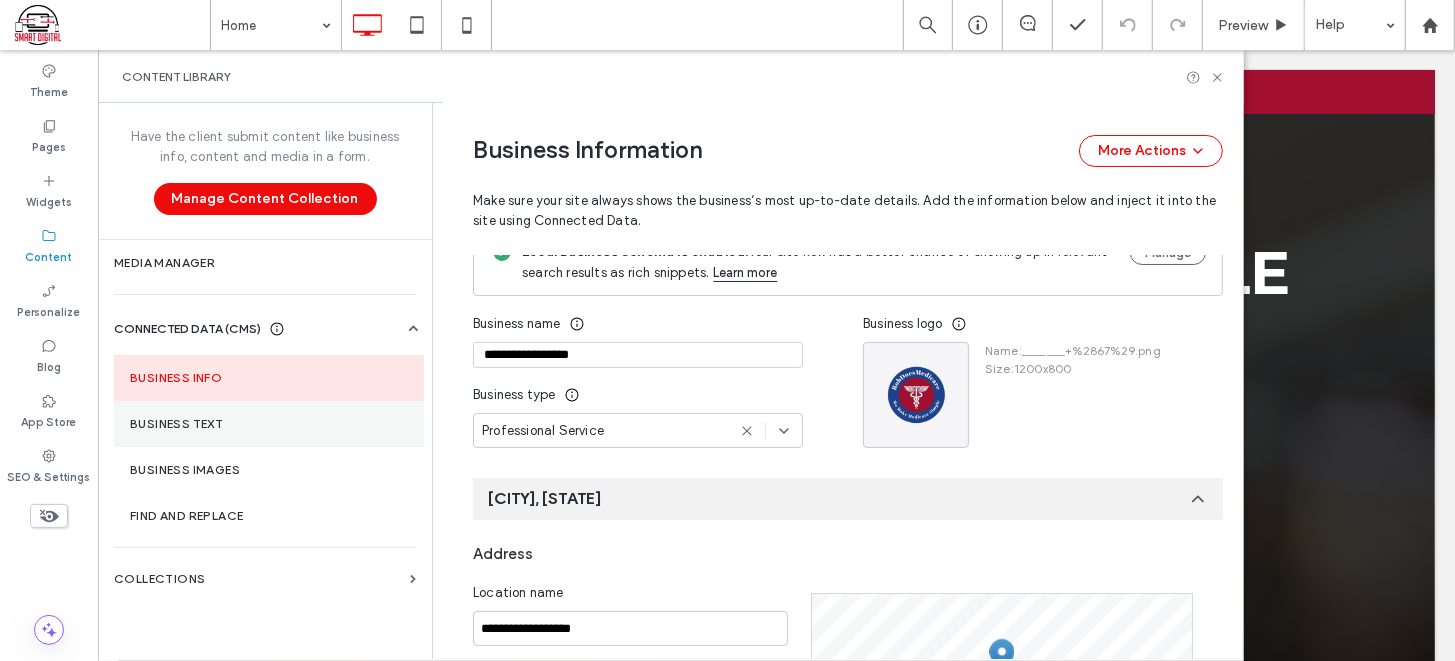 click on "Business Text" at bounding box center (269, 424) 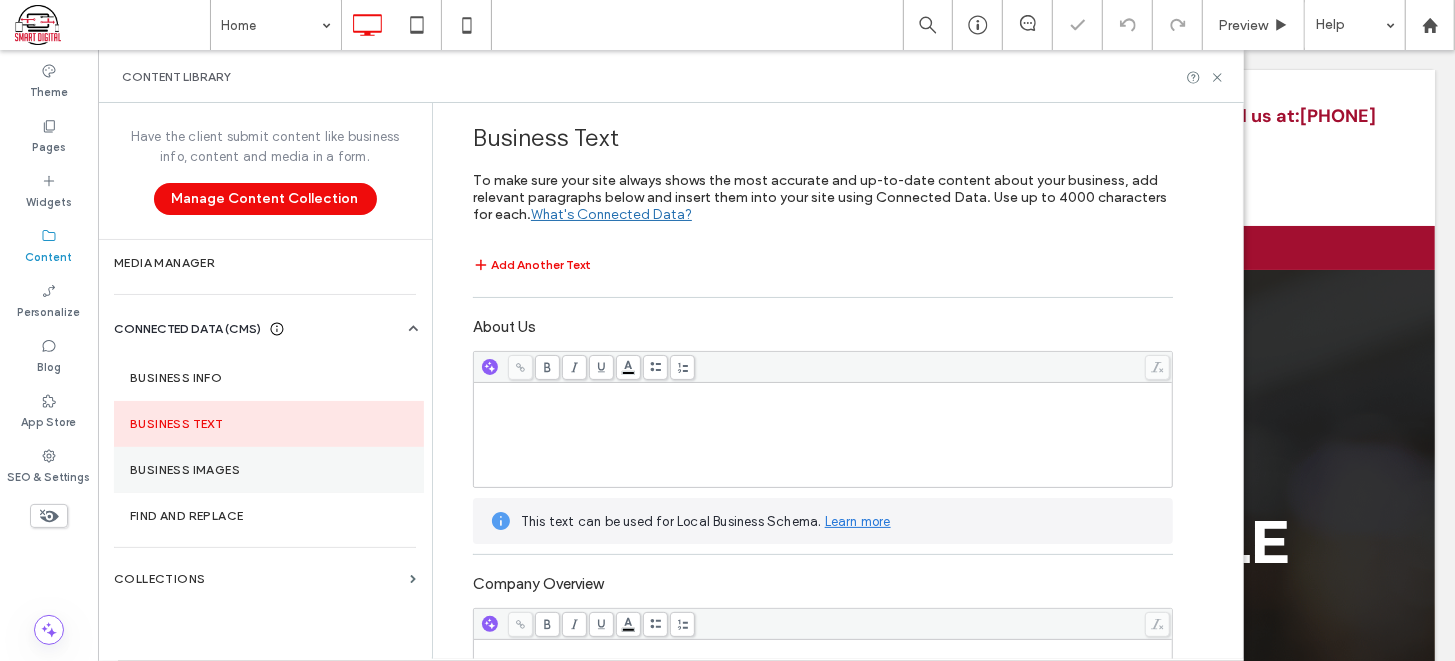 scroll, scrollTop: 0, scrollLeft: 0, axis: both 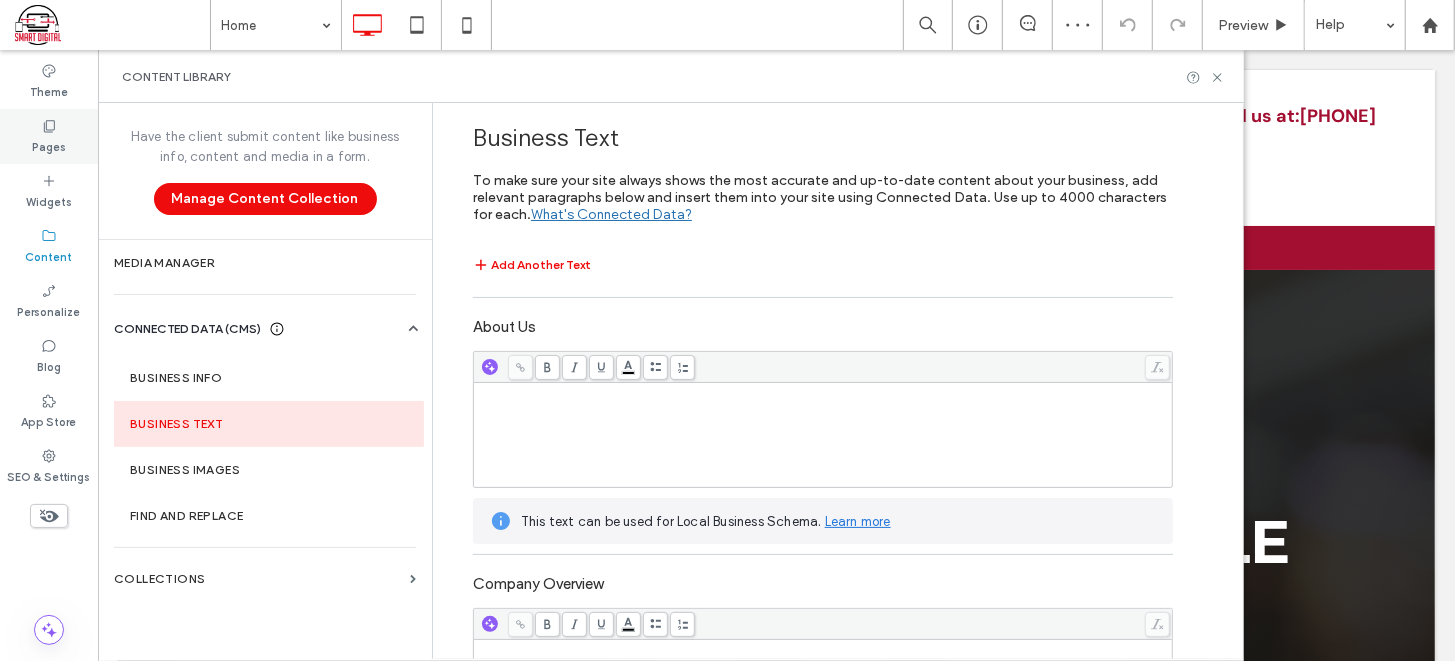 click 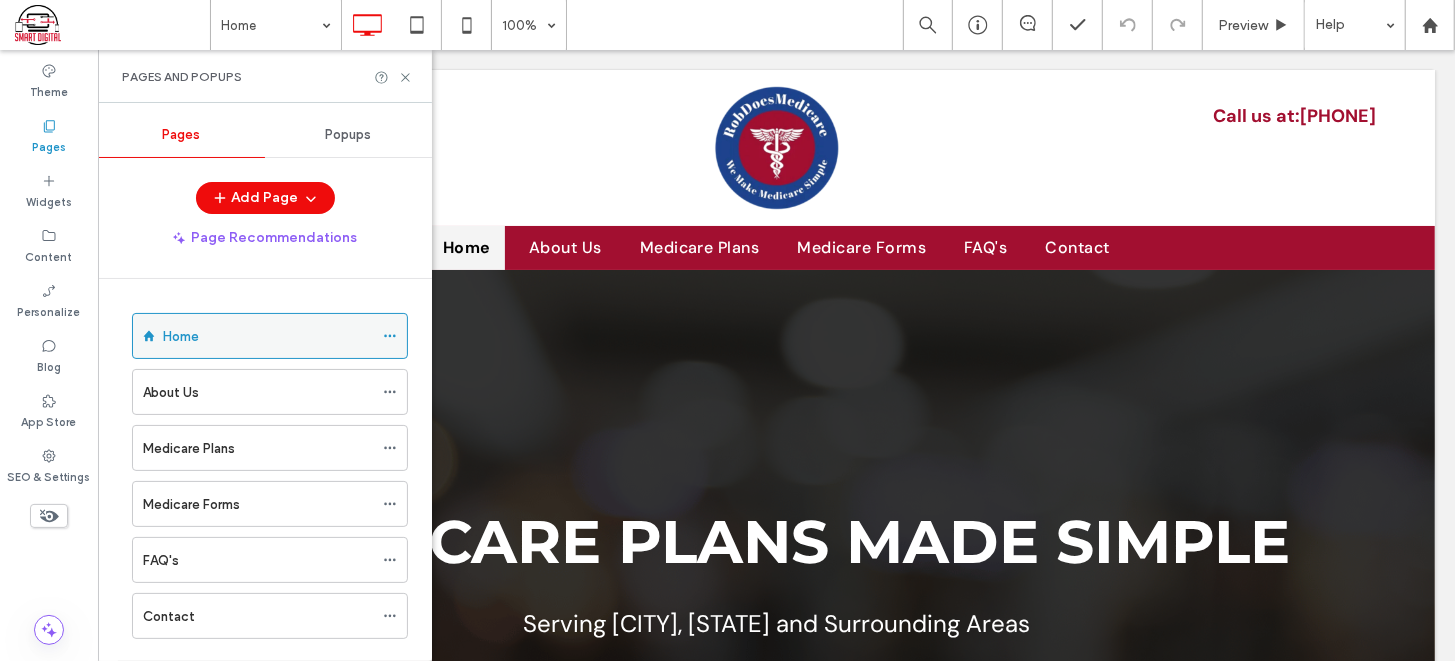 click 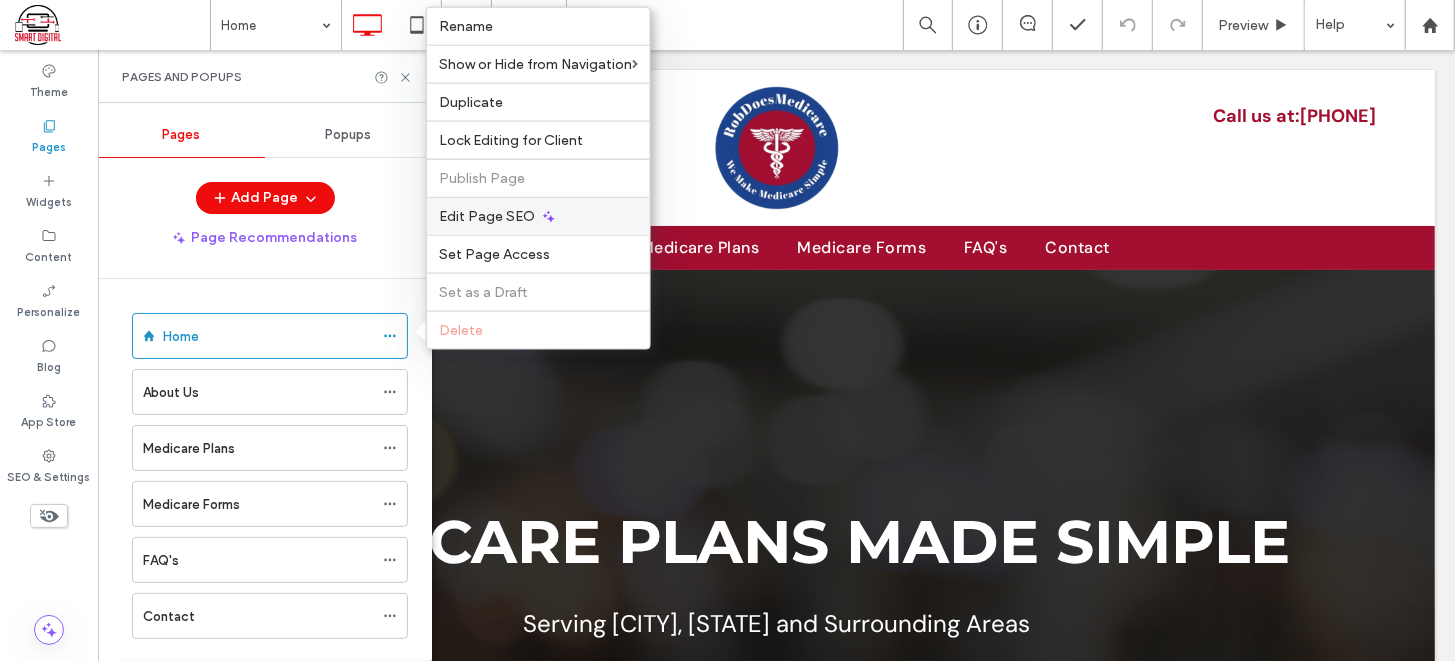 scroll, scrollTop: 0, scrollLeft: 0, axis: both 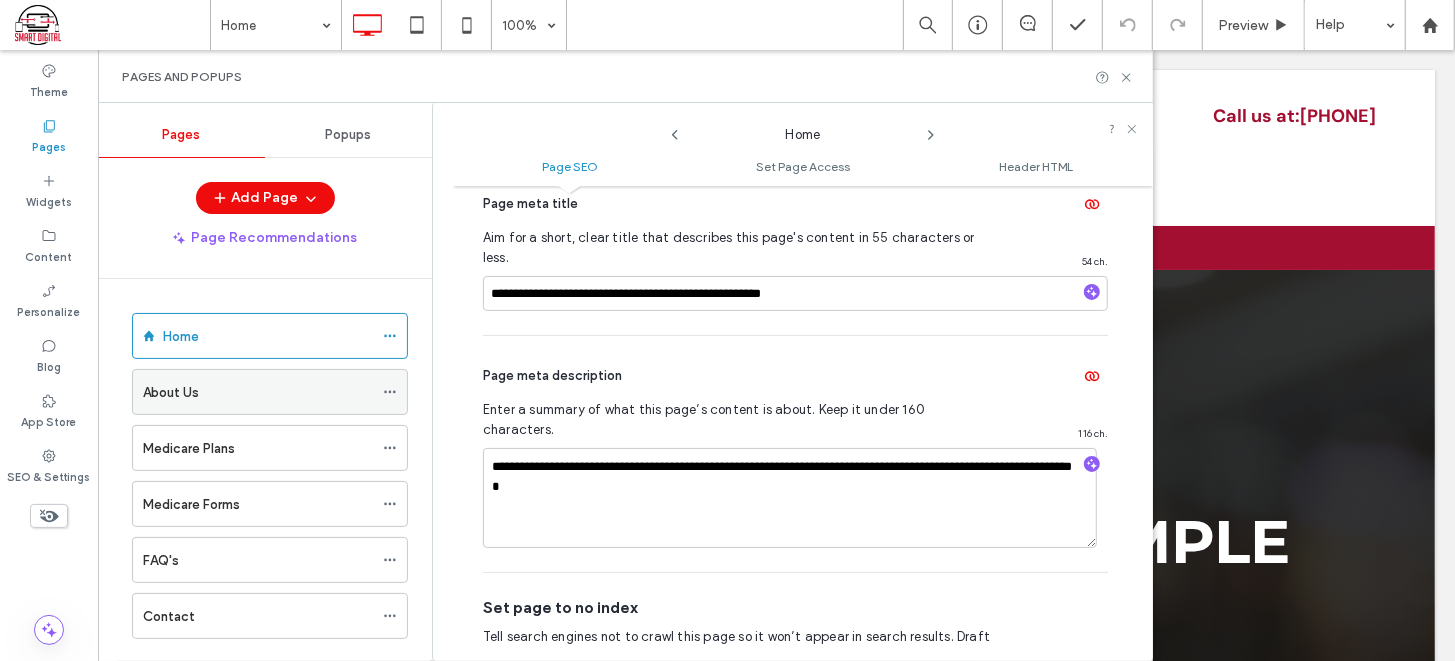 click 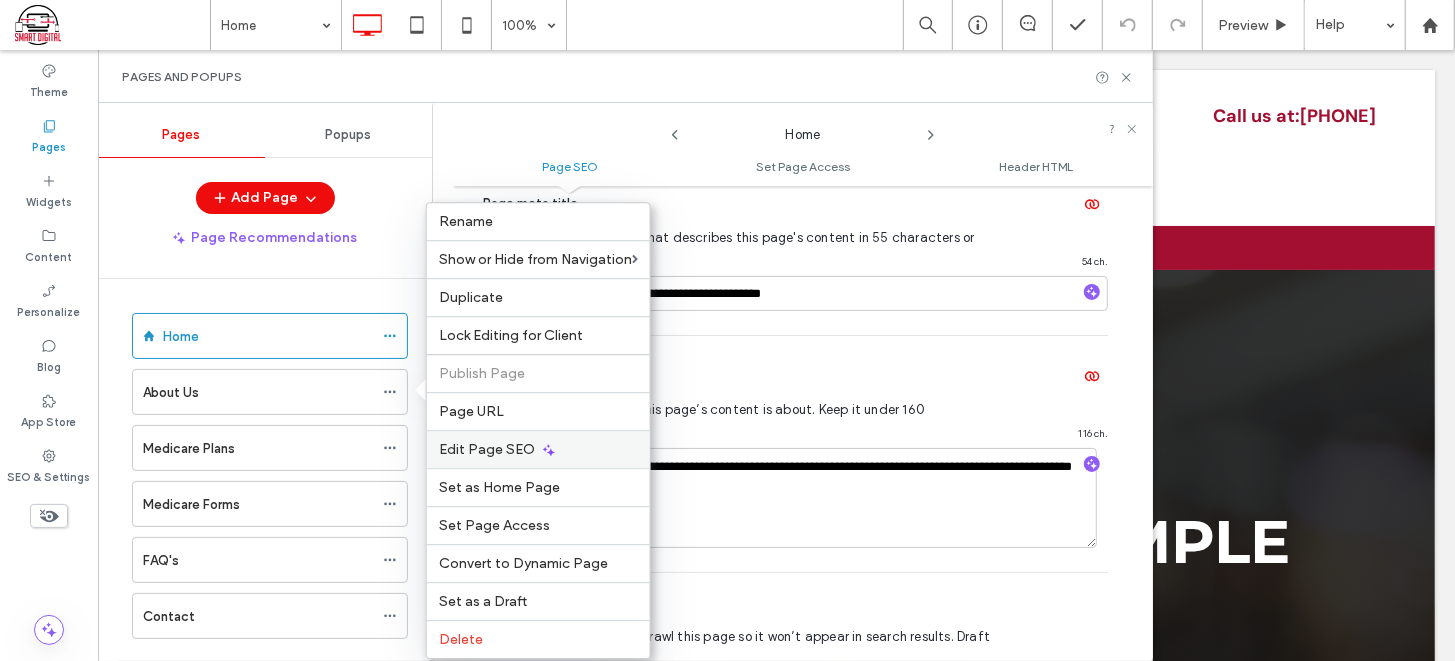 click on "Edit Page SEO" at bounding box center (487, 449) 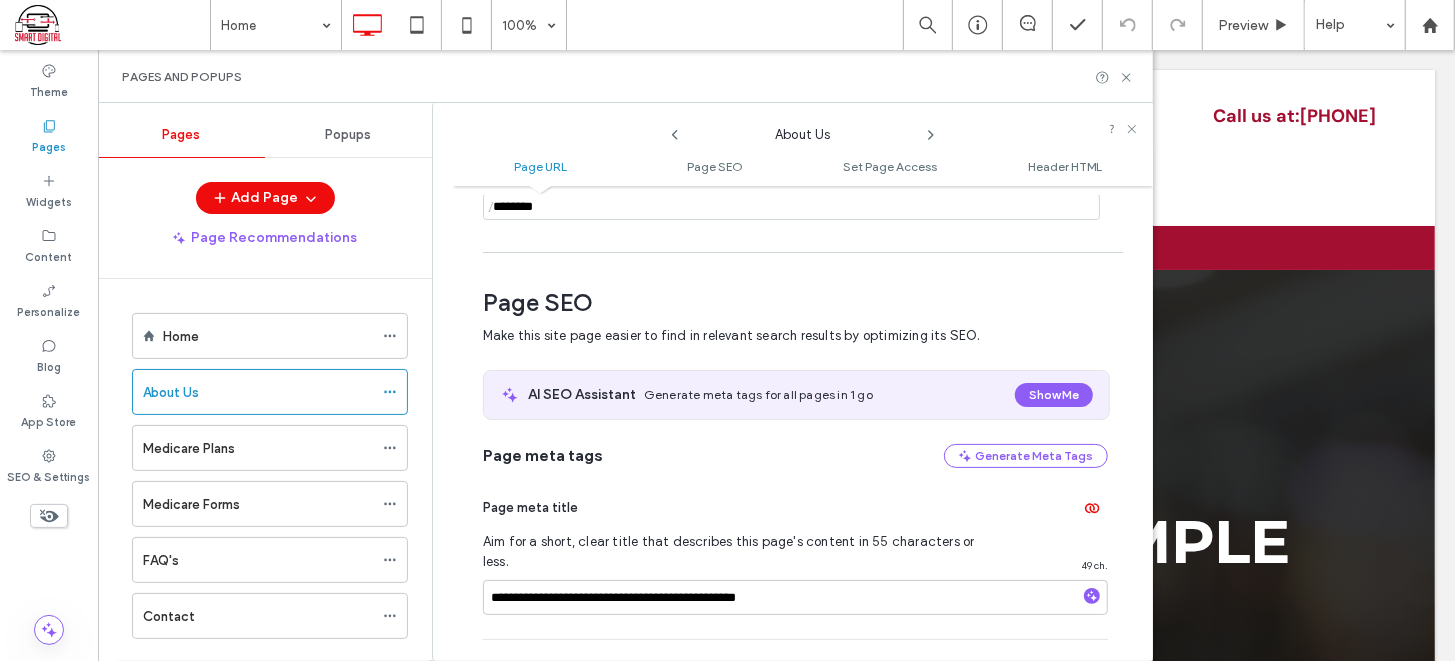 scroll, scrollTop: 272, scrollLeft: 0, axis: vertical 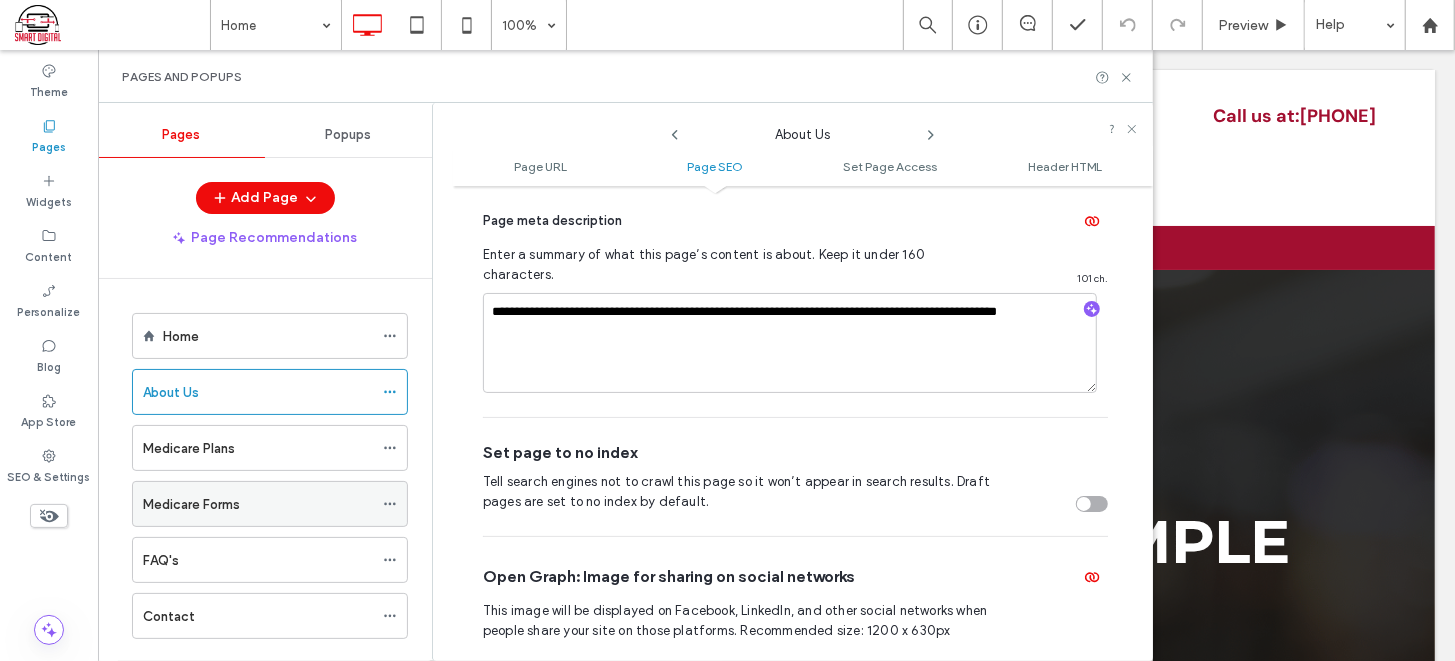 click 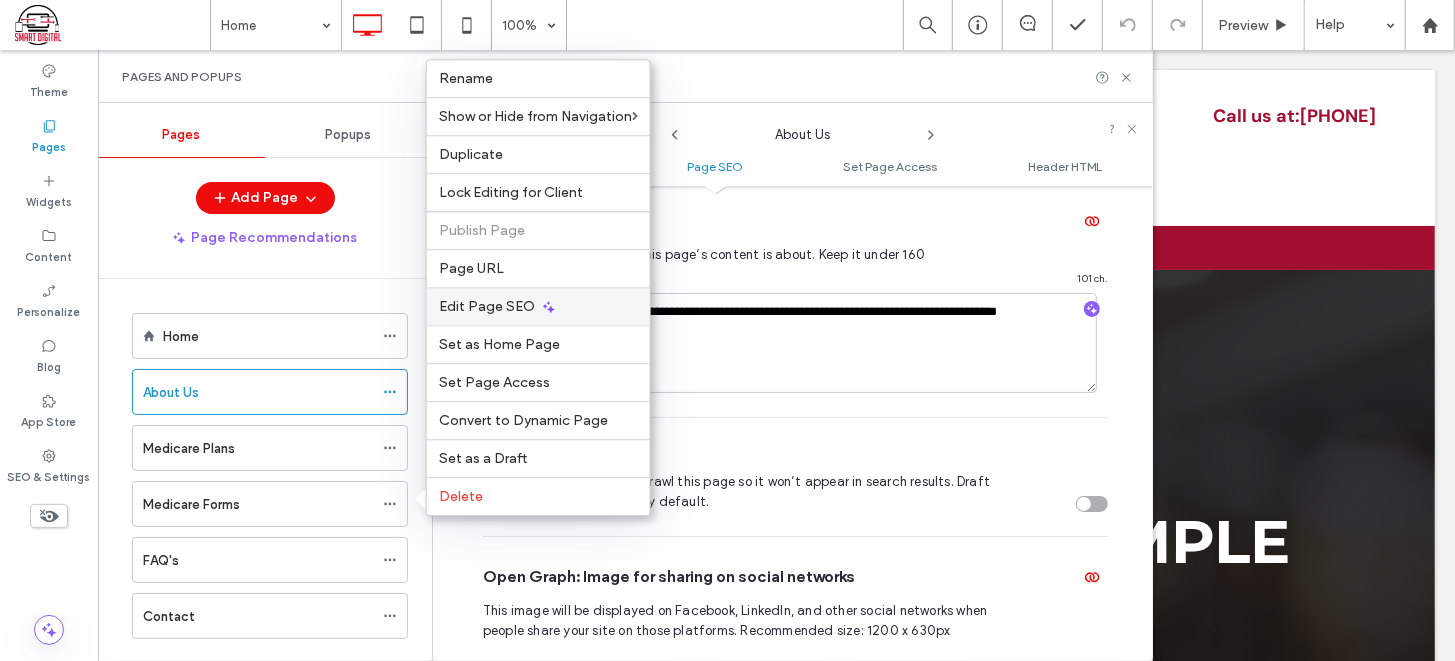 click on "Edit Page SEO" at bounding box center (487, 306) 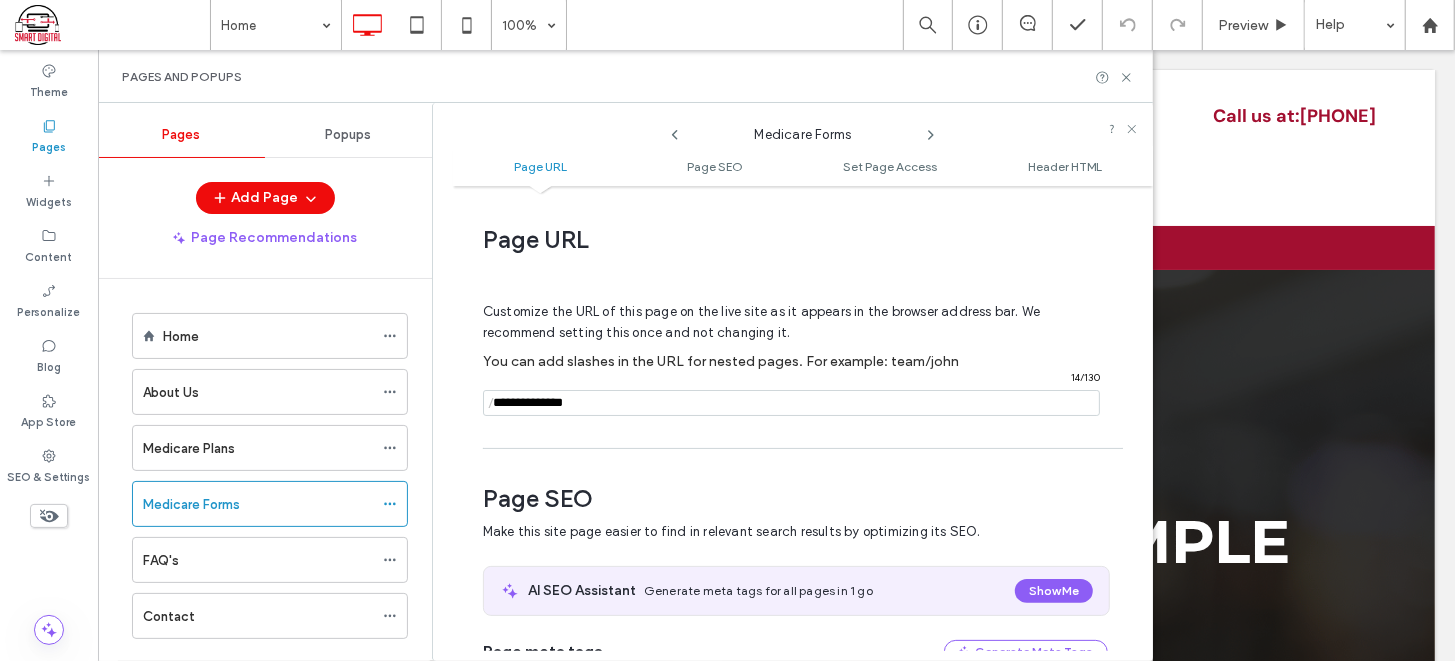 scroll, scrollTop: 272, scrollLeft: 0, axis: vertical 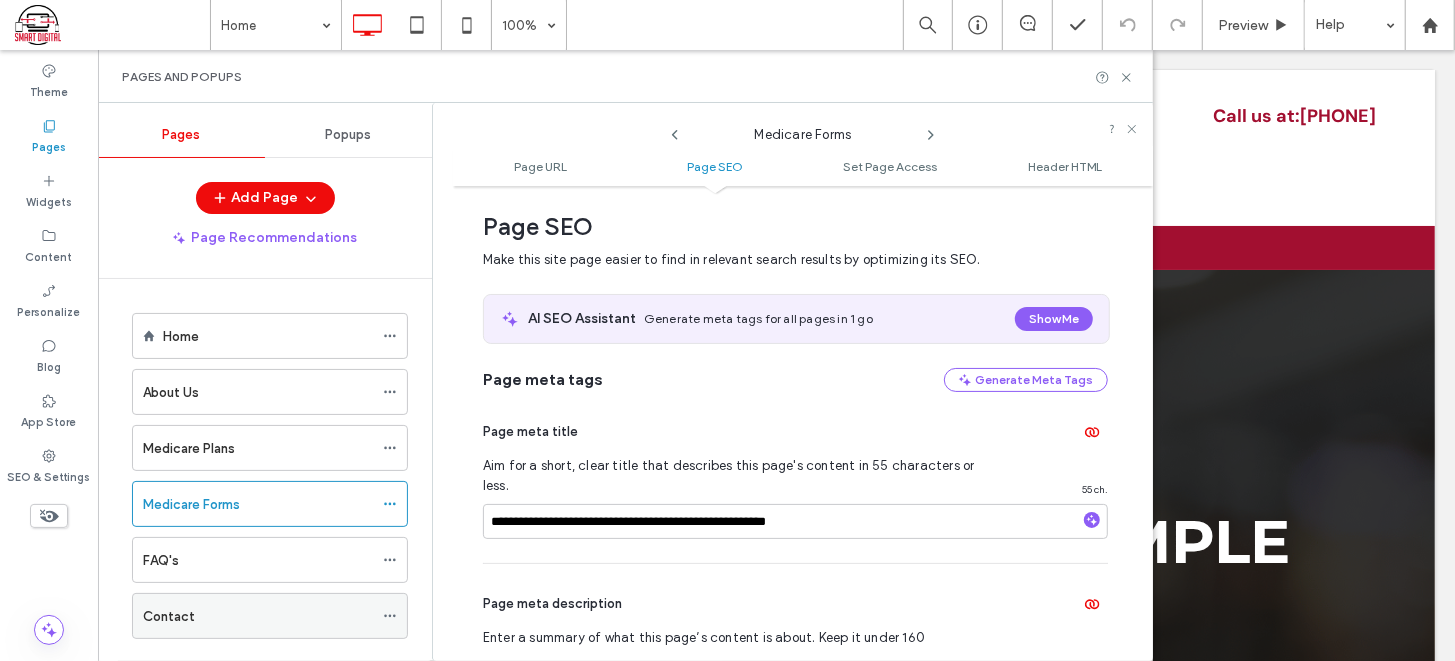 click 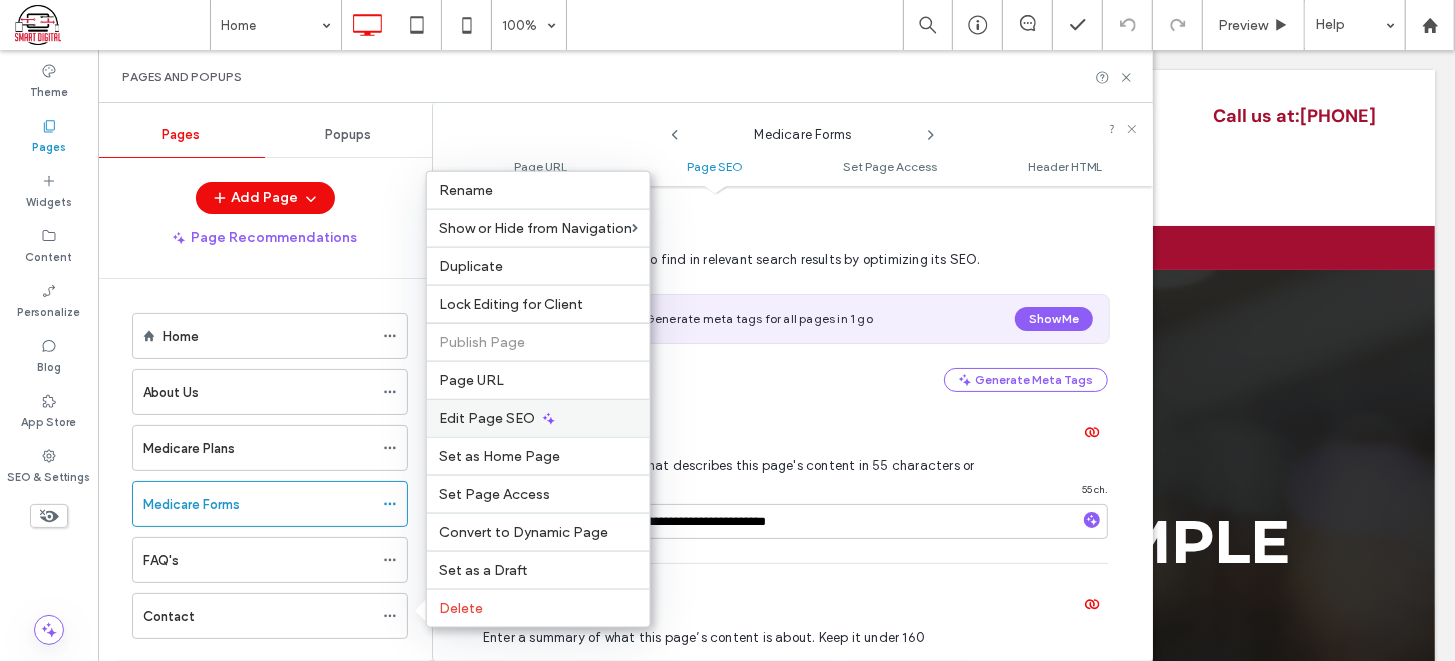 click on "Edit Page SEO" at bounding box center (487, 418) 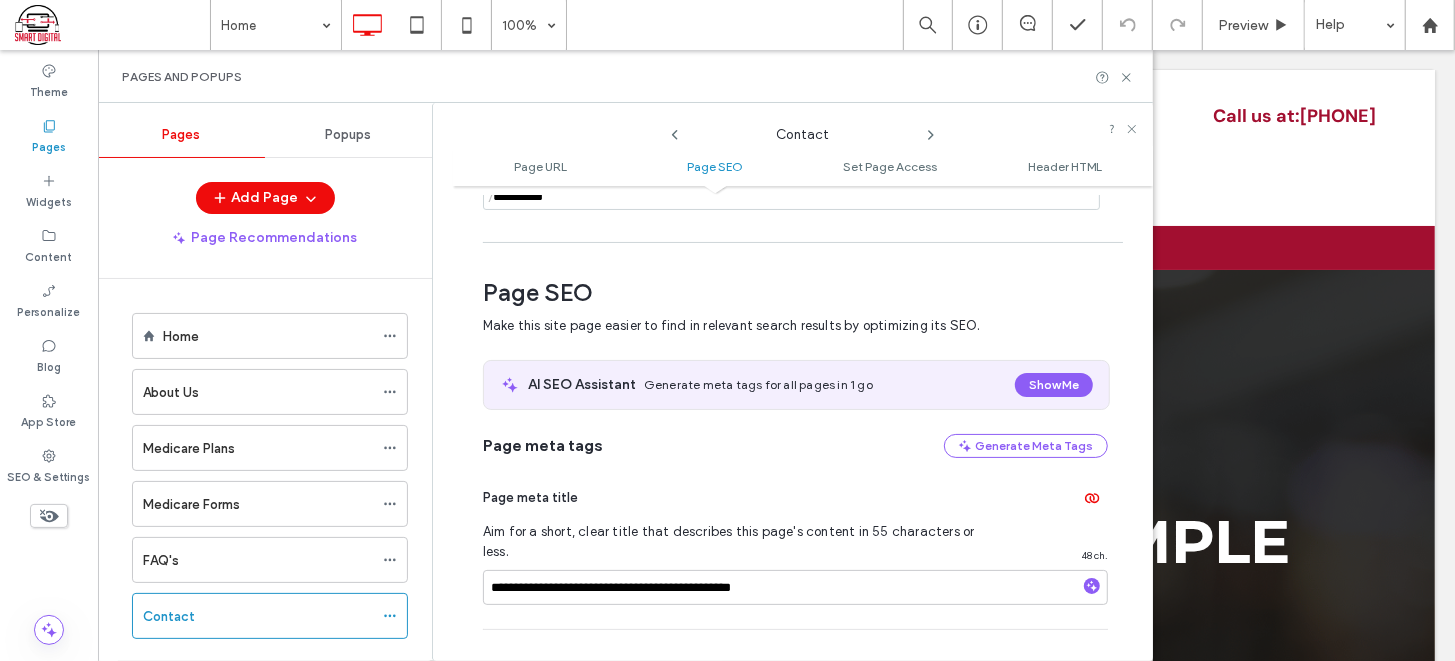 scroll, scrollTop: 272, scrollLeft: 0, axis: vertical 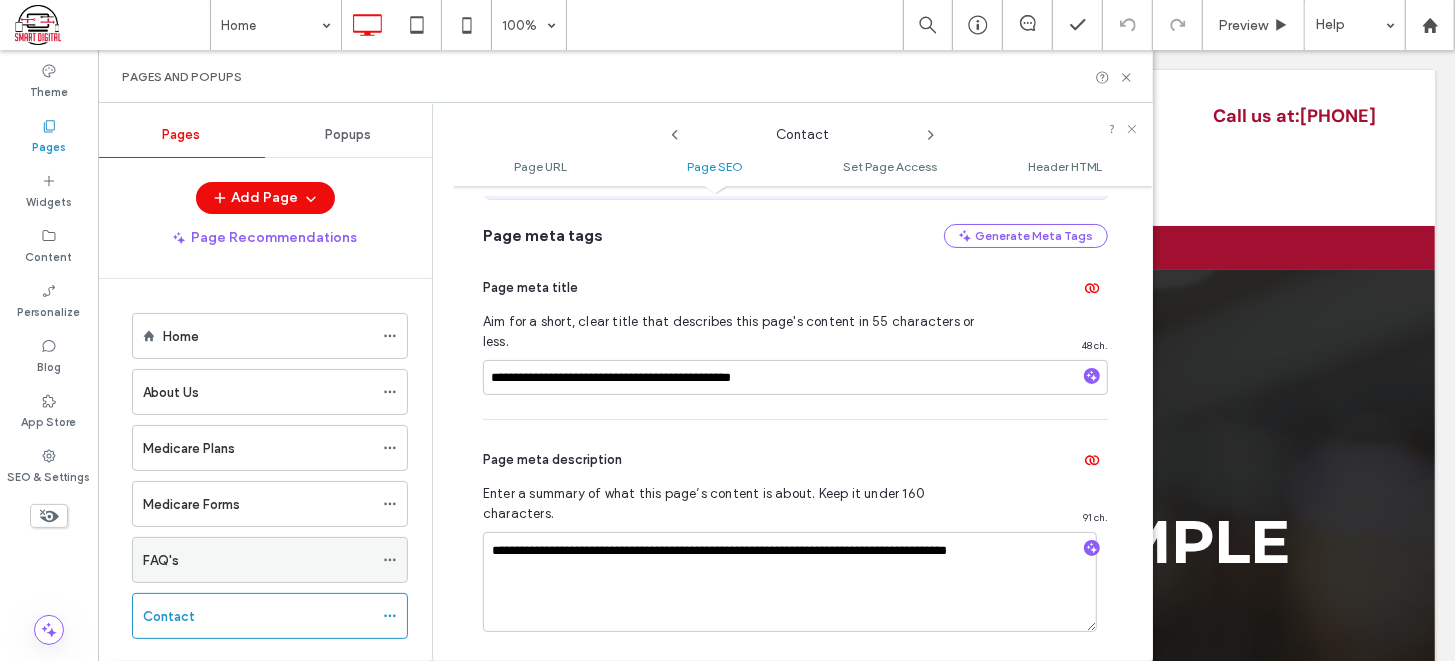 click 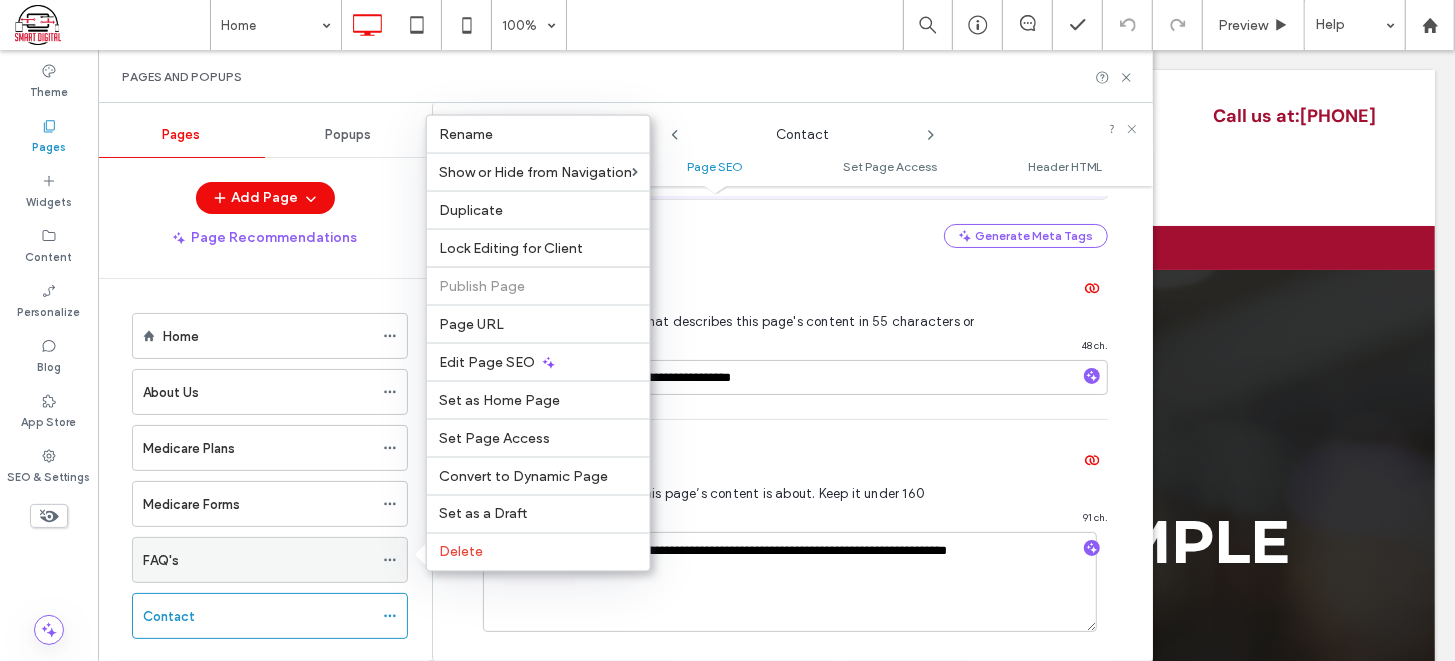 click 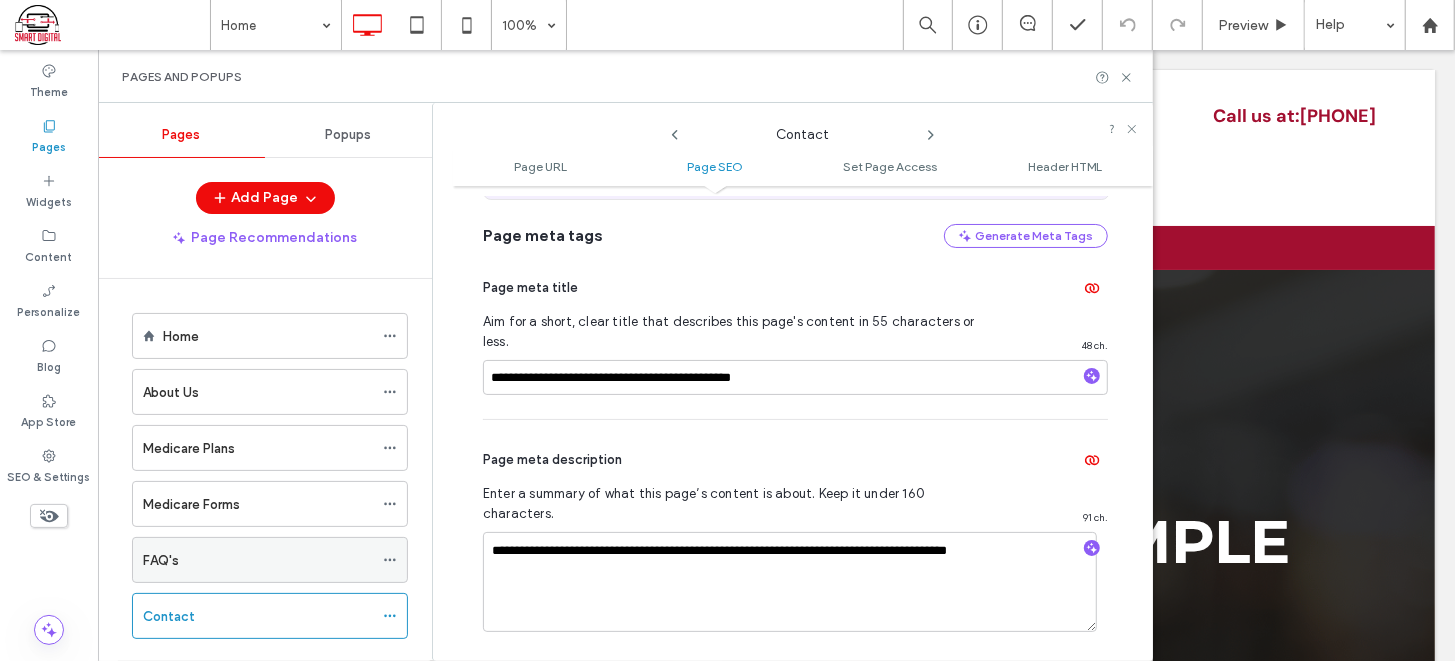 click 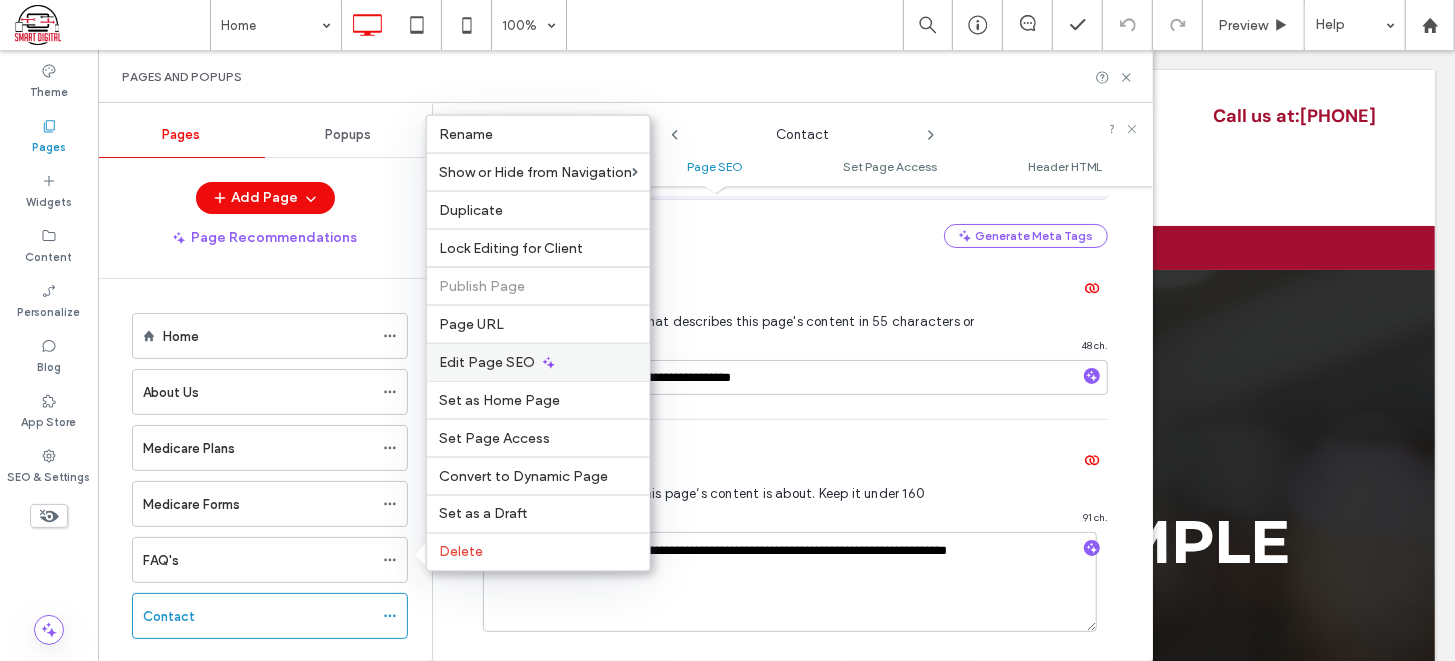 click on "Edit Page SEO" at bounding box center (538, 362) 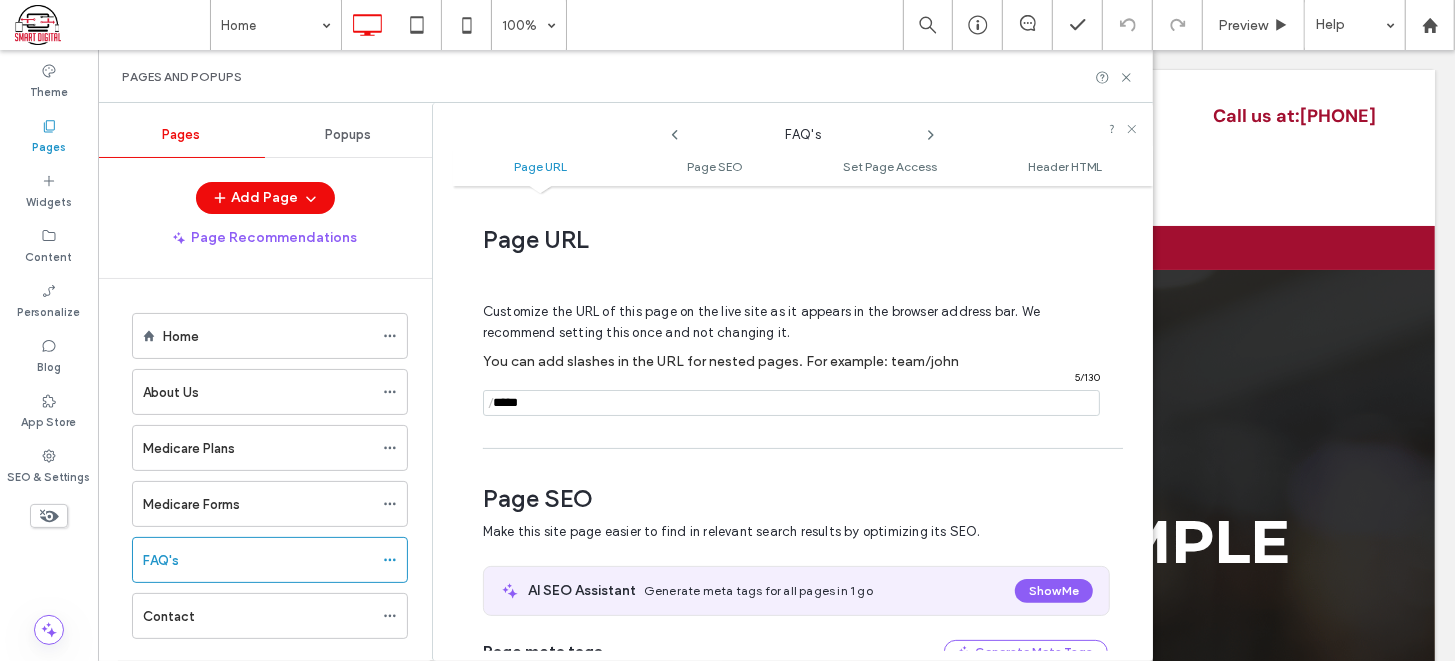 scroll, scrollTop: 272, scrollLeft: 0, axis: vertical 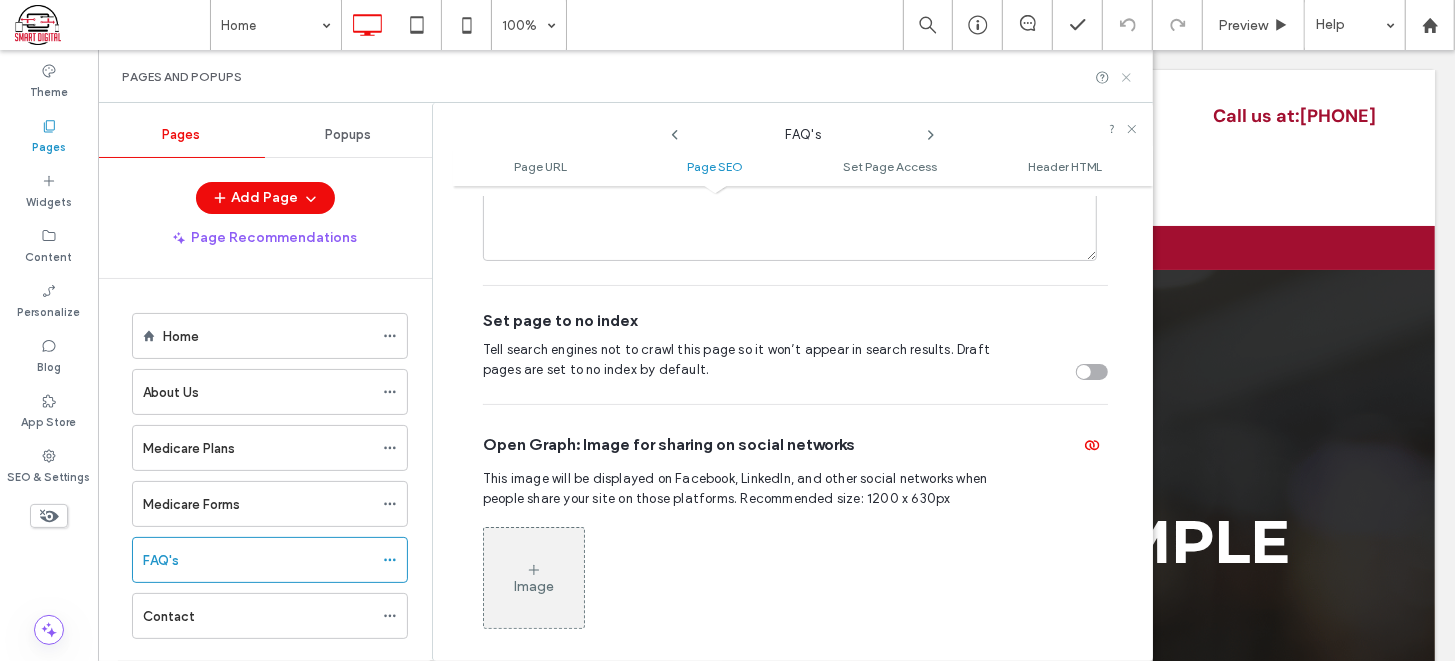 click 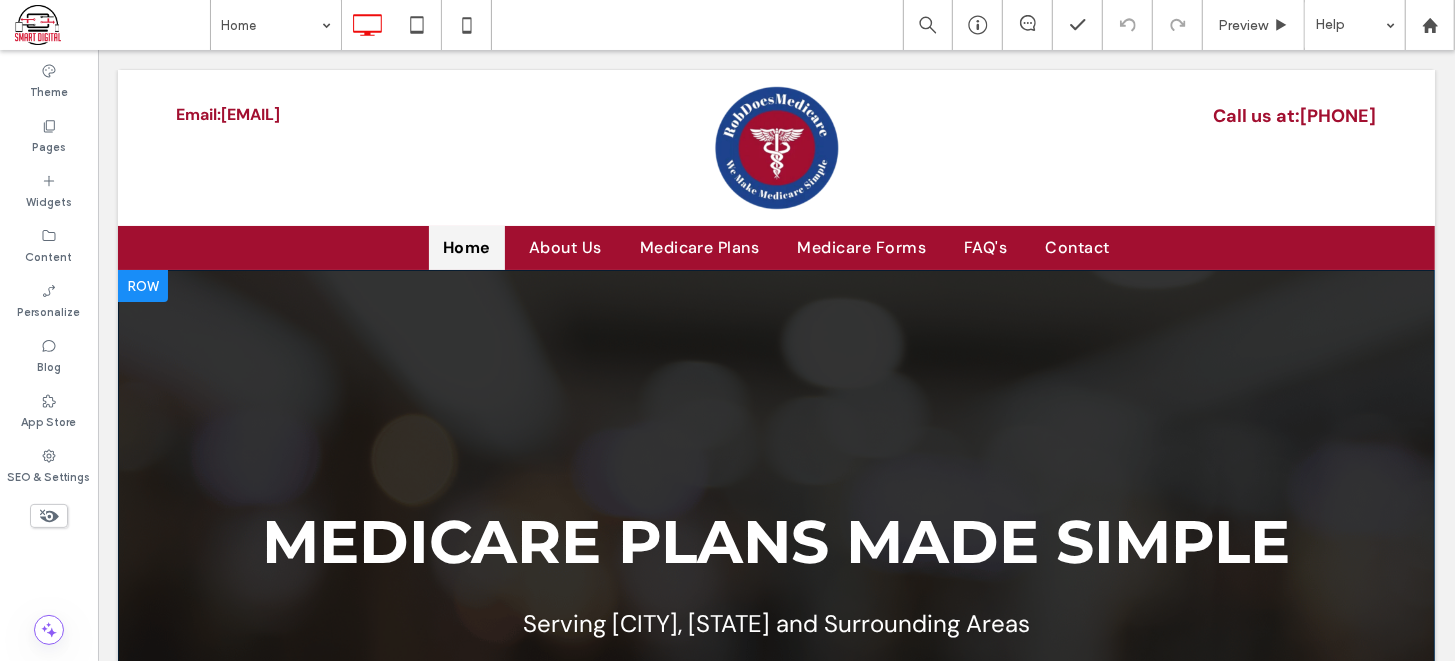 click on "Medicare Plans Made Simple
Serving Salt Lake City, UT and Surrounding Areas
Call Us Today!
Click To Paste
Row + Add Section" at bounding box center [775, 613] 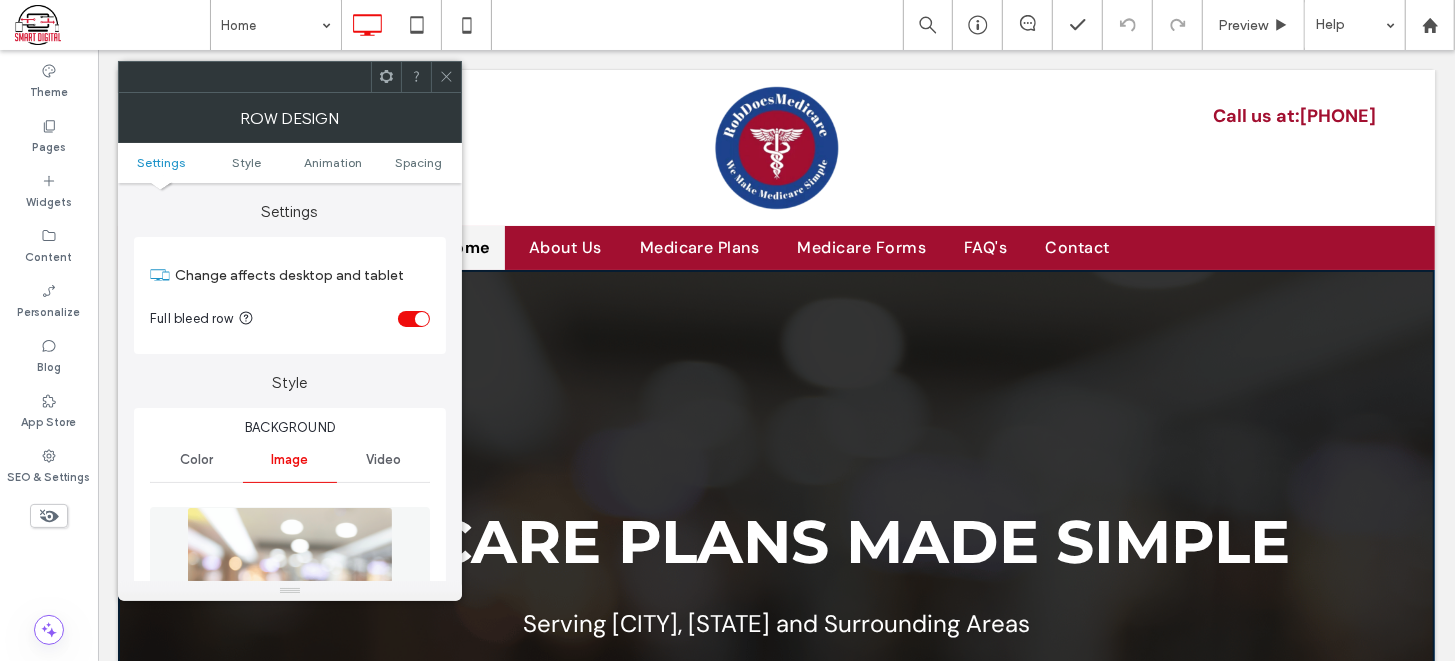 click at bounding box center [446, 77] 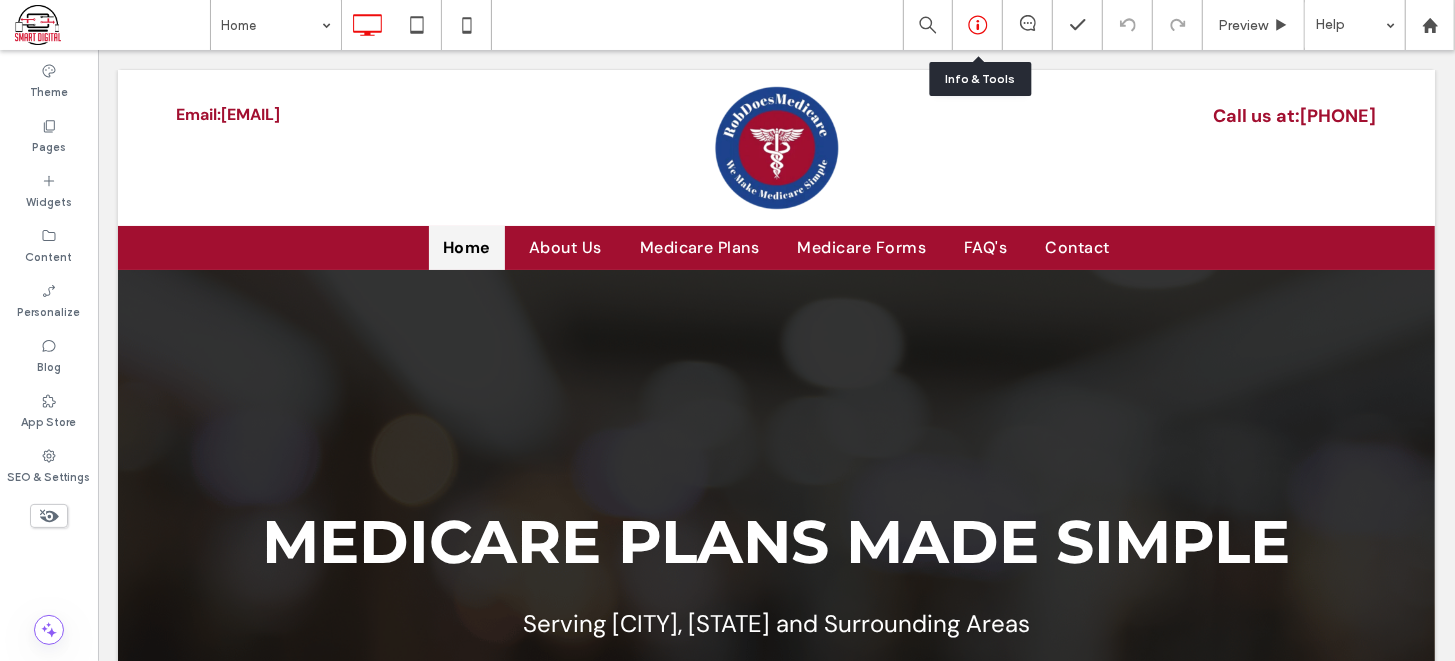 click 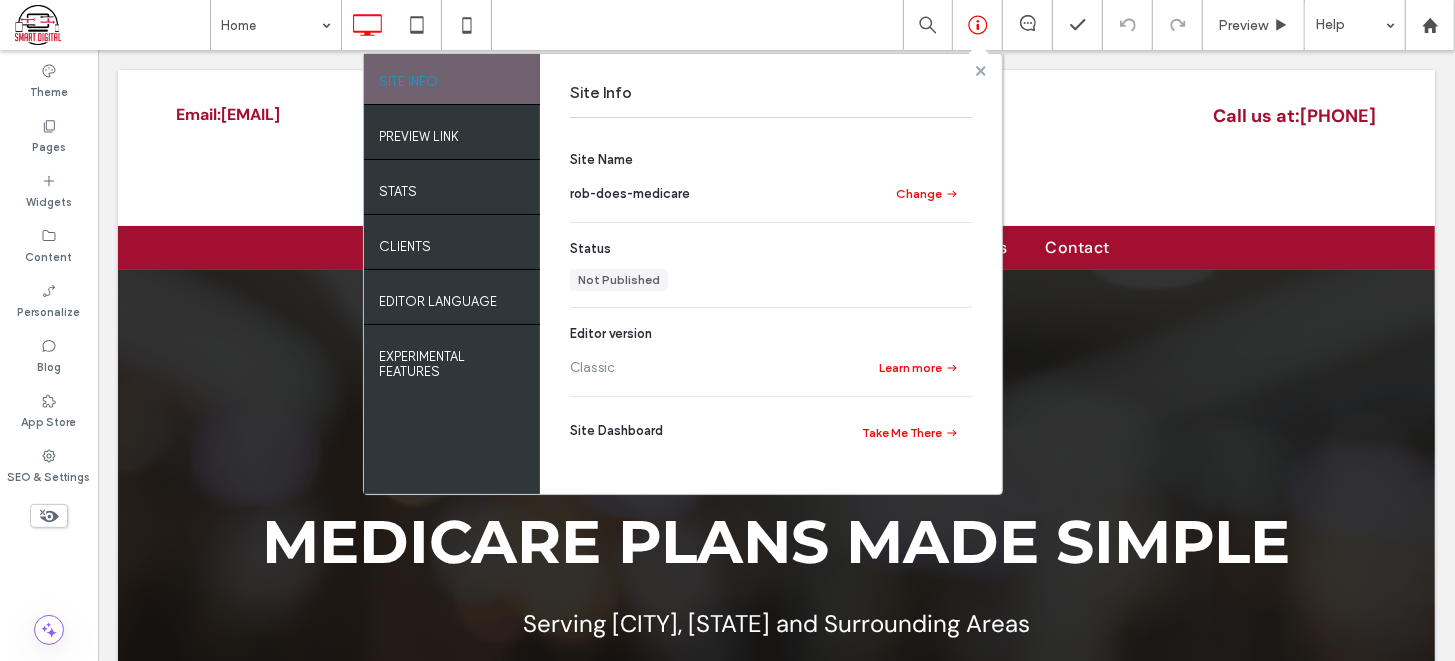 click 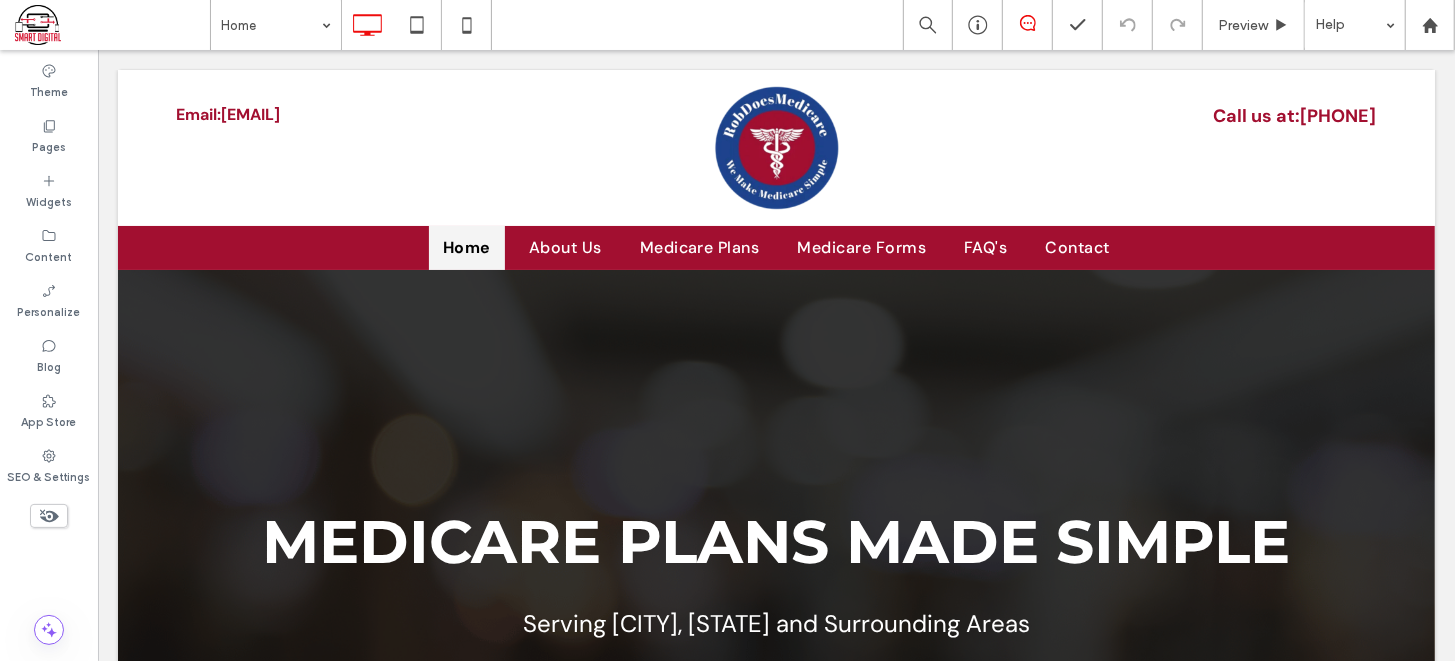 click 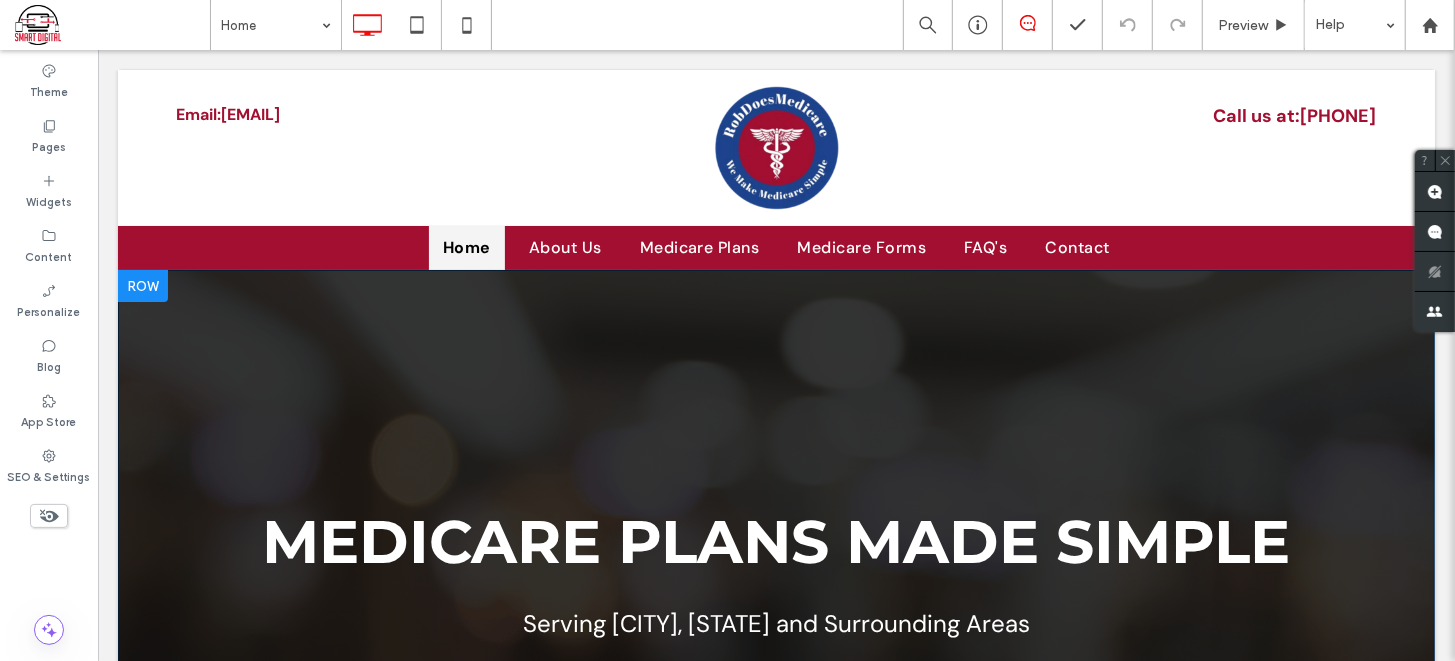 click on "Medicare Plans Made Simple
Serving Salt Lake City, UT and Surrounding Areas
Call Us Today!
Click To Paste
Row + Add Section" at bounding box center (775, 613) 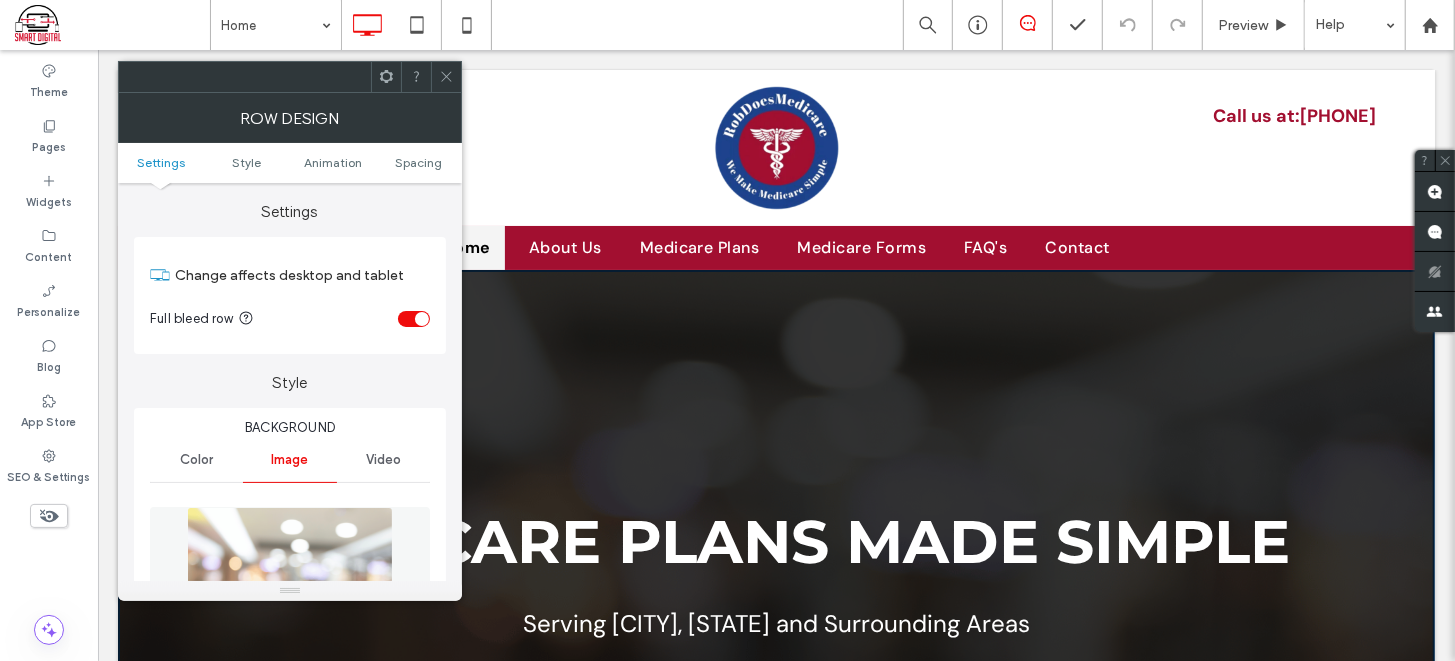 click 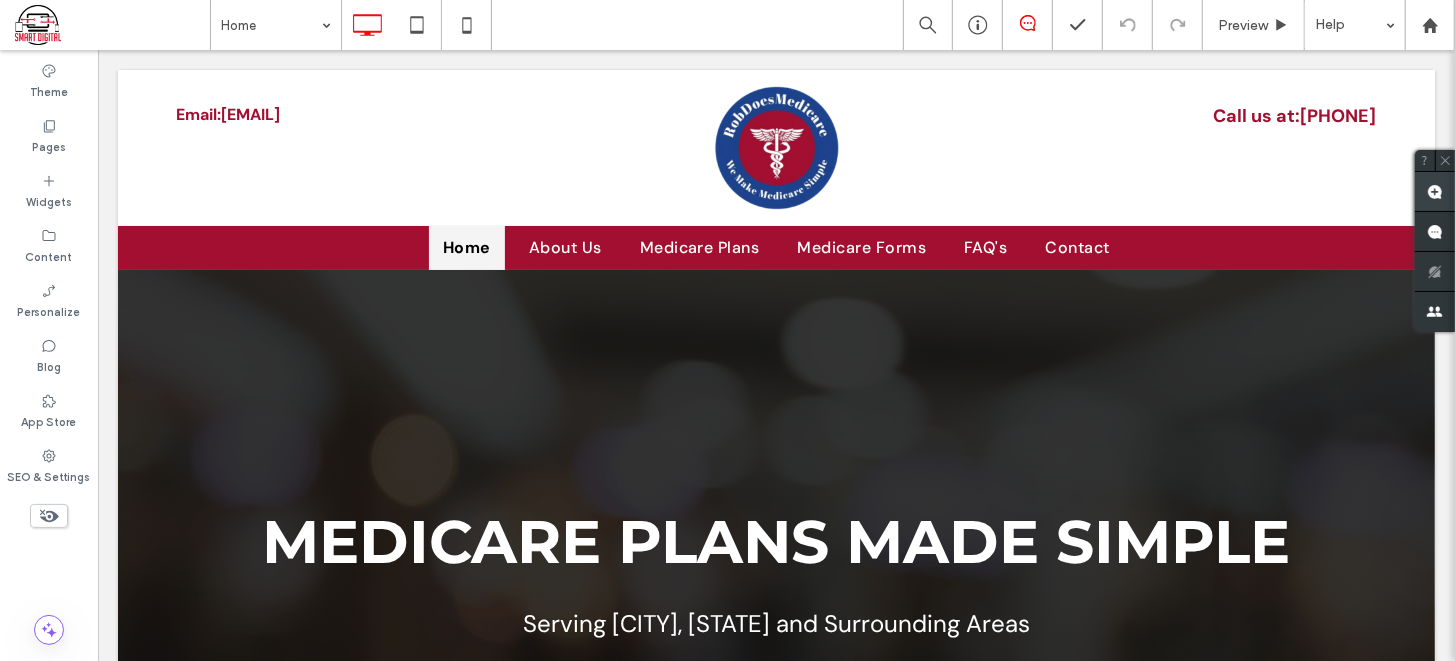 click 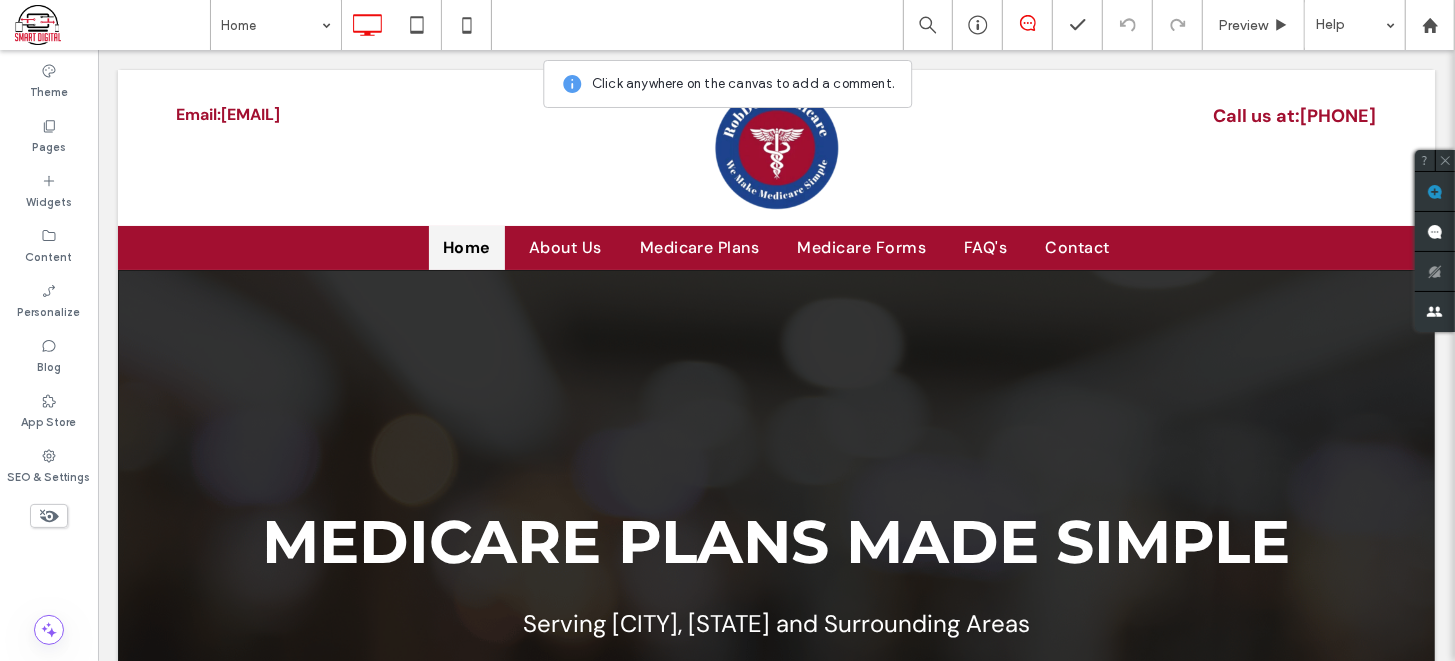click on "Medicare Plans Made Simple
Serving Salt Lake City, UT and Surrounding Areas
Call Us Today!
Click To Paste
Row + Add Section" at bounding box center [775, 613] 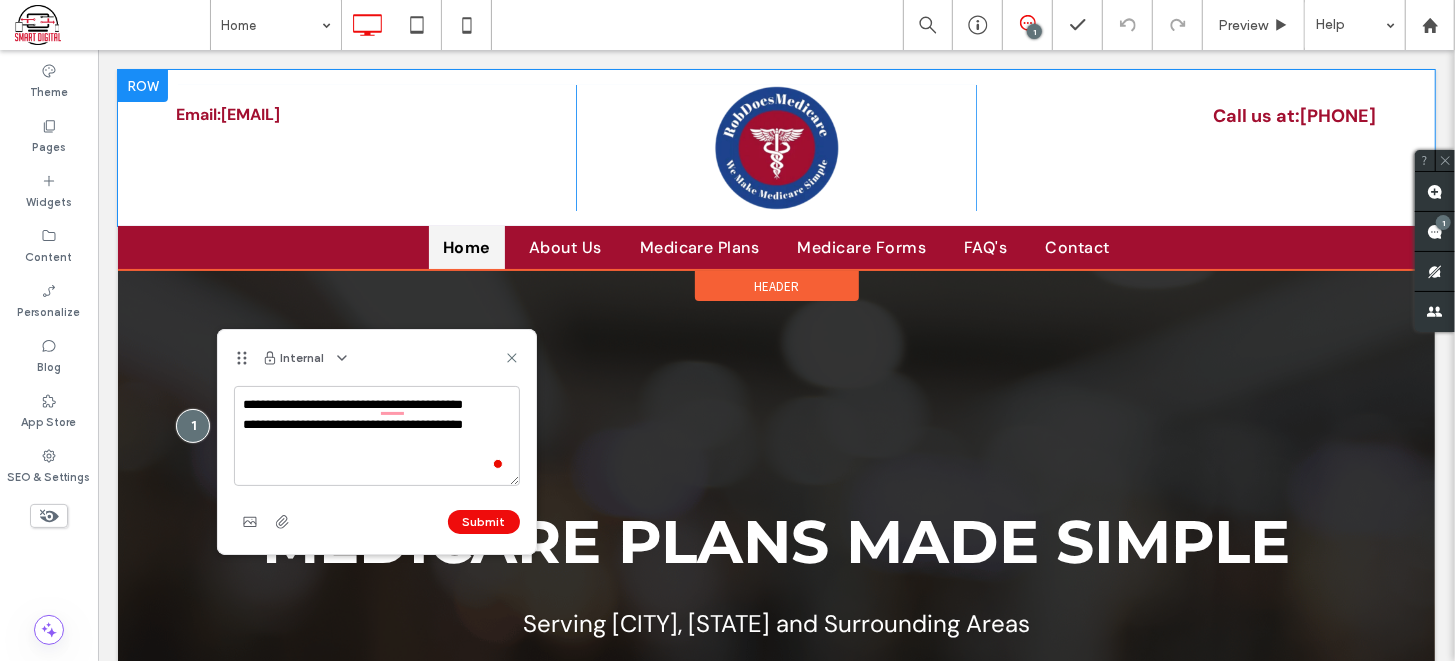 type on "**********" 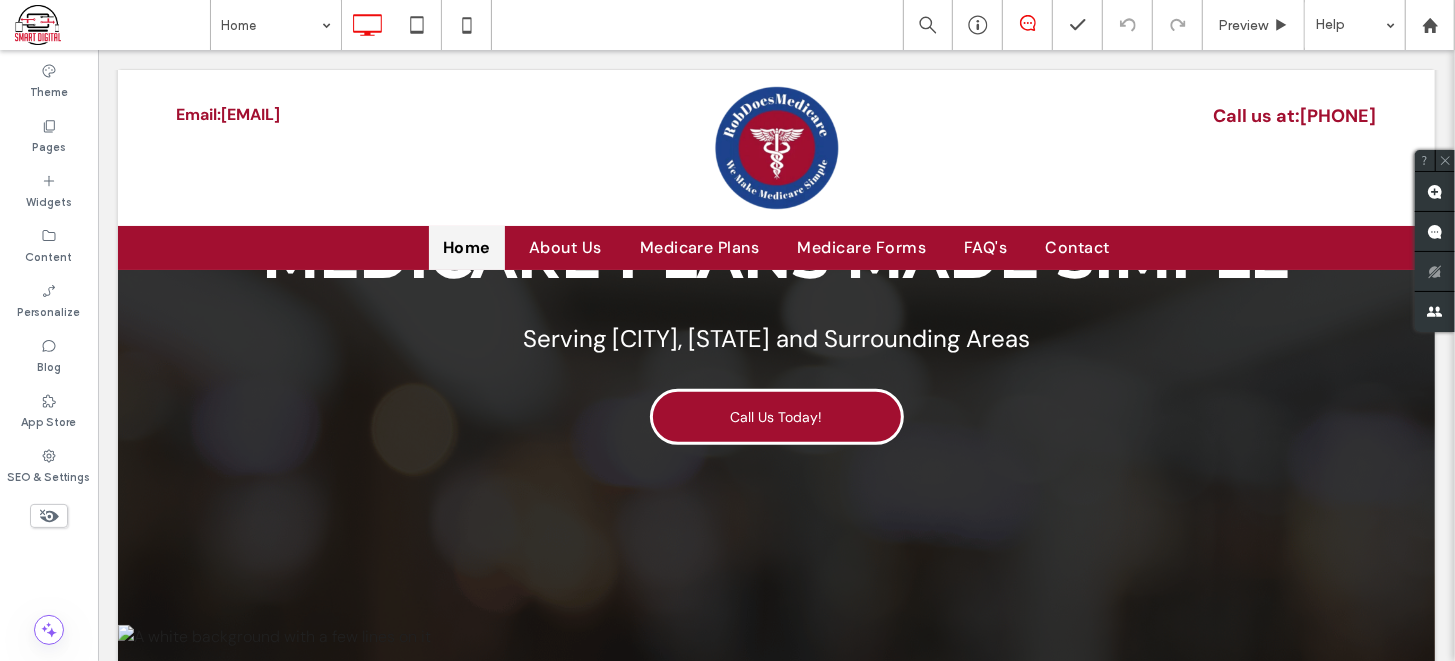 scroll, scrollTop: 0, scrollLeft: 0, axis: both 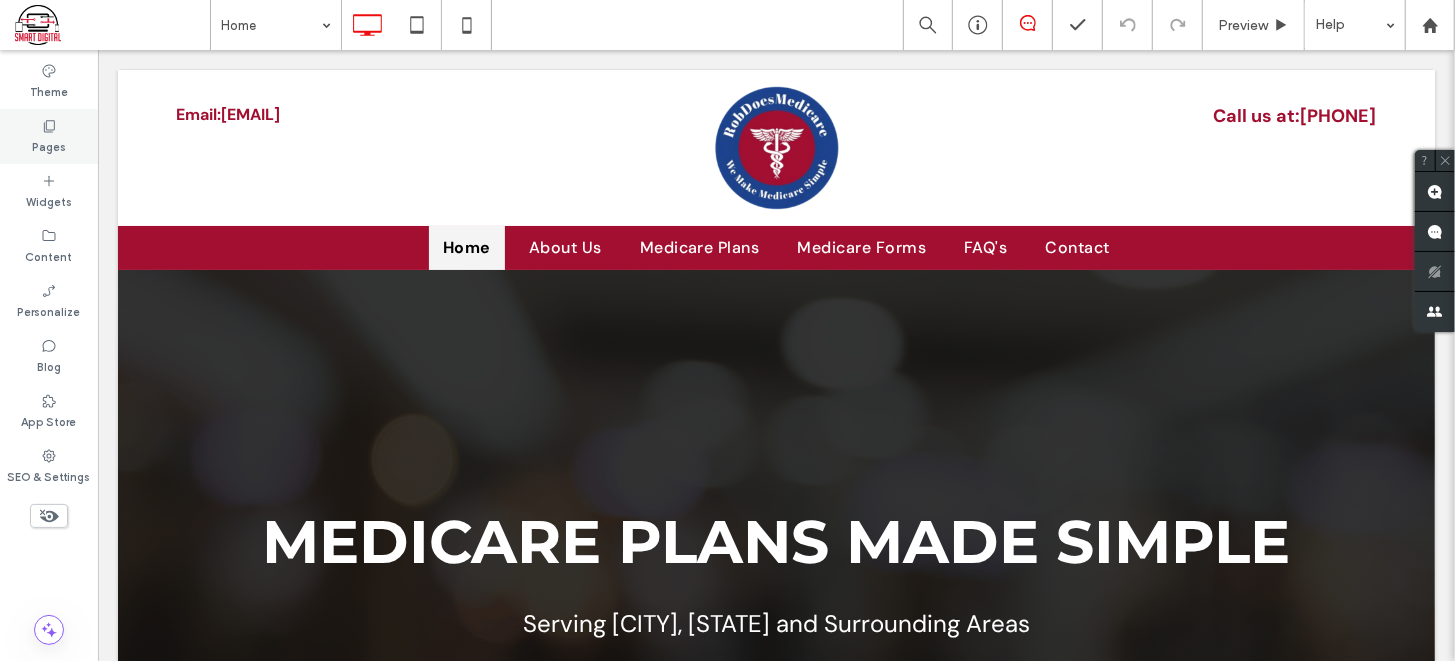 click 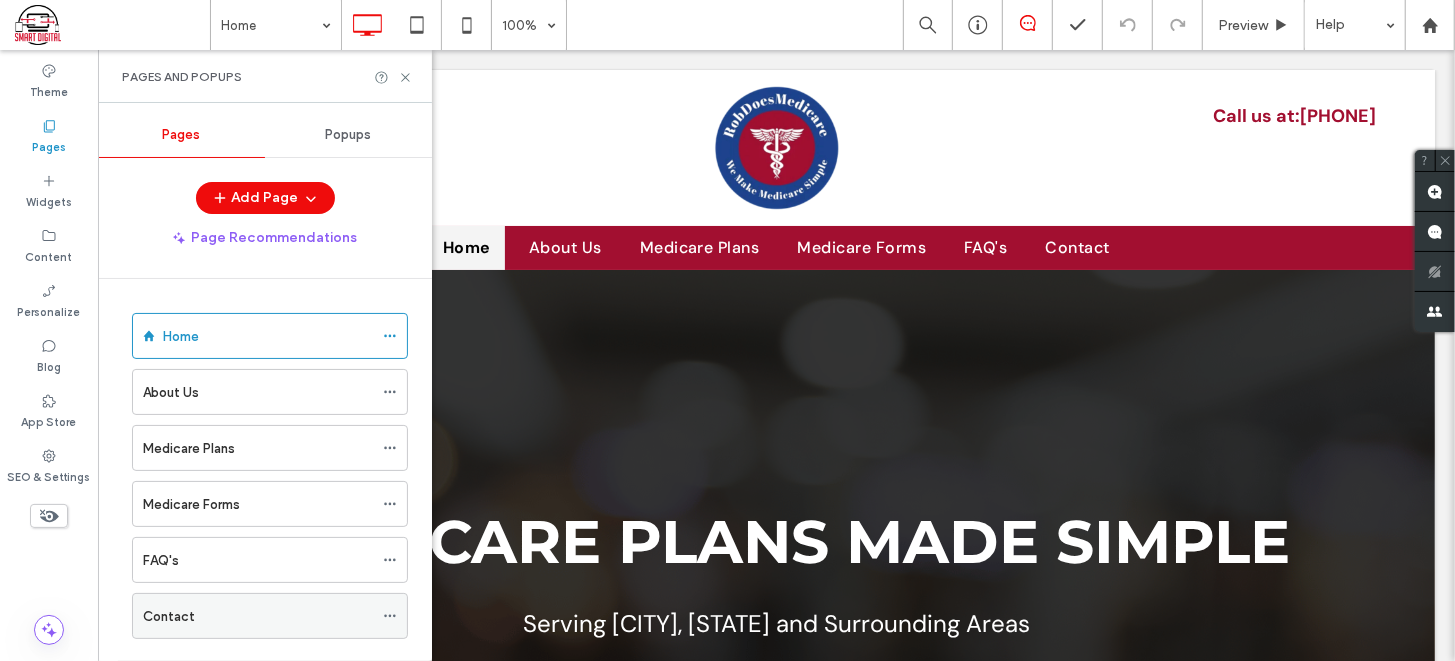 click on "Contact" at bounding box center [258, 616] 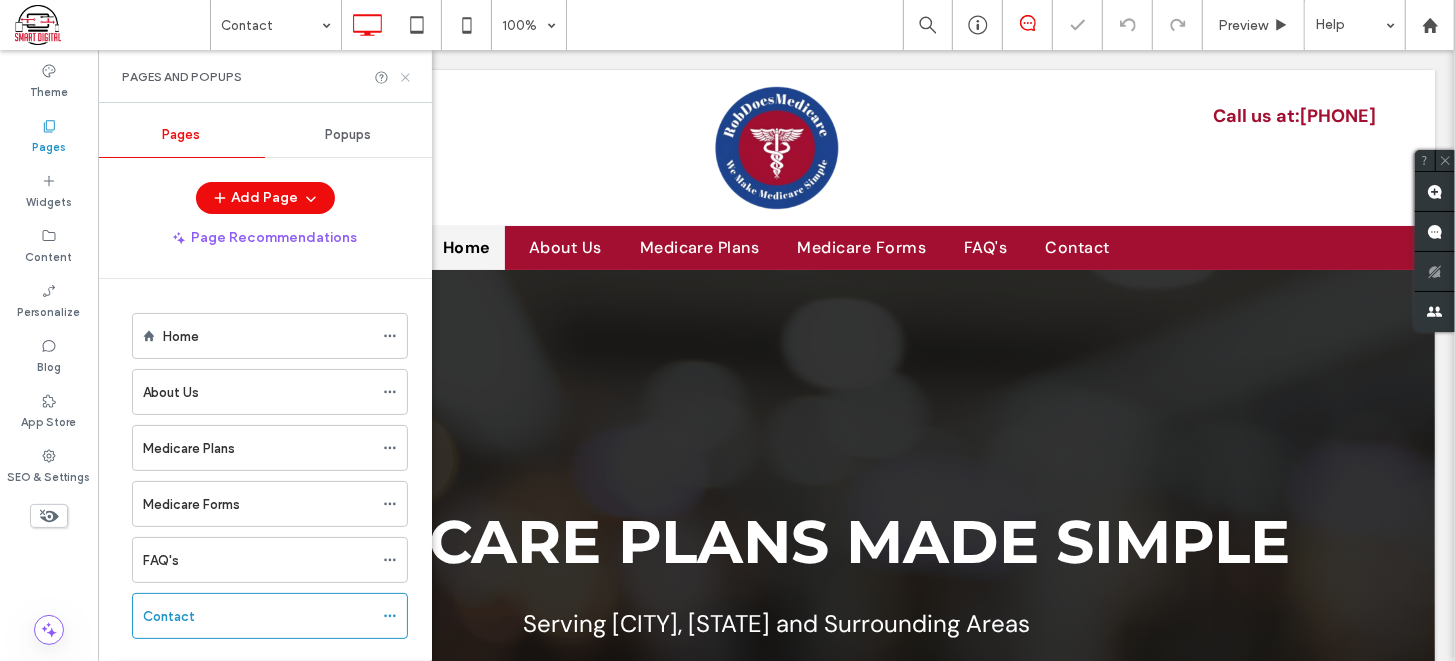 click 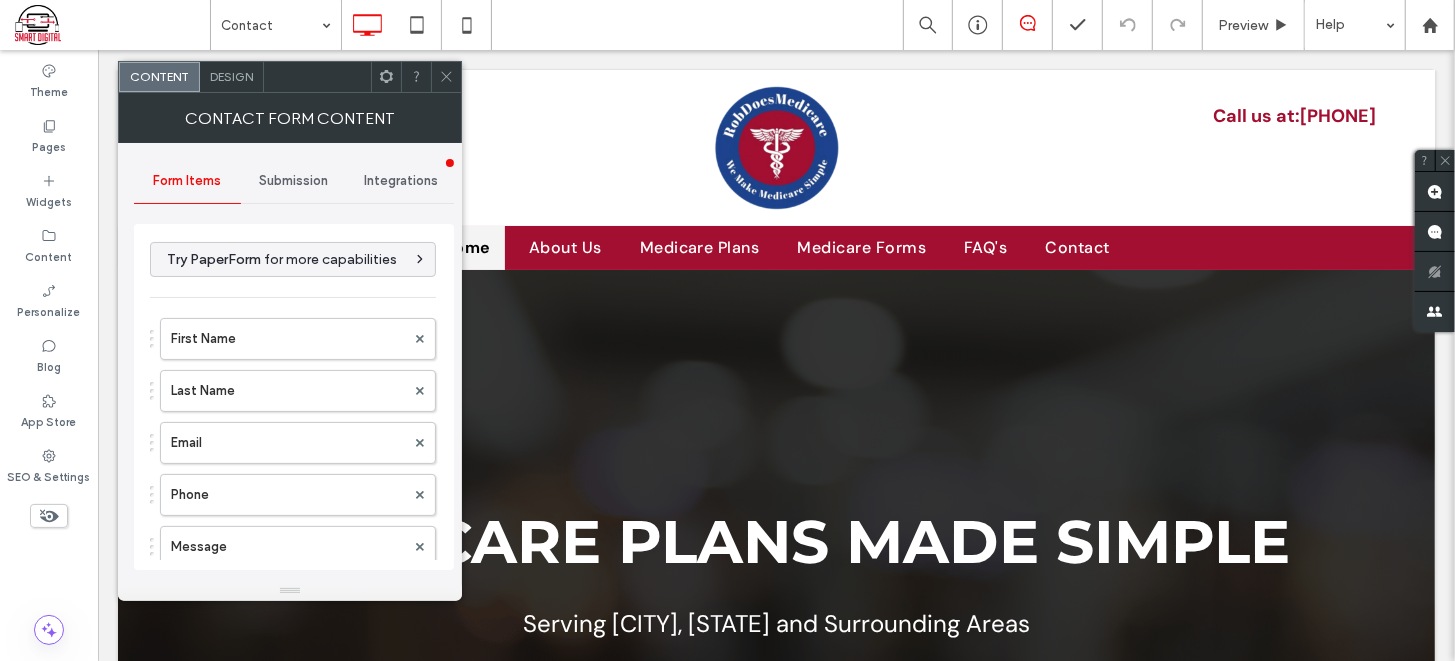 click on "Submission" at bounding box center (294, 181) 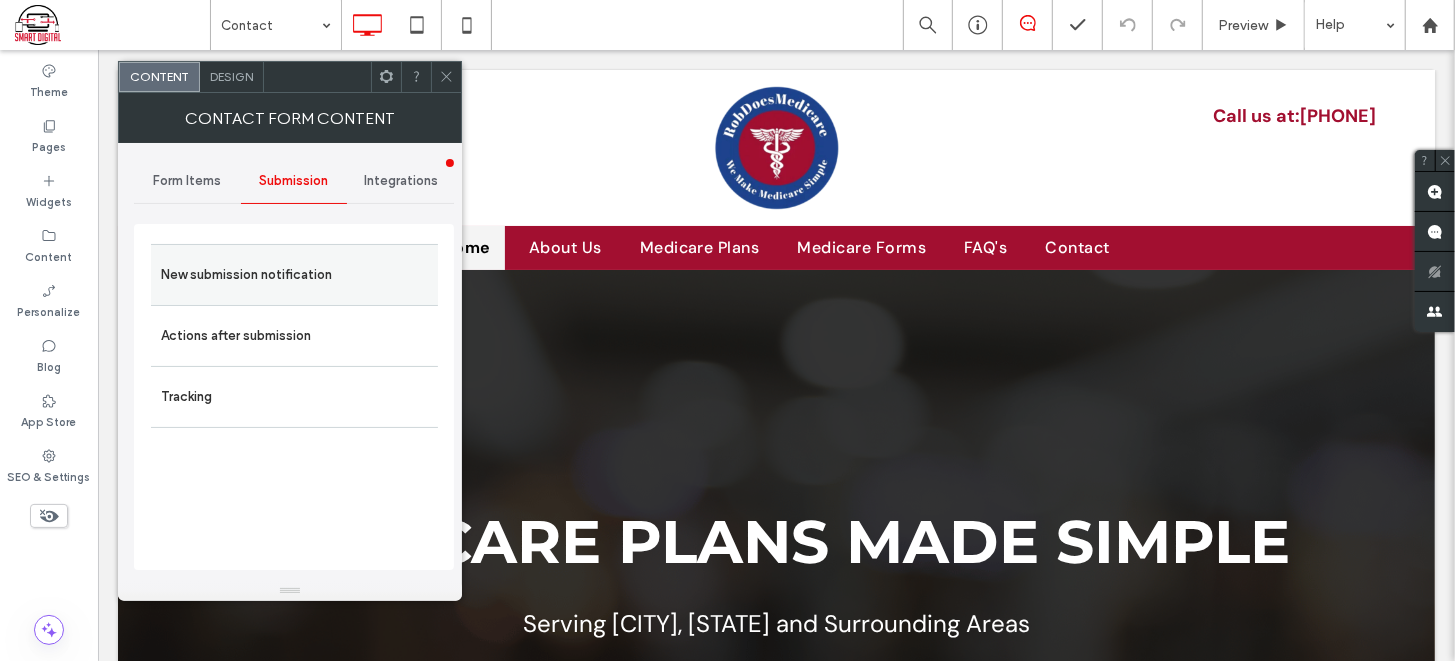 click on "New submission notification" at bounding box center (294, 275) 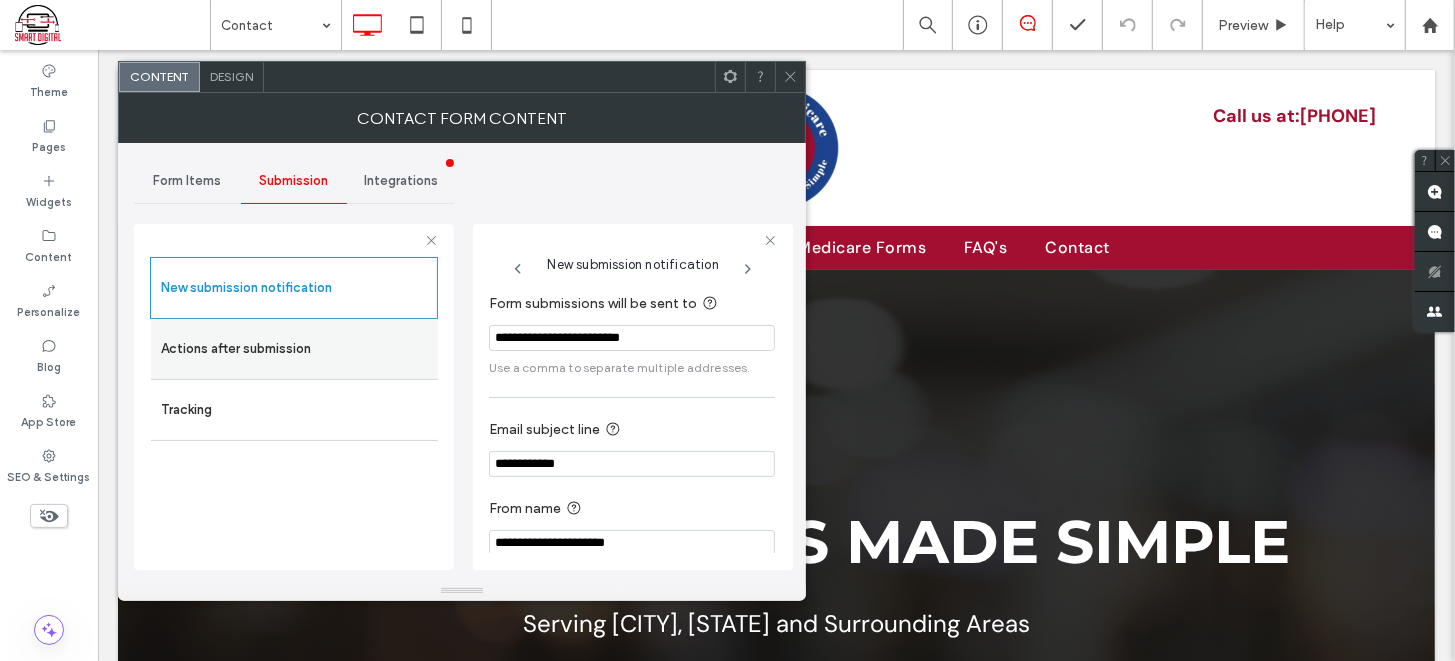 click on "Actions after submission" at bounding box center (294, 349) 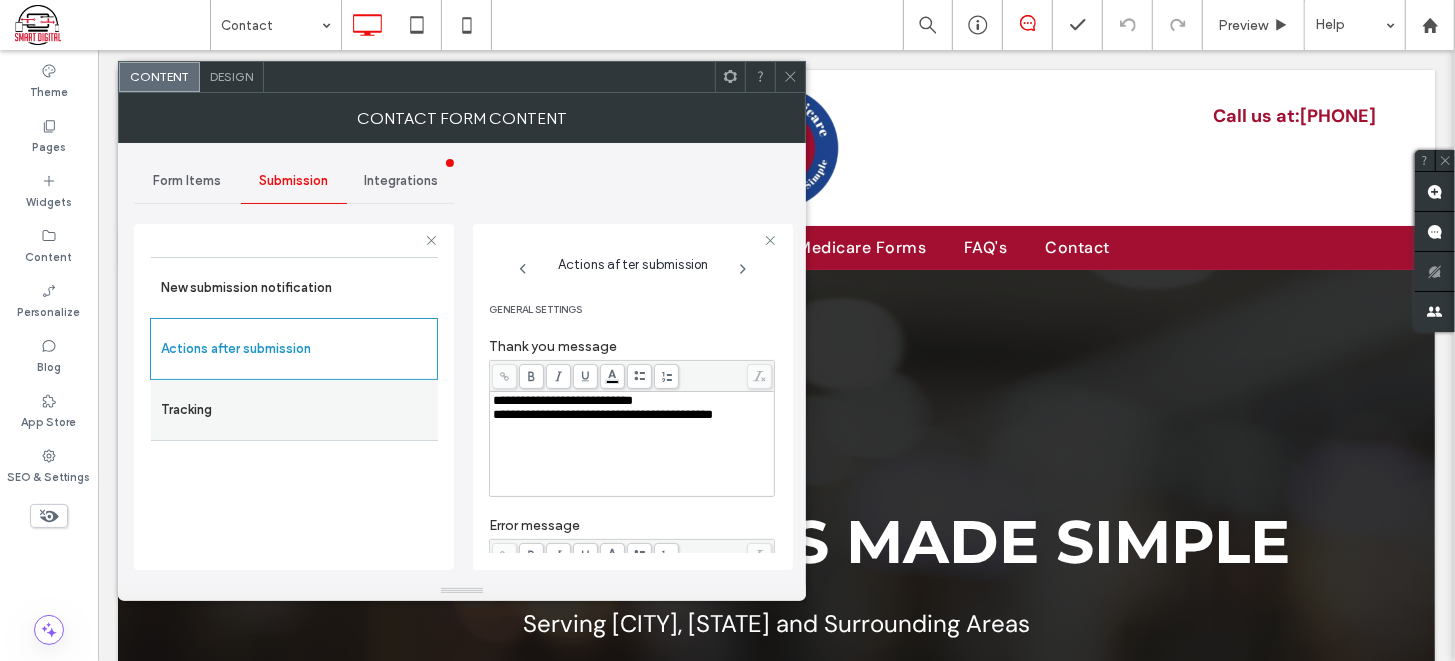 click on "Tracking" at bounding box center [294, 410] 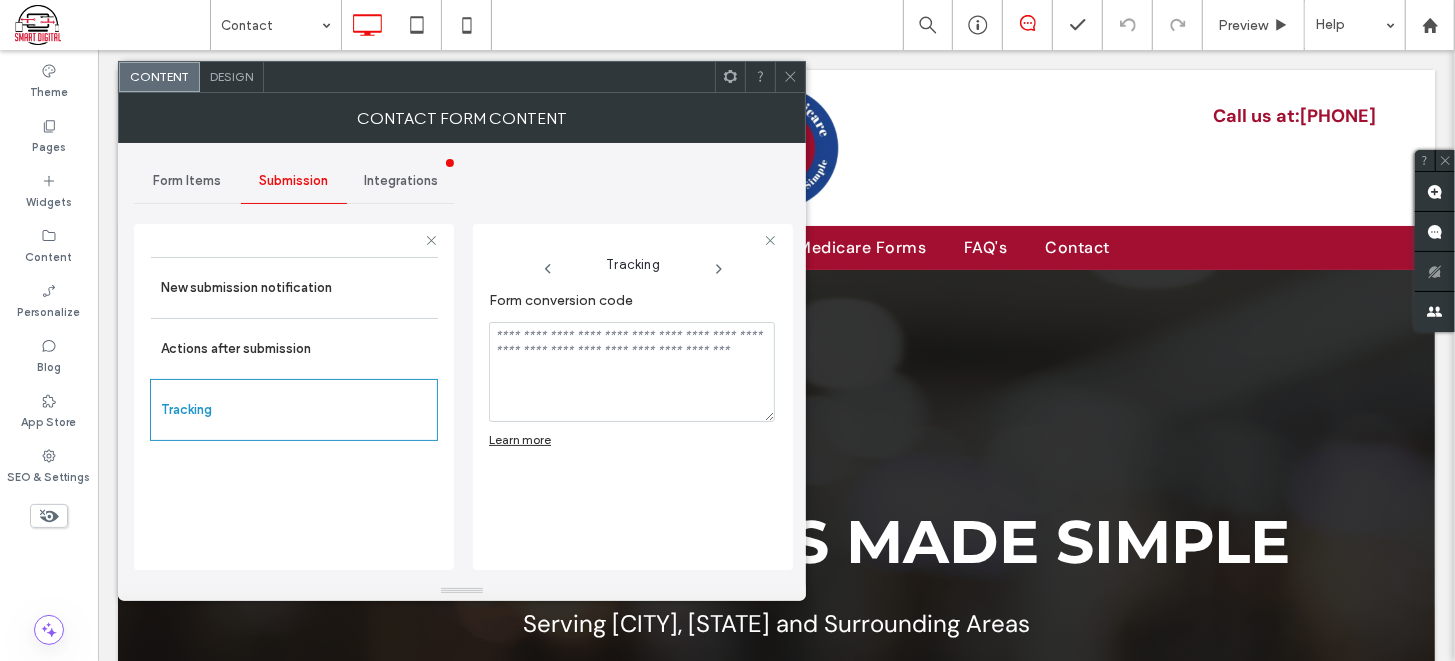 click on "Integrations" at bounding box center (401, 181) 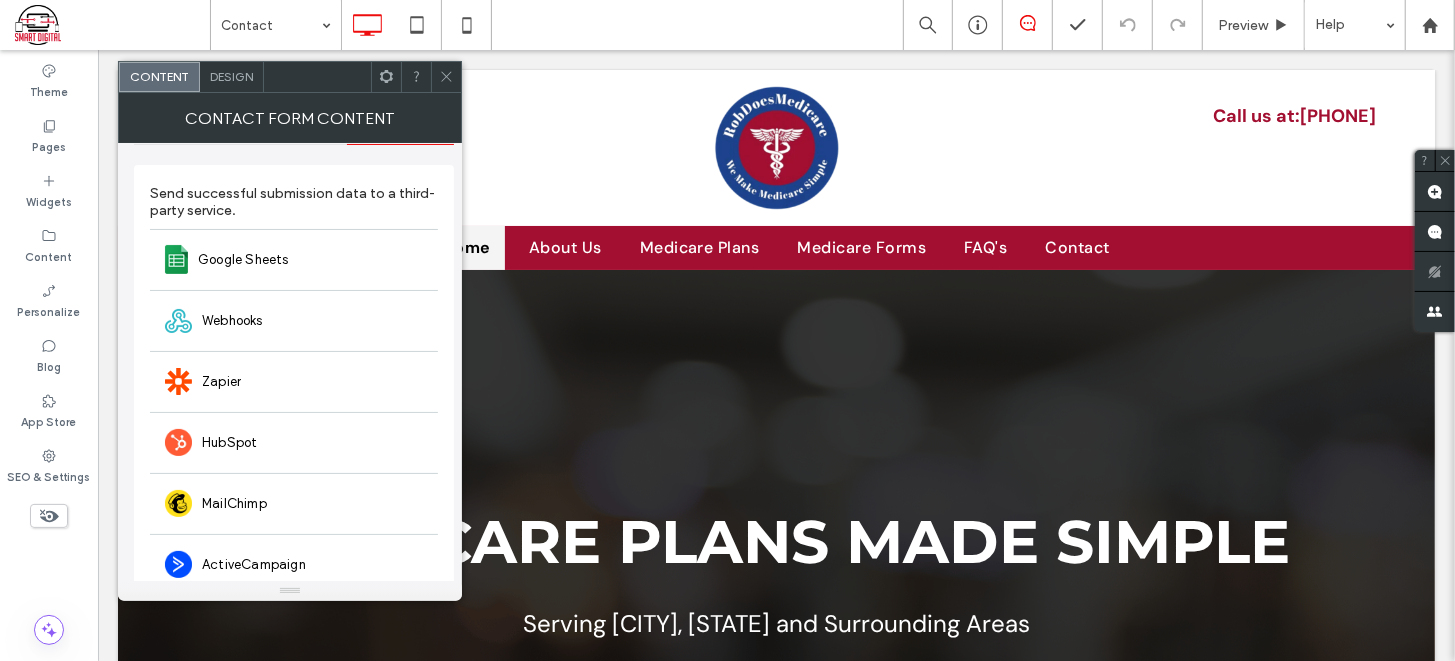 scroll, scrollTop: 0, scrollLeft: 0, axis: both 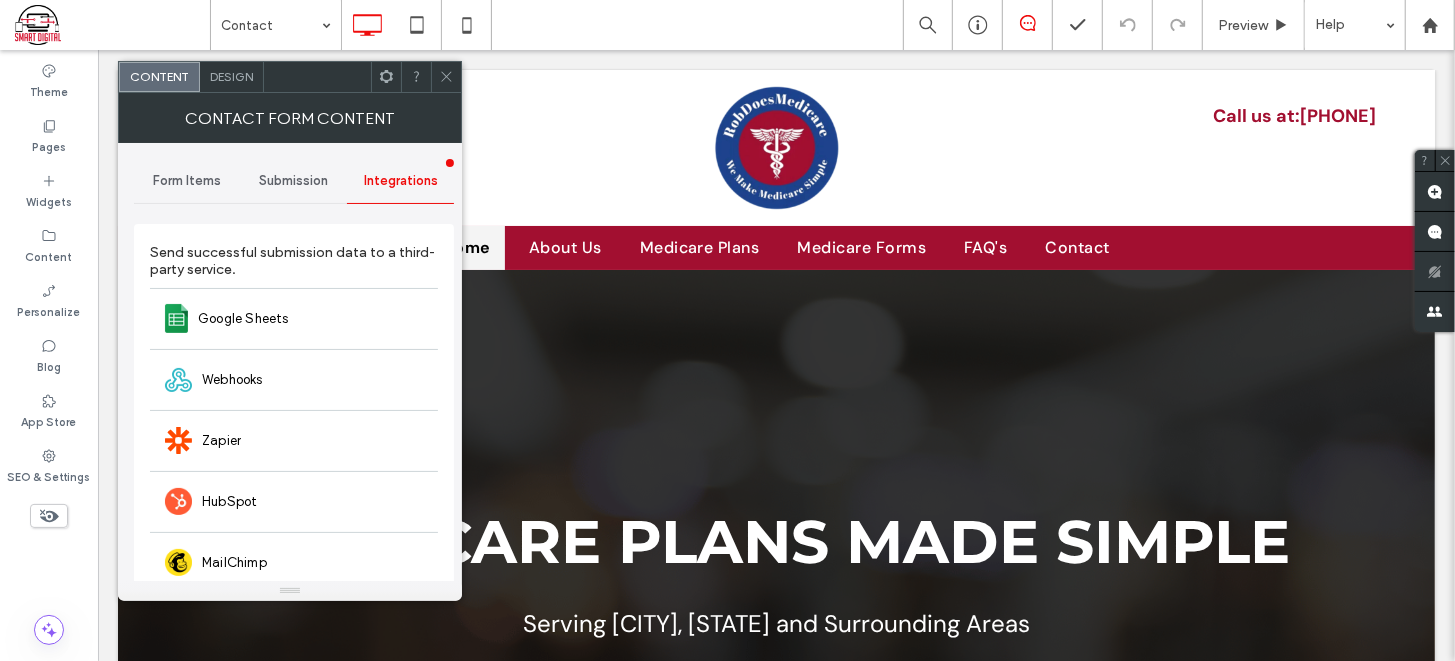 click on "Form Items" at bounding box center (187, 181) 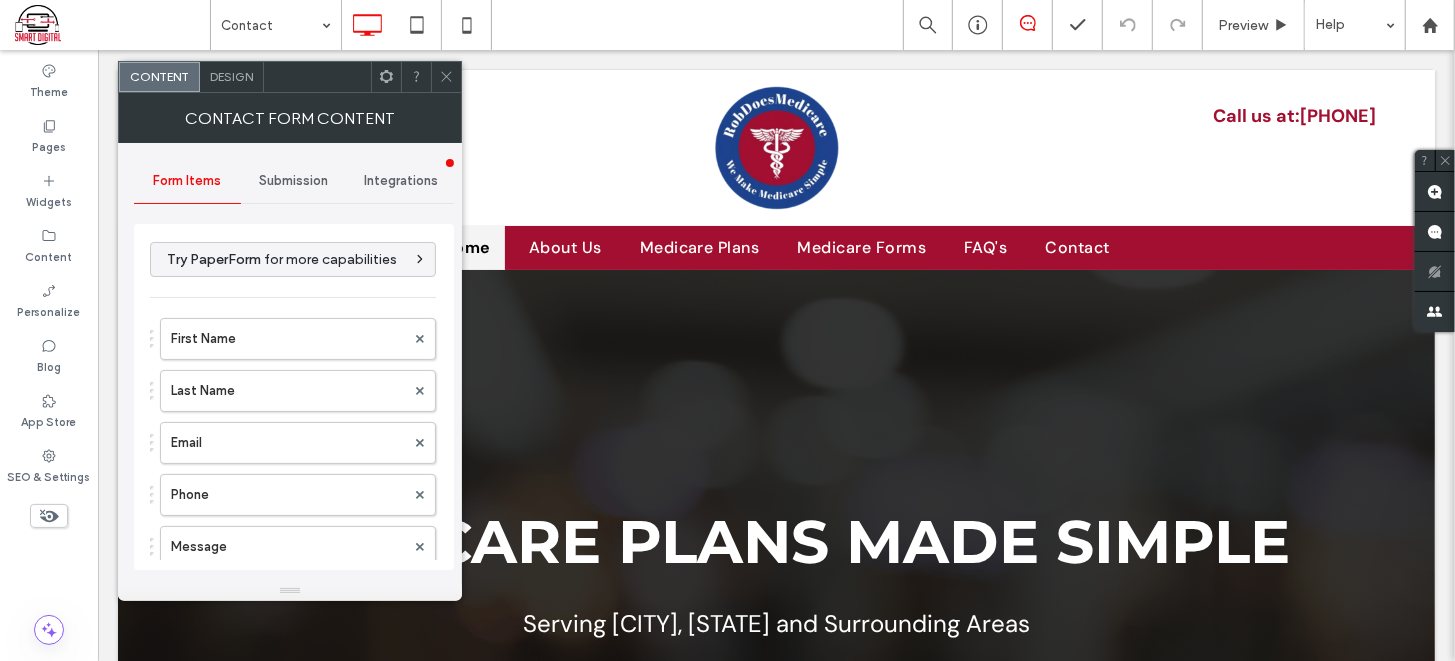 click 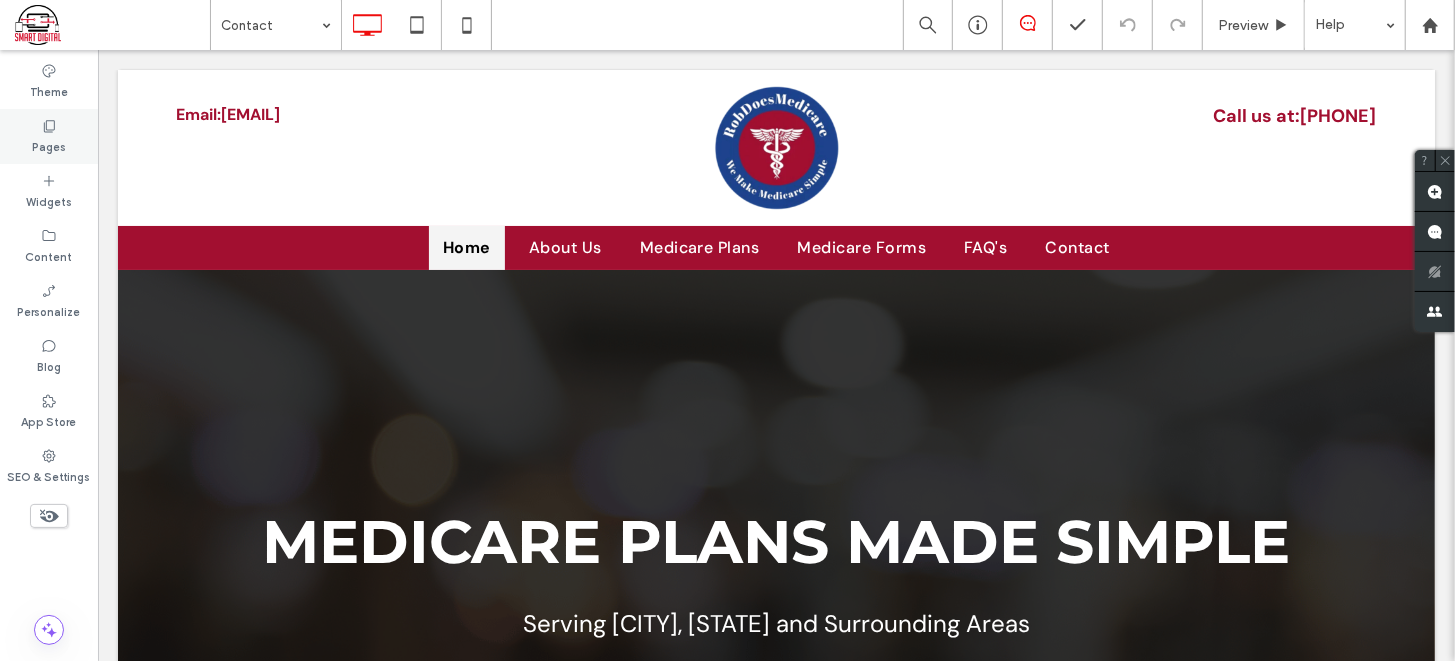click on "Pages" at bounding box center (49, 145) 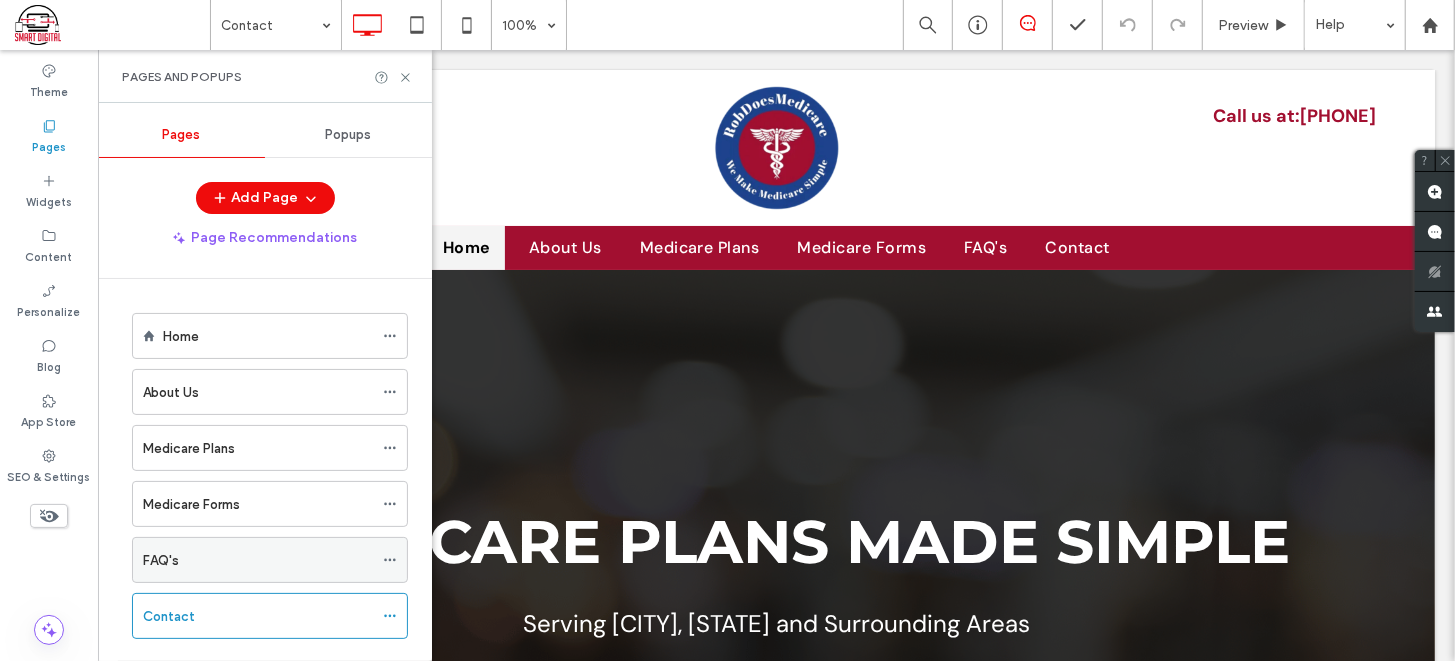 click on "FAQ's" at bounding box center [258, 560] 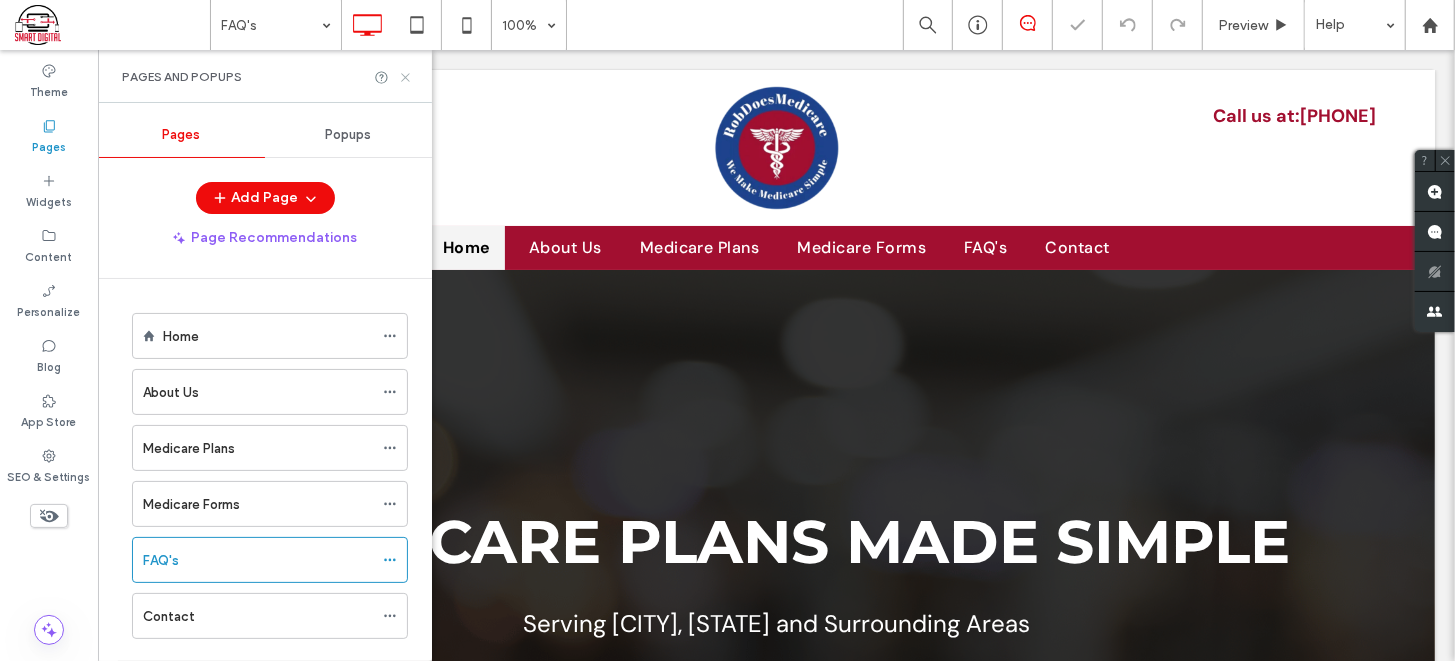 click 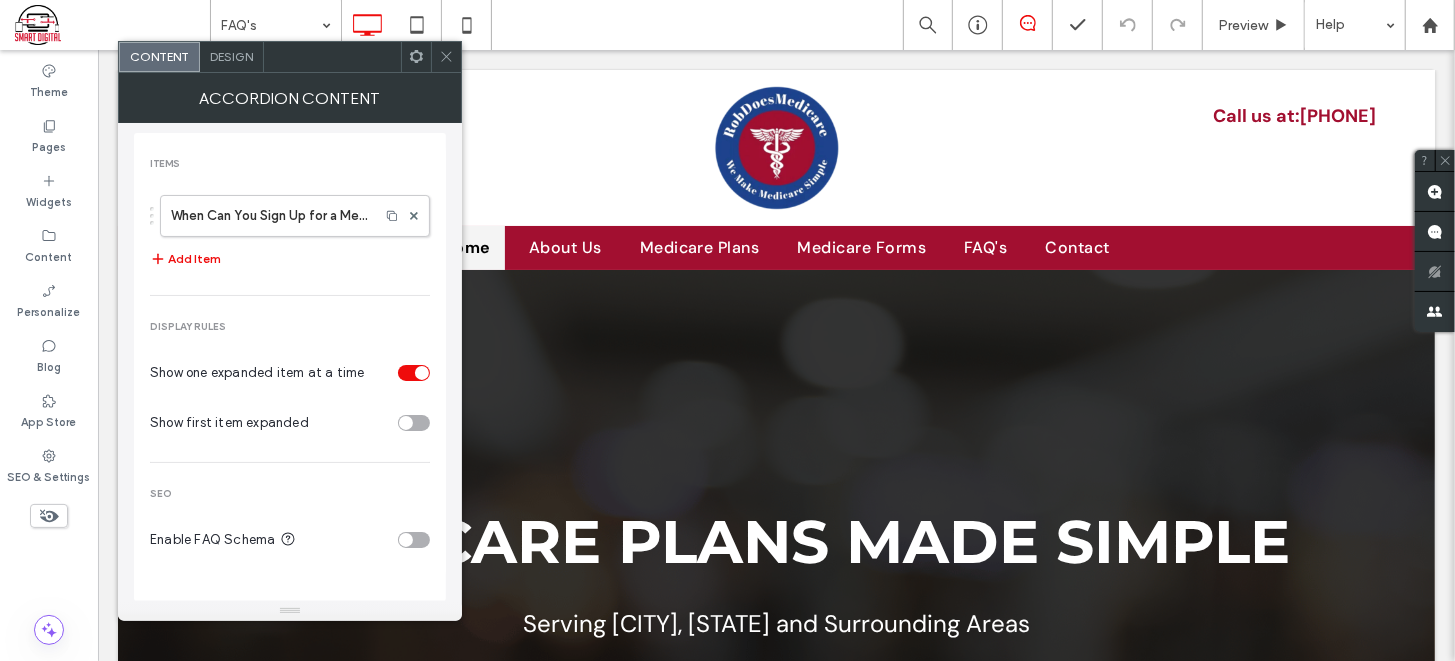 click on "Design" at bounding box center [231, 56] 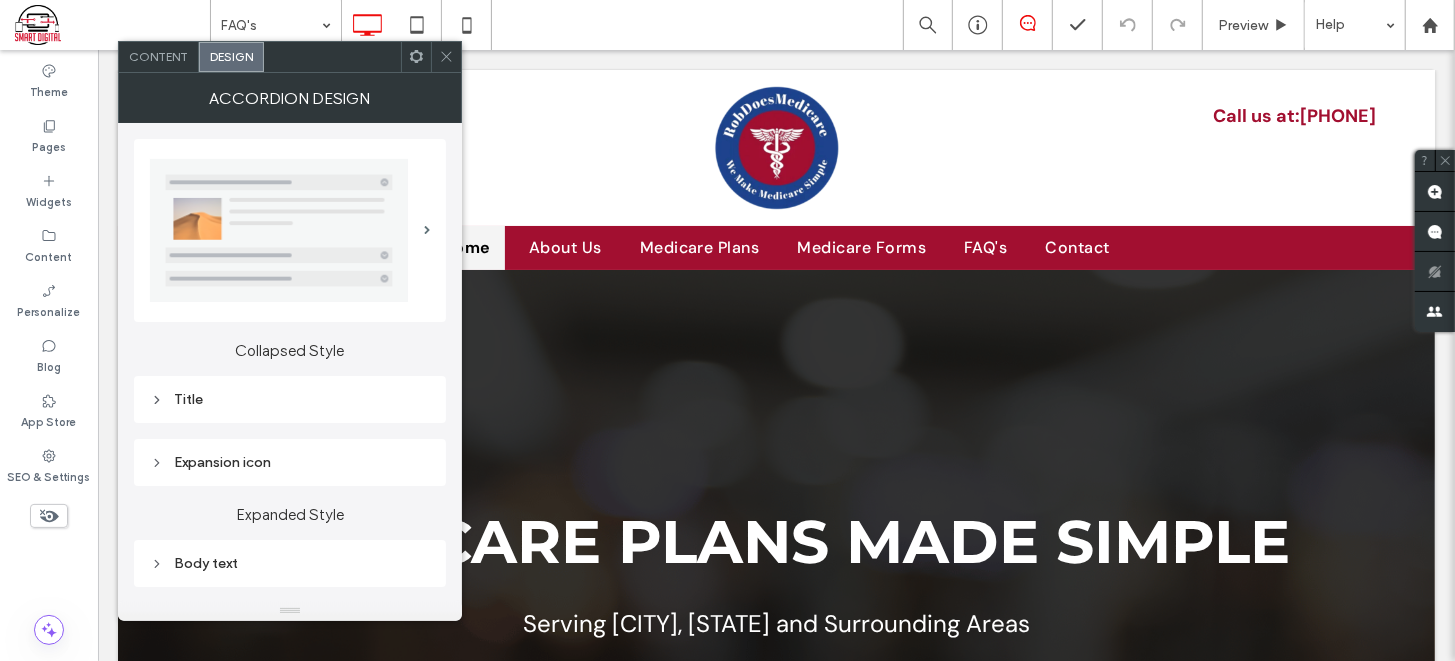click 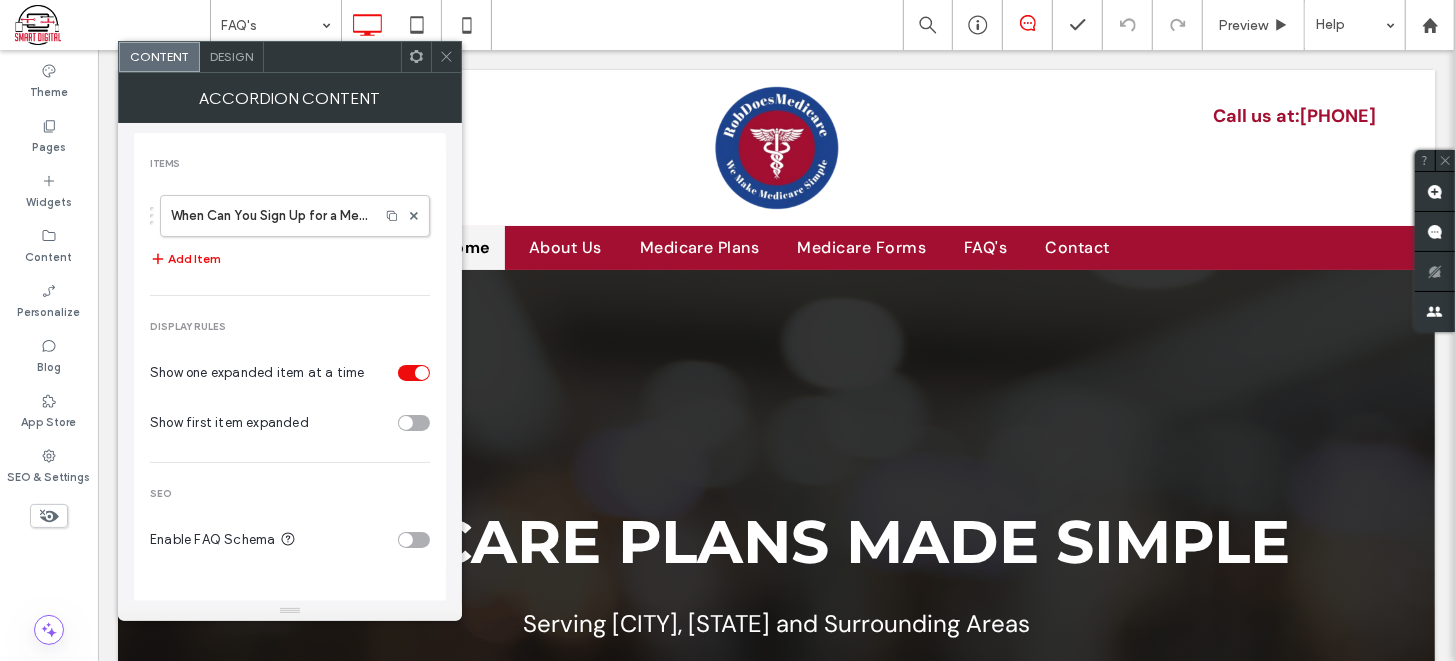 click 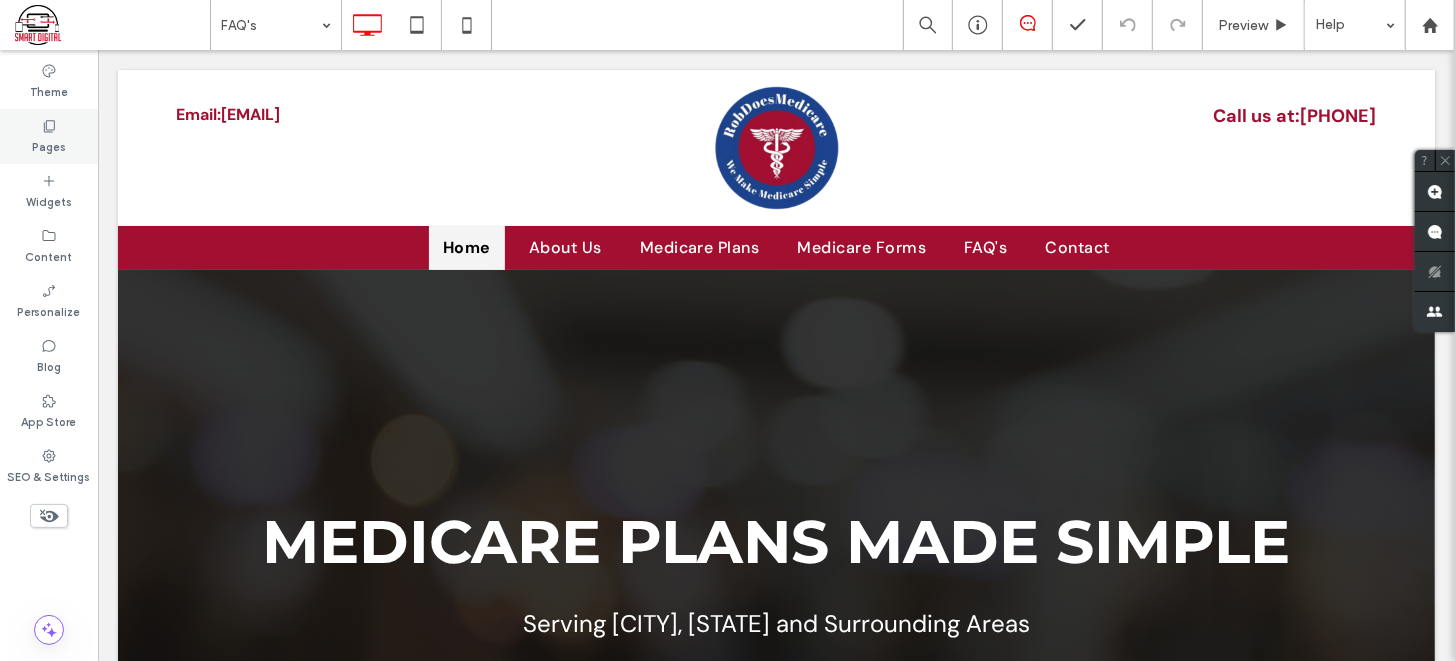 click 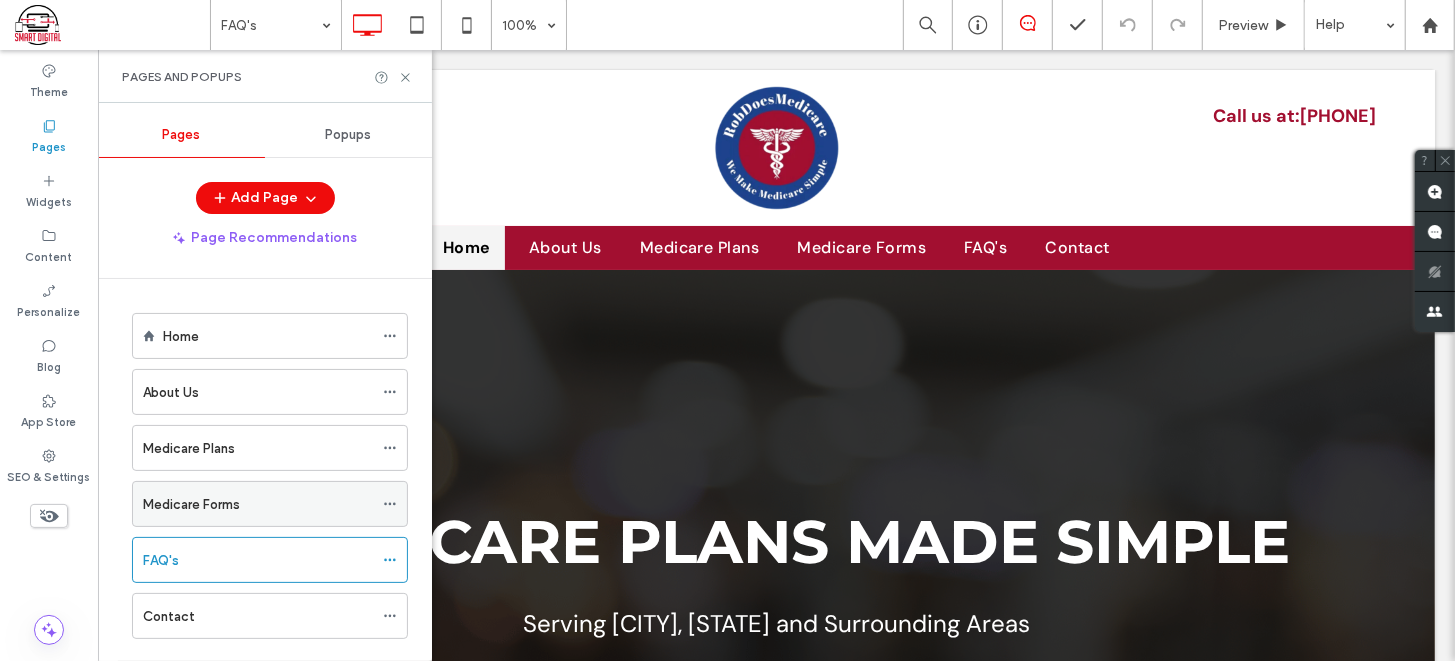 click on "Medicare Forms" at bounding box center [258, 504] 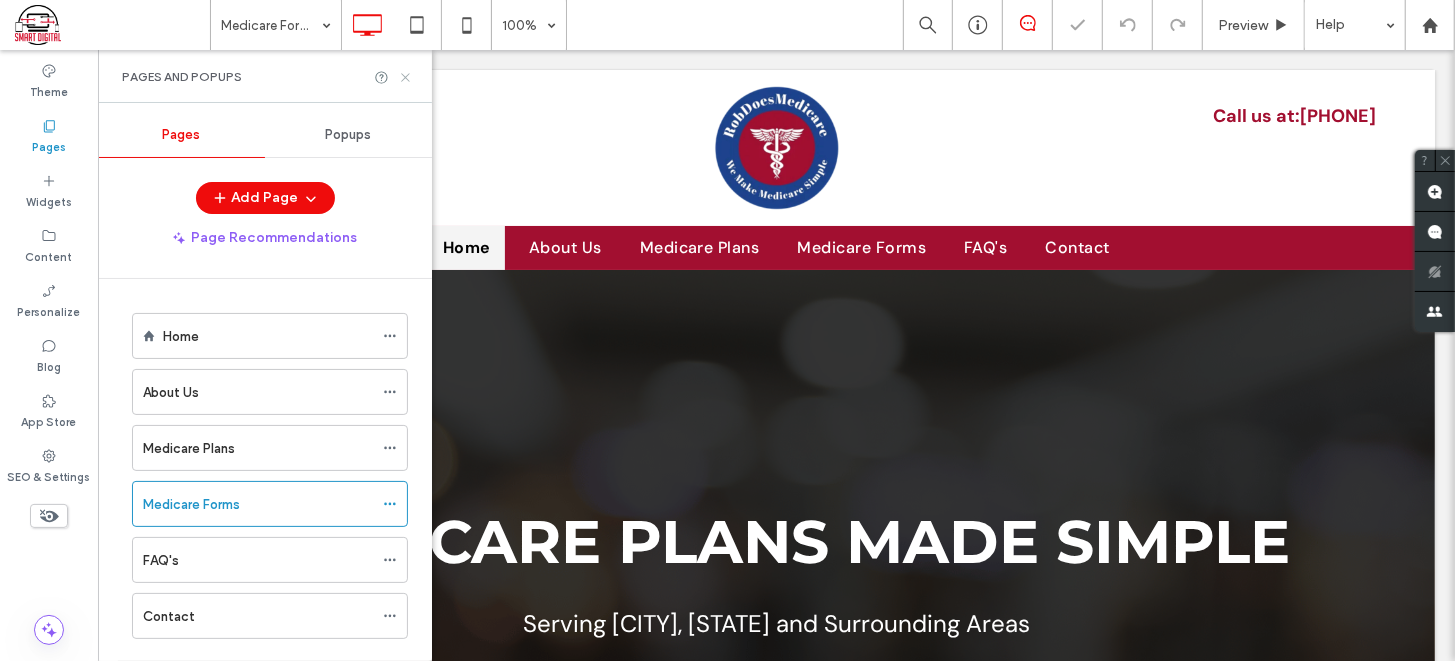 click 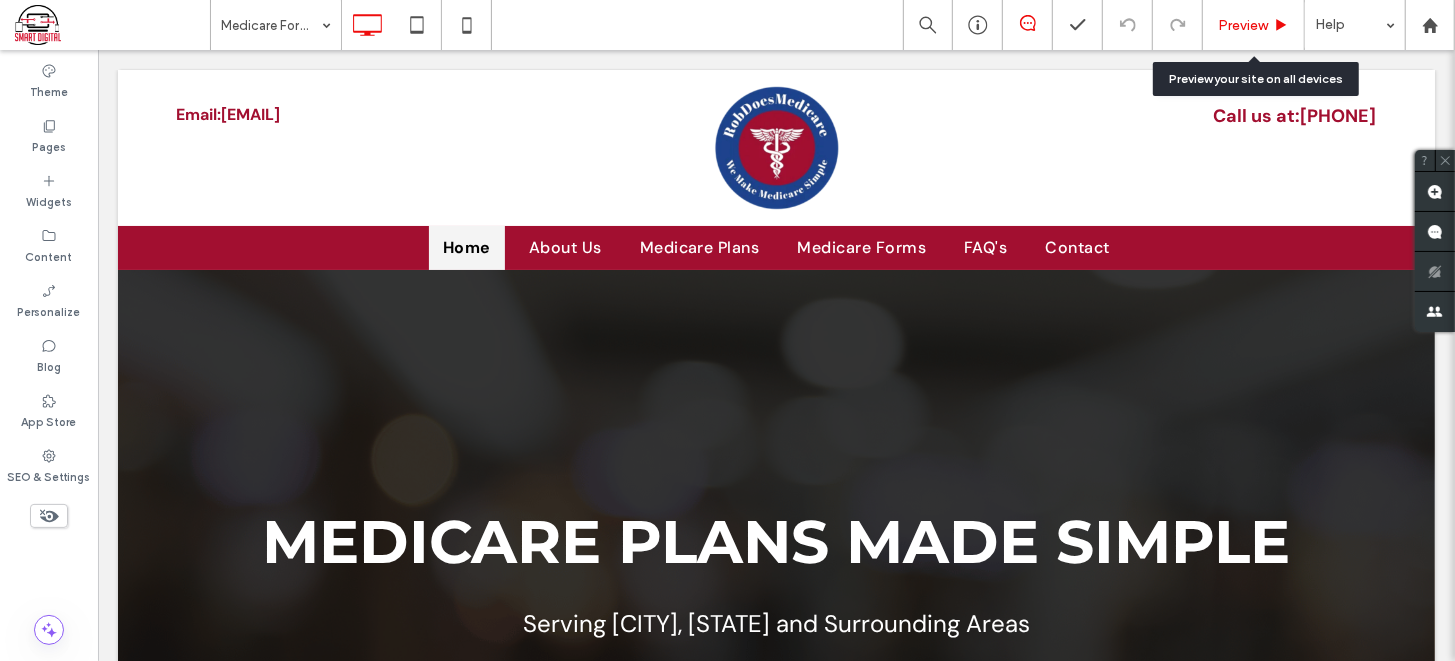click on "Preview" at bounding box center [1243, 25] 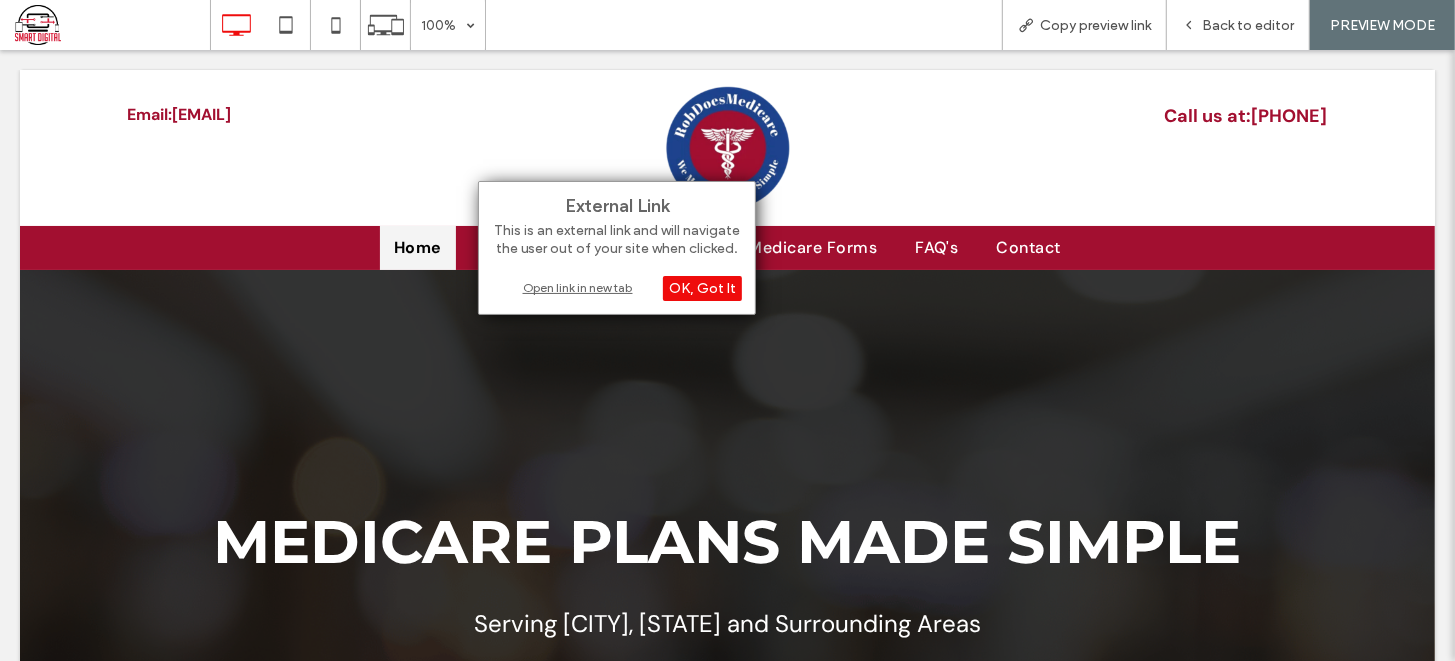 click on "Open link in new tab" at bounding box center [617, 287] 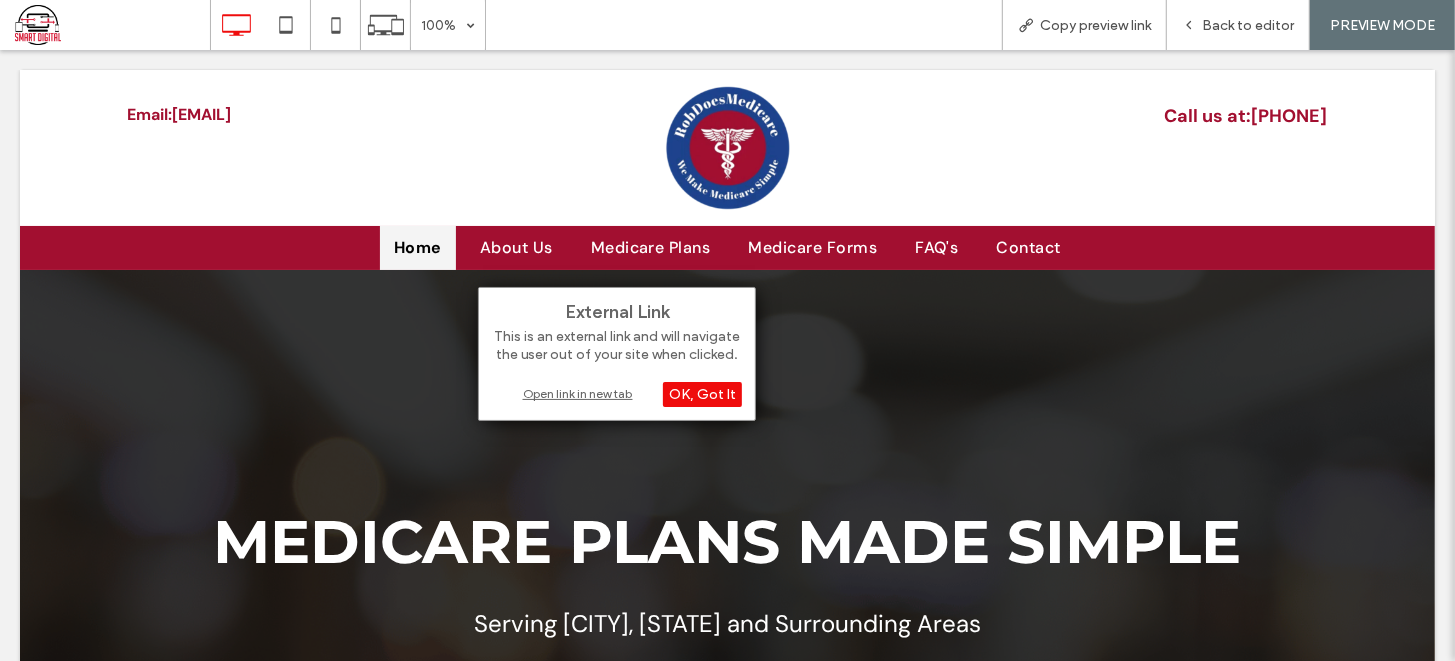 click on "Open link in new tab" at bounding box center [617, 393] 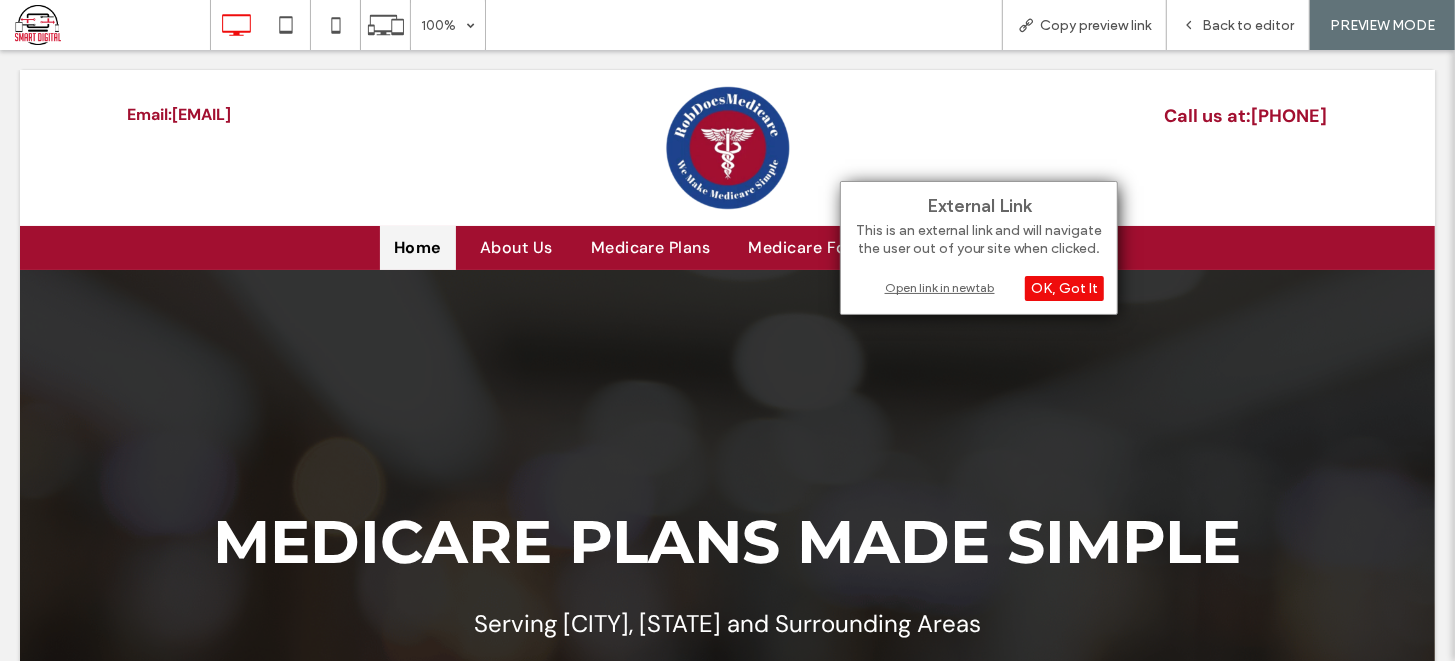 click on "Open link in new tab" at bounding box center [979, 287] 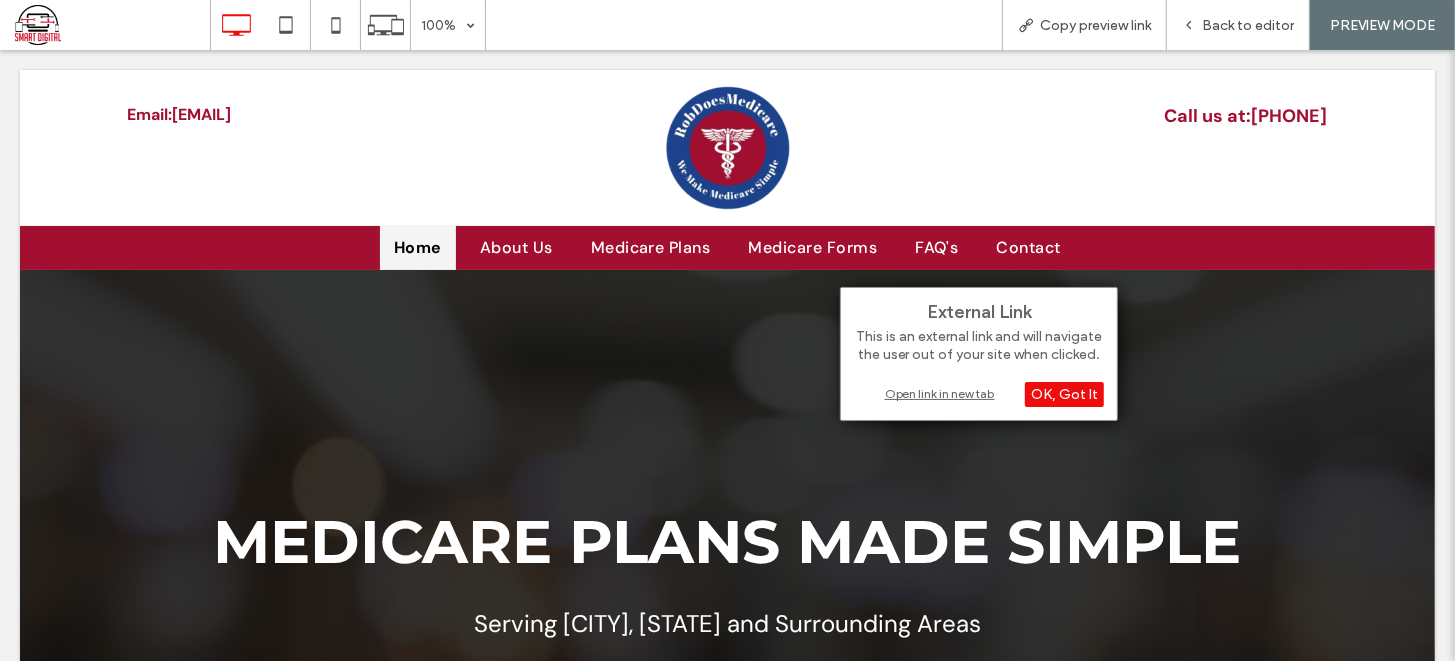 click on "Open link in new tab" at bounding box center [979, 393] 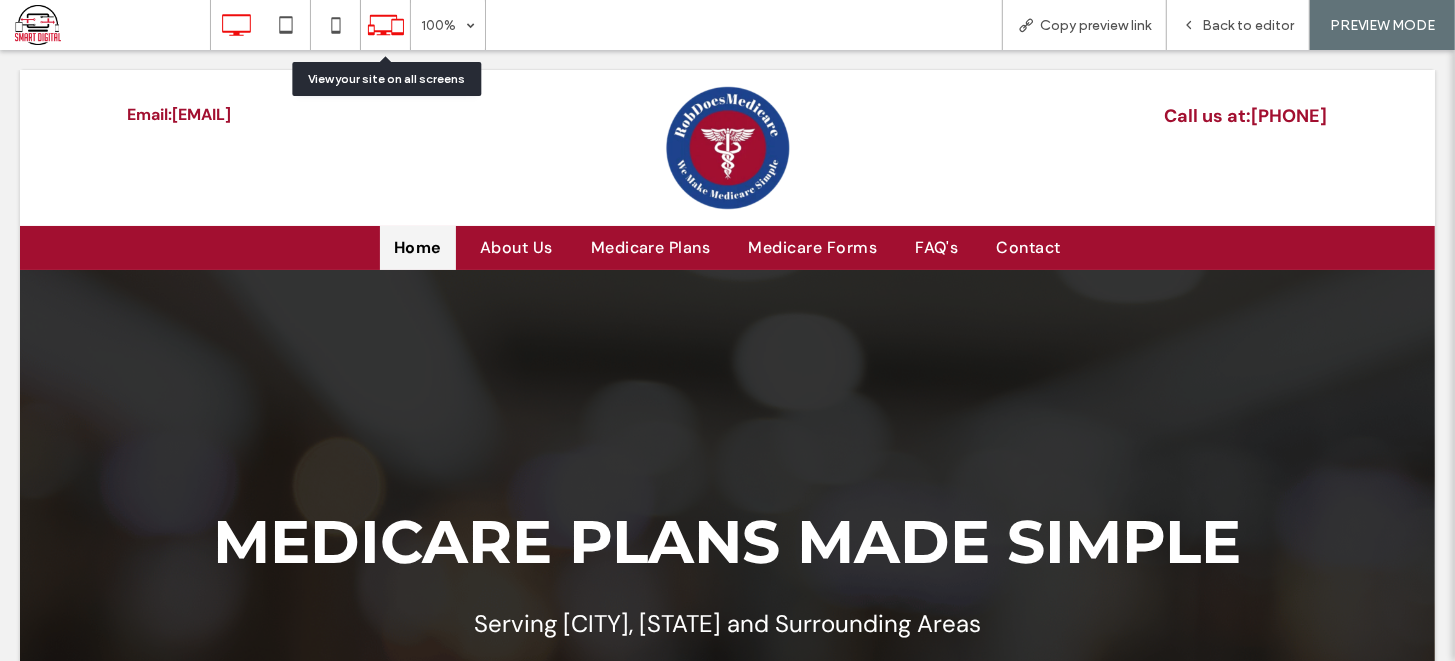 click 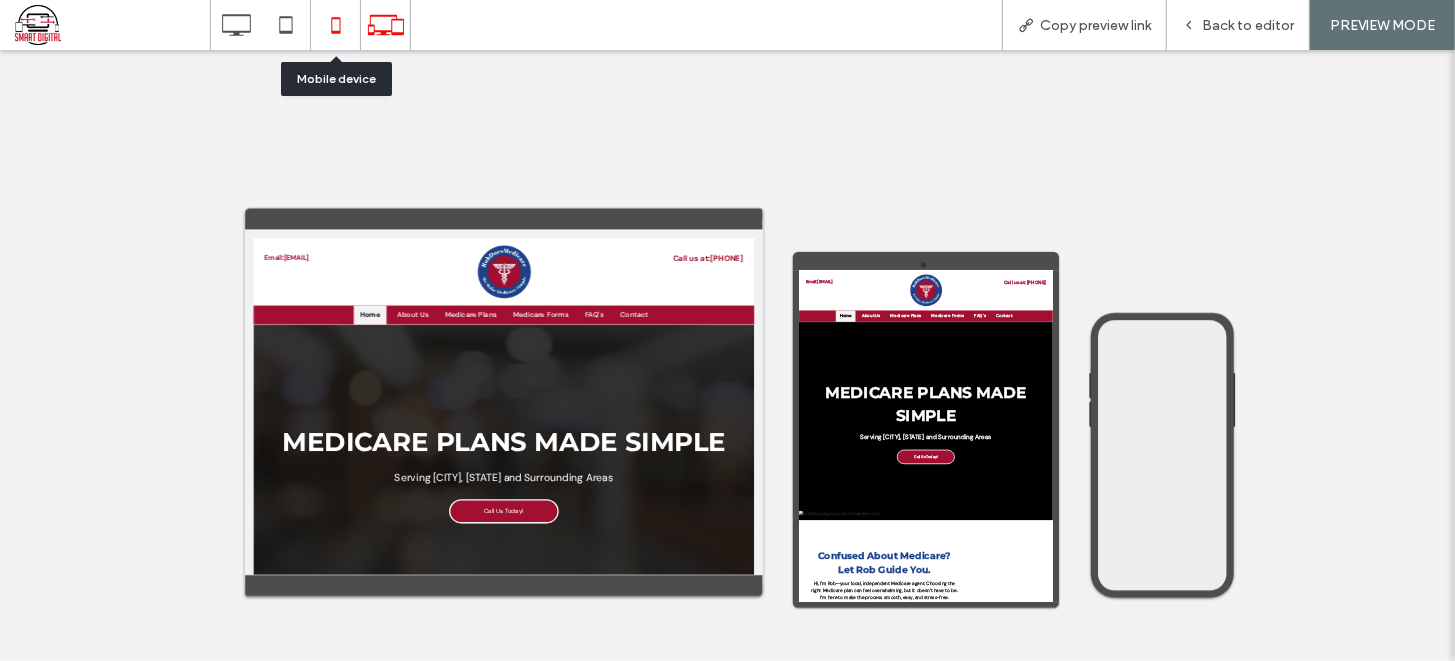 scroll, scrollTop: 0, scrollLeft: 0, axis: both 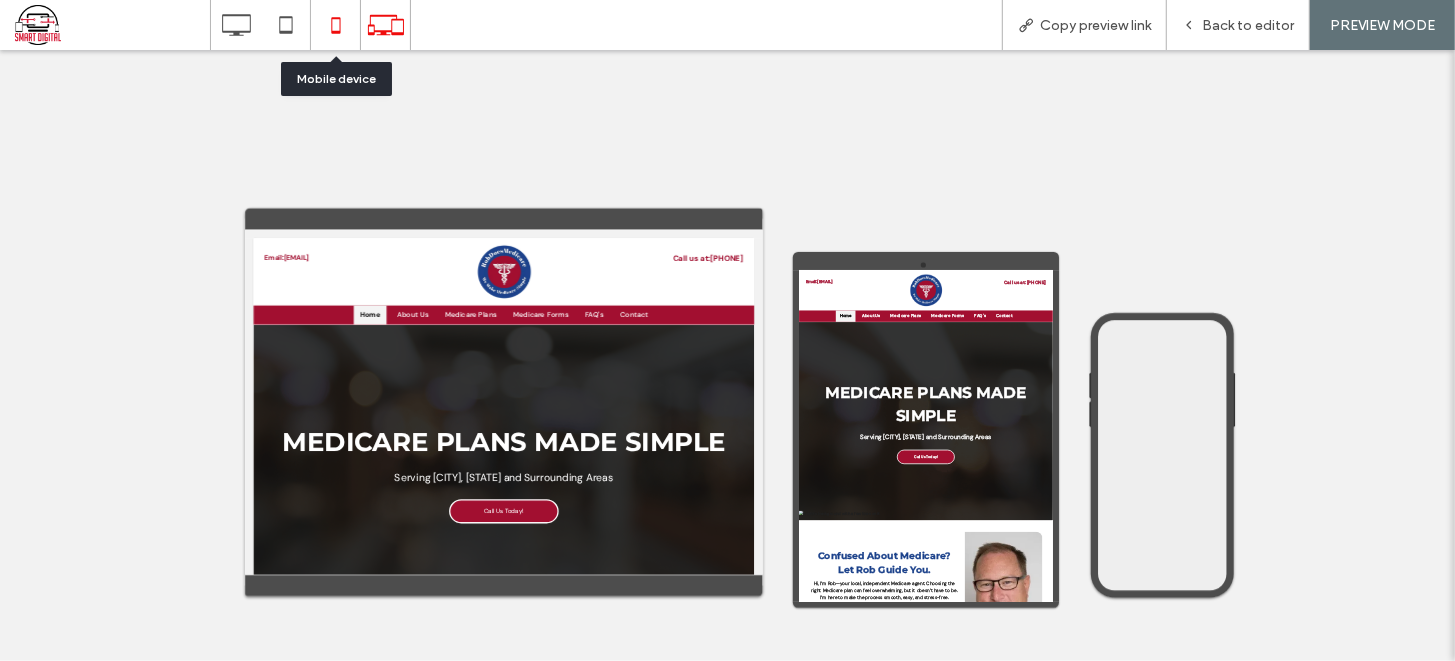 click 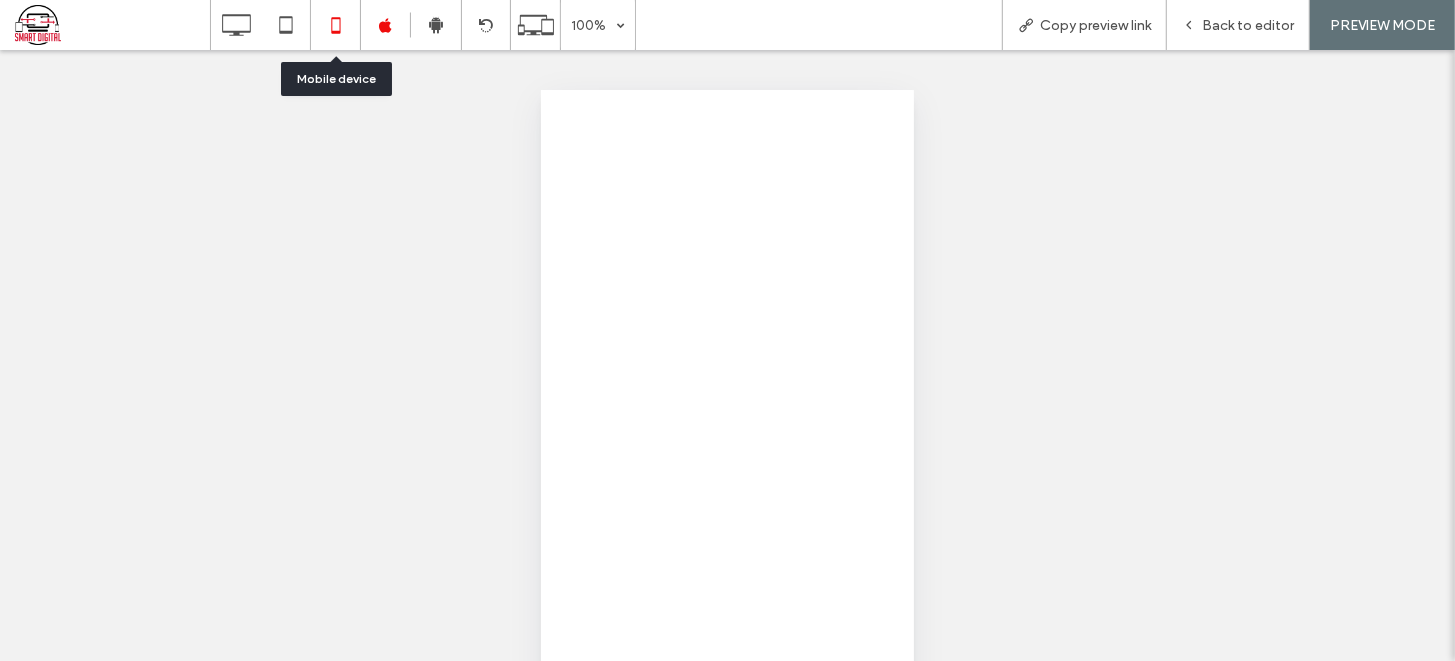 scroll, scrollTop: 0, scrollLeft: 0, axis: both 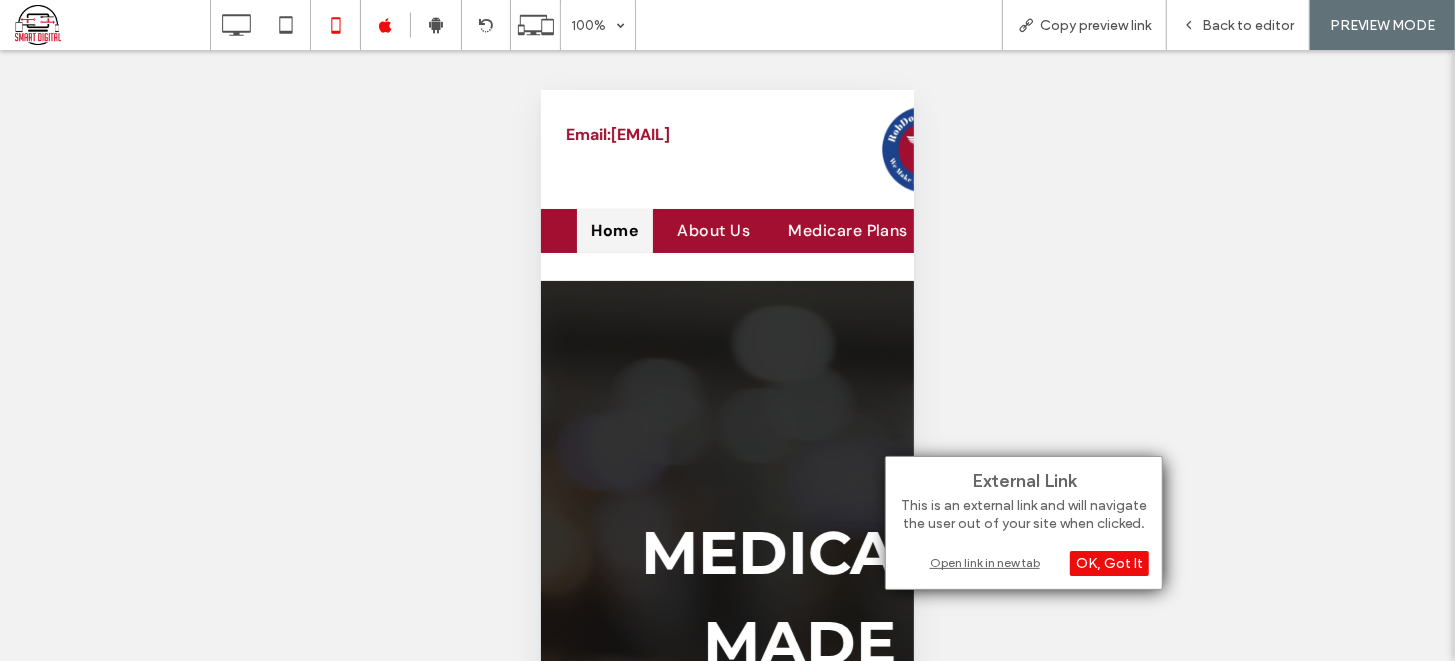 click on "Open link in new tab" at bounding box center [1024, 562] 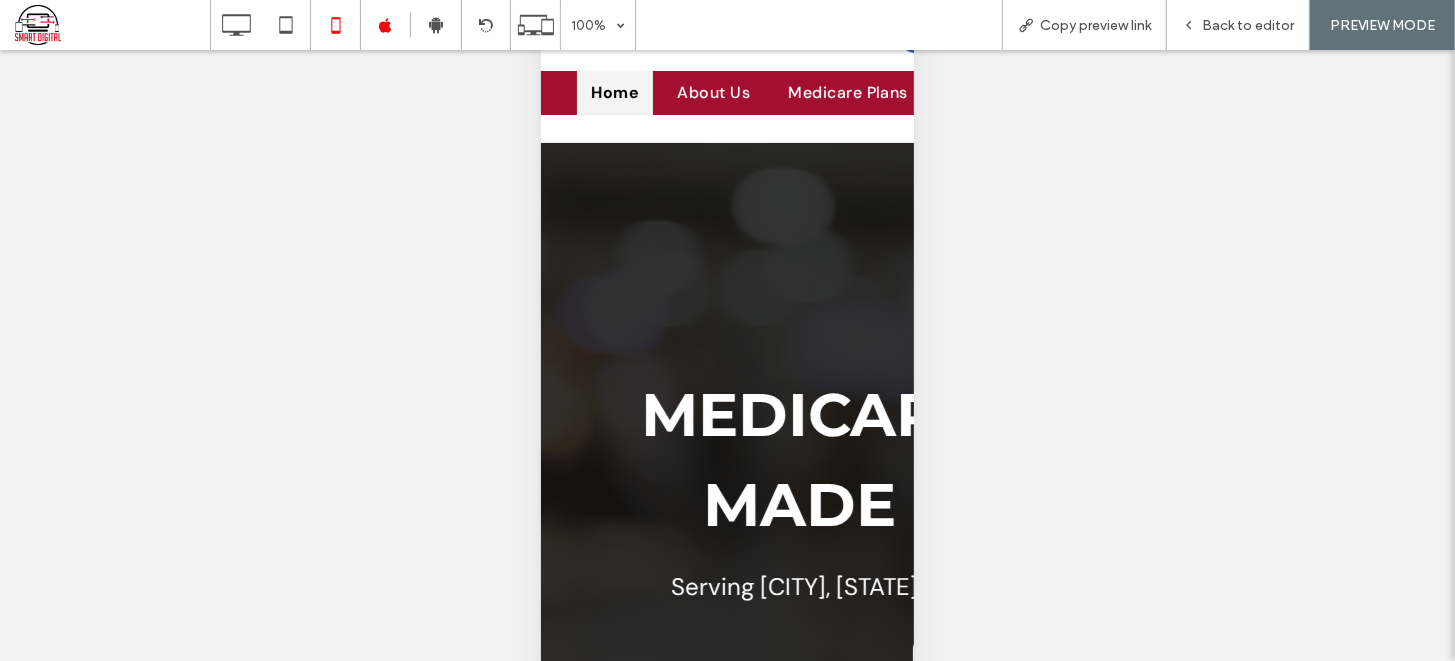 scroll, scrollTop: 165, scrollLeft: 0, axis: vertical 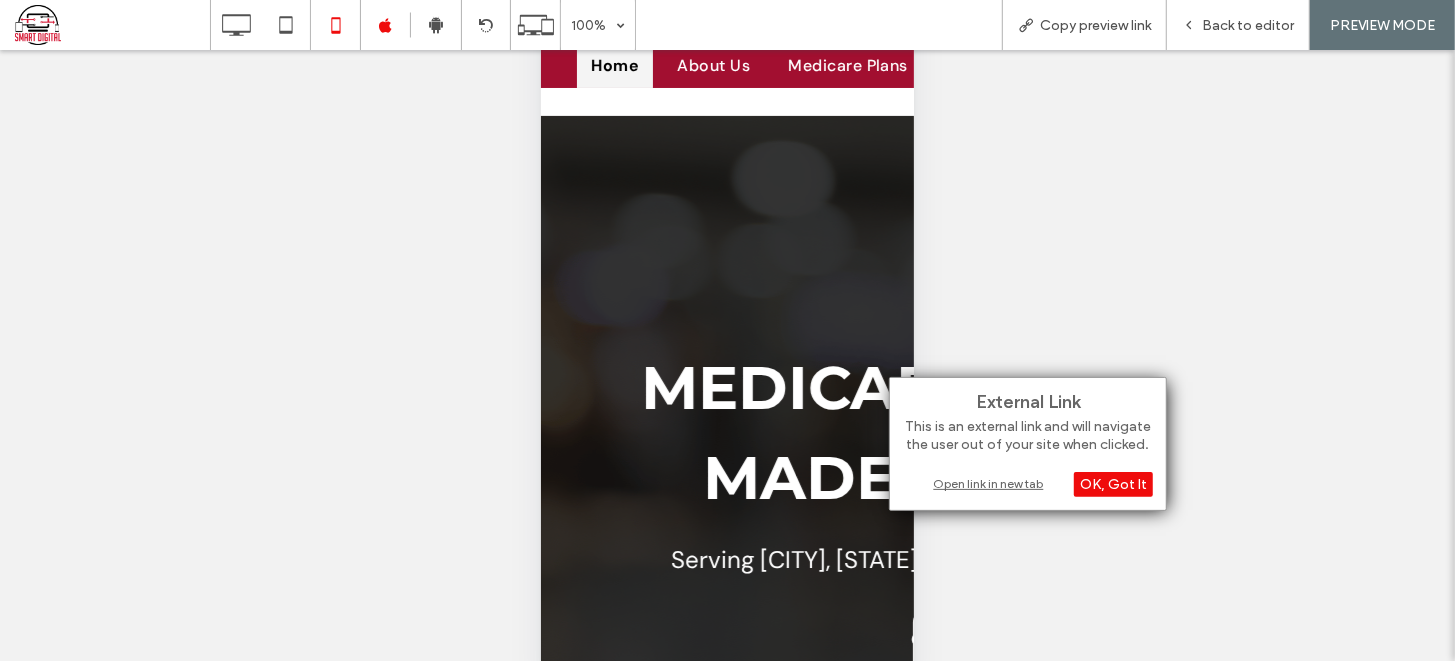 click on "Open link in new tab" at bounding box center (1028, 483) 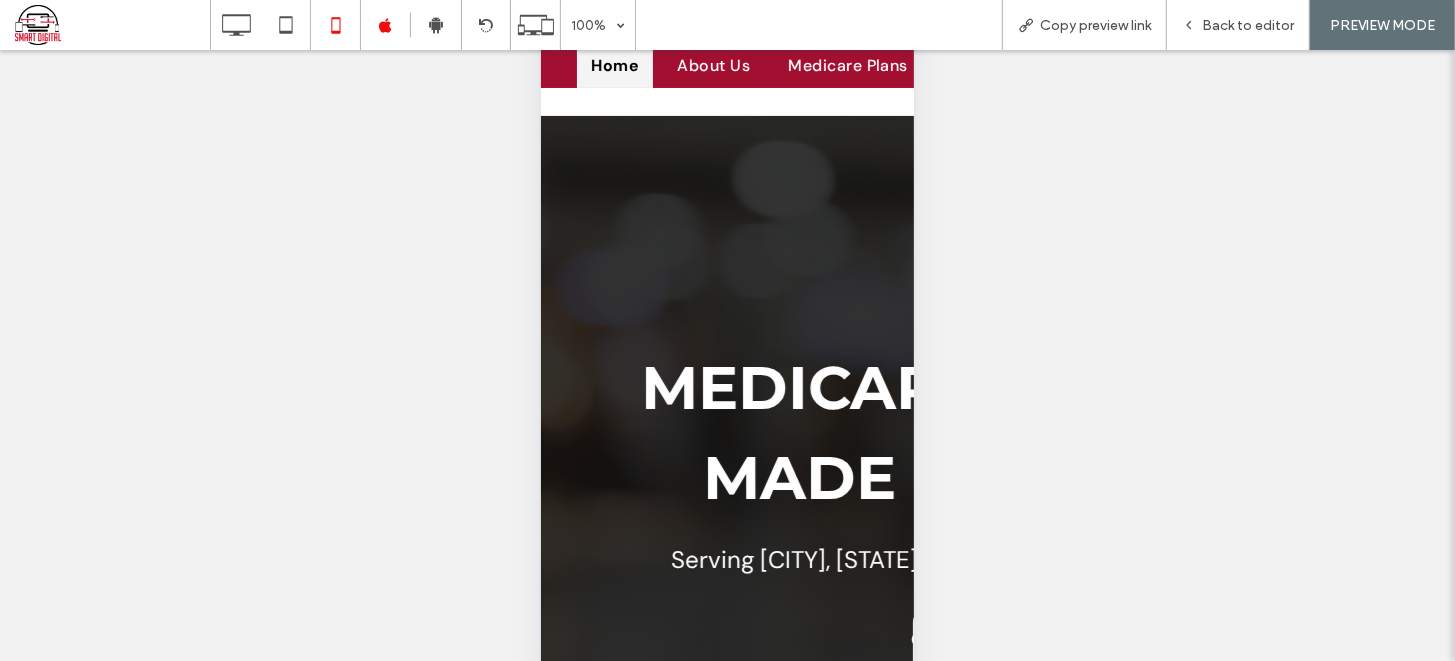 scroll, scrollTop: 0, scrollLeft: 0, axis: both 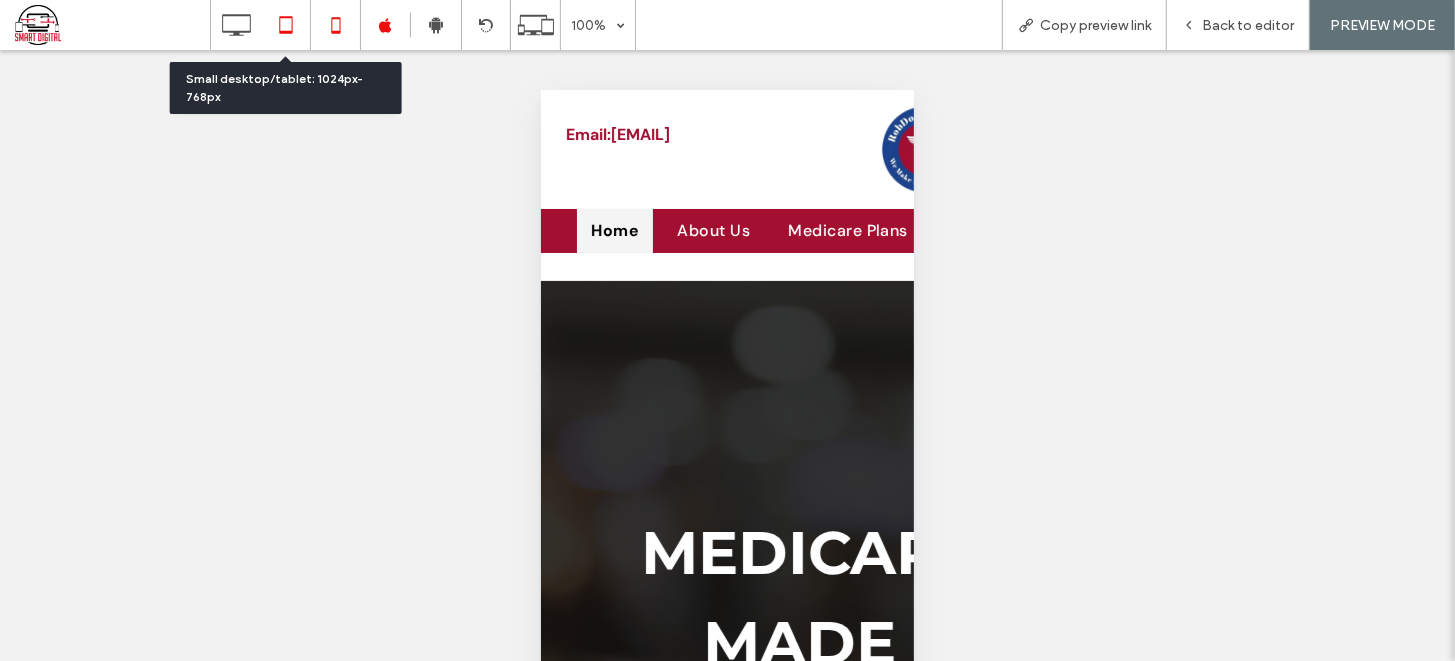 click 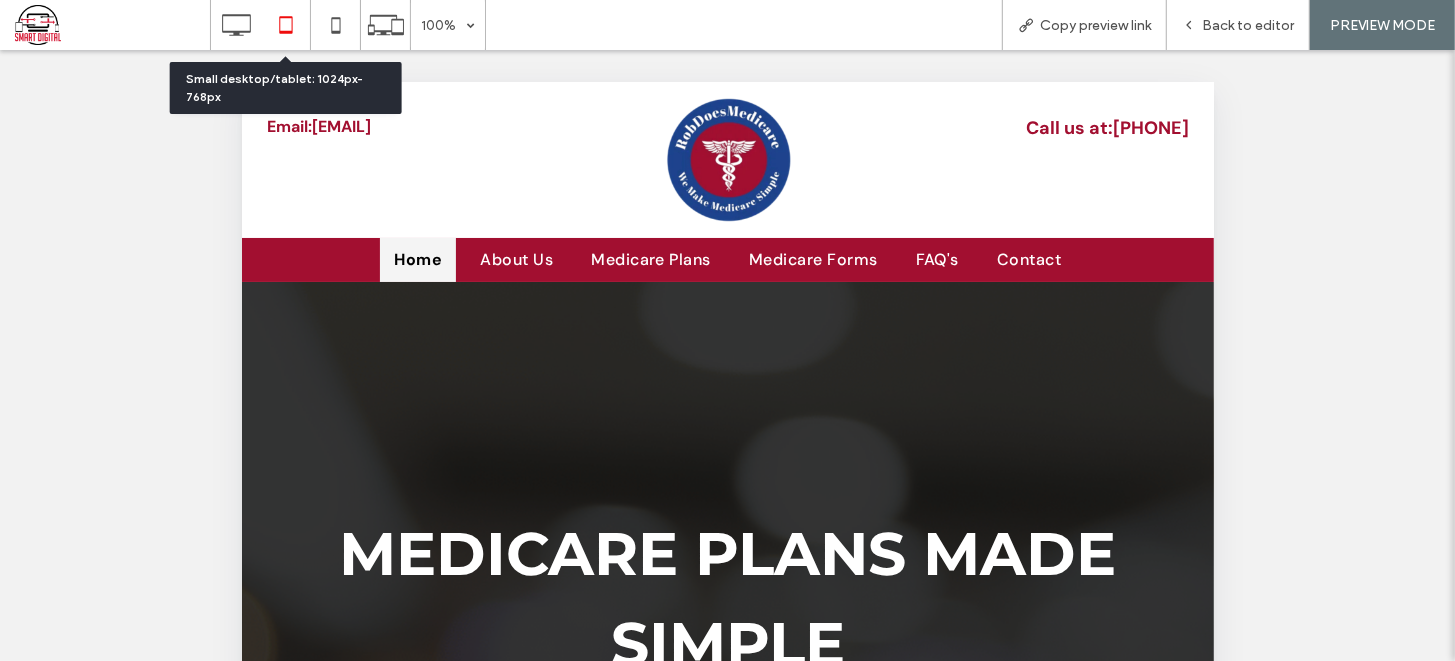 click 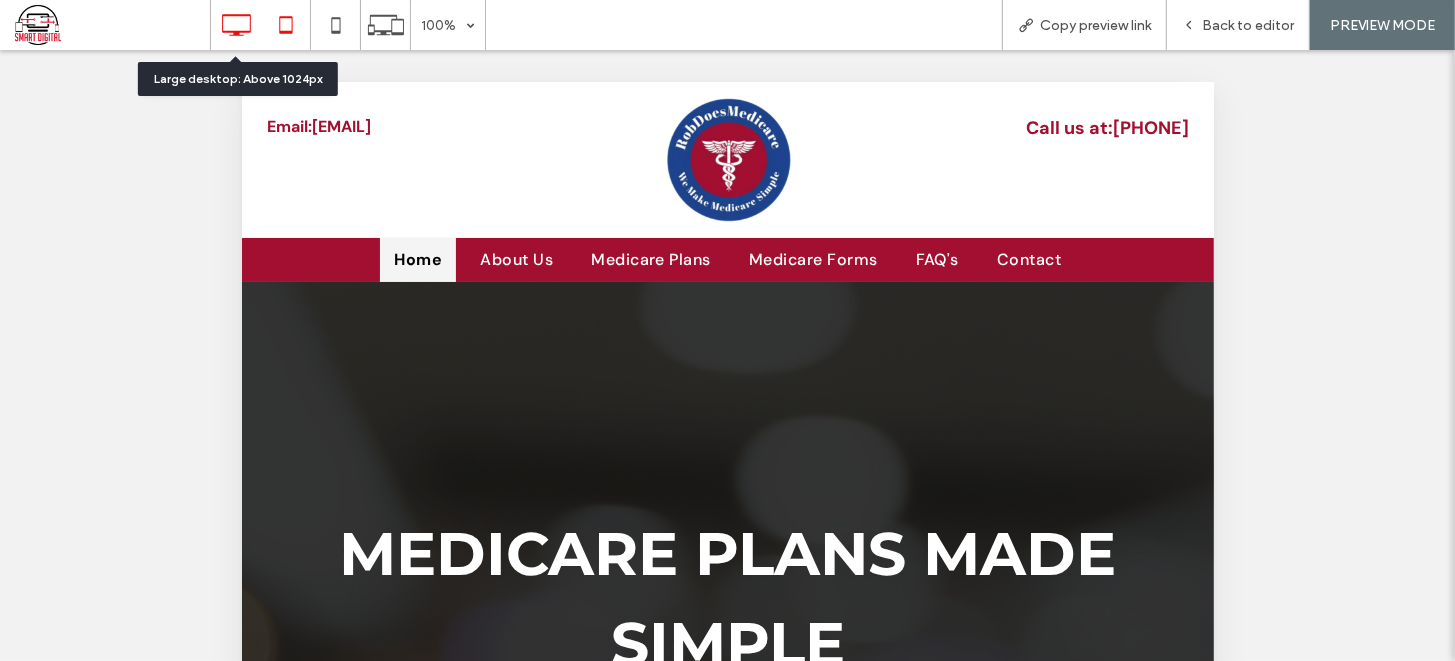 click 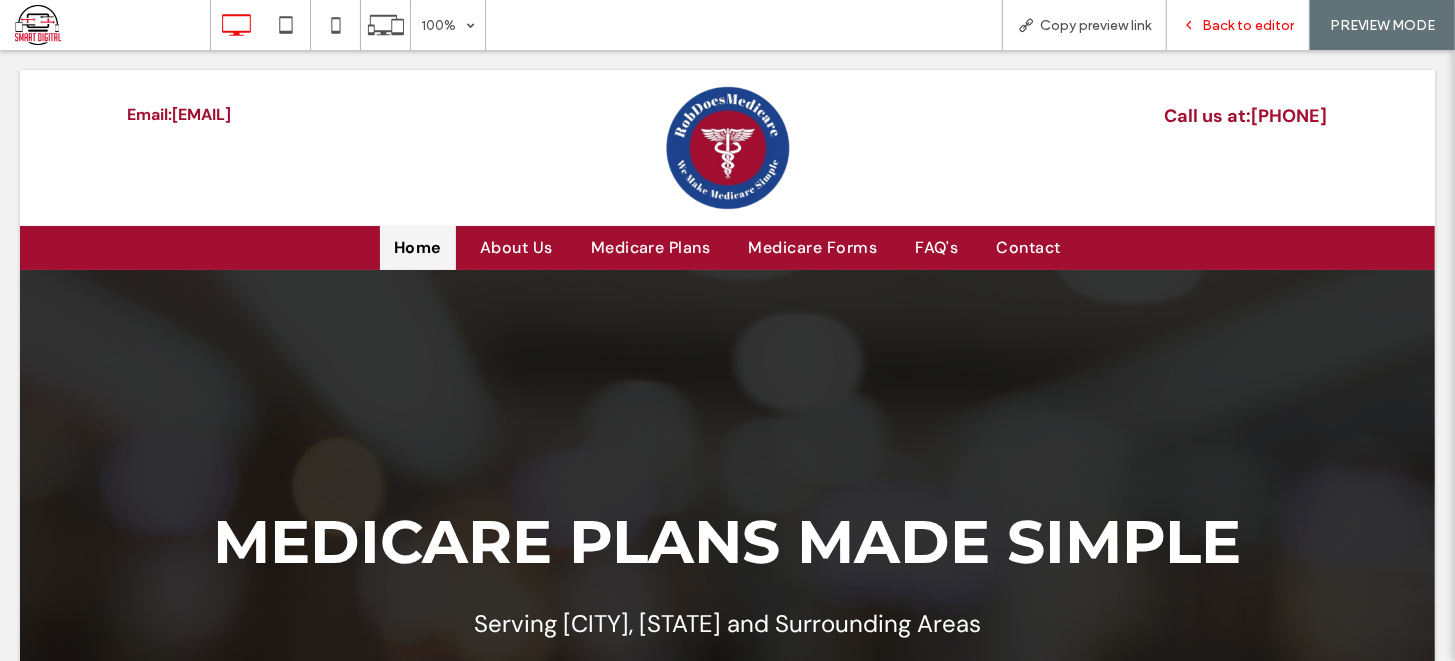 click on "Back to editor" at bounding box center [1238, 25] 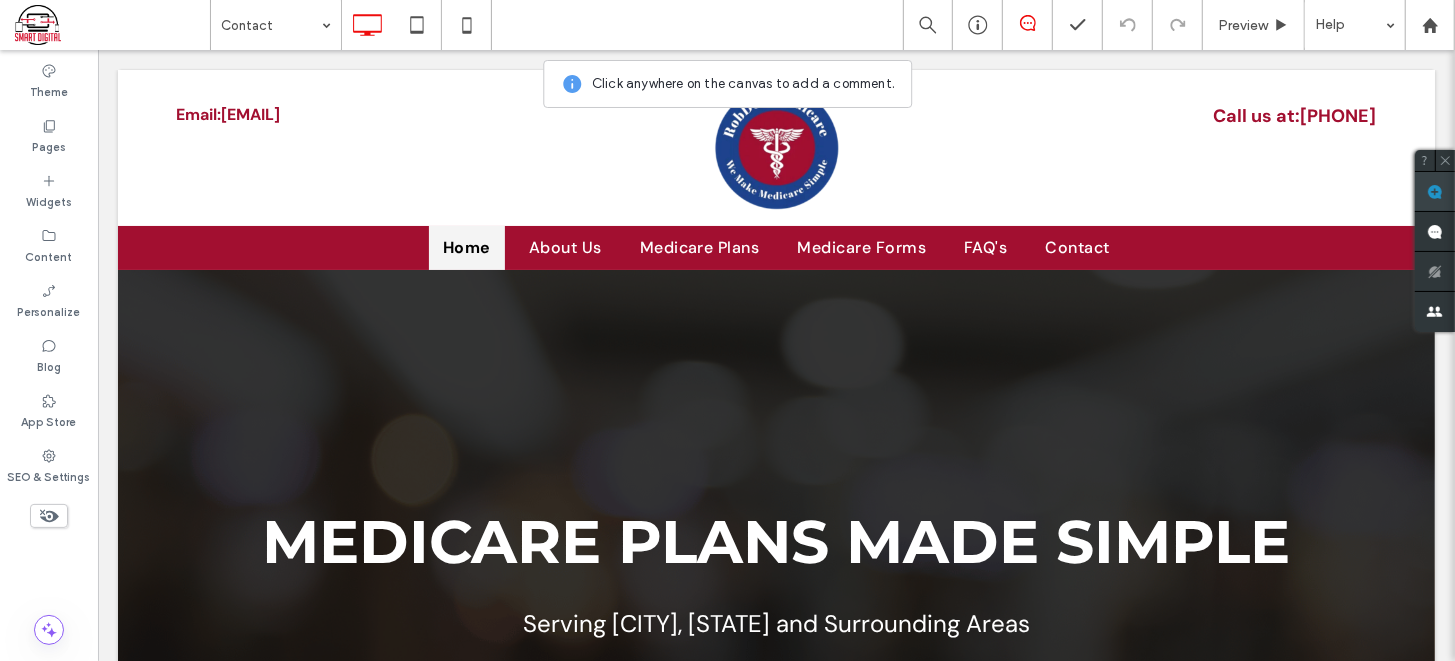 click 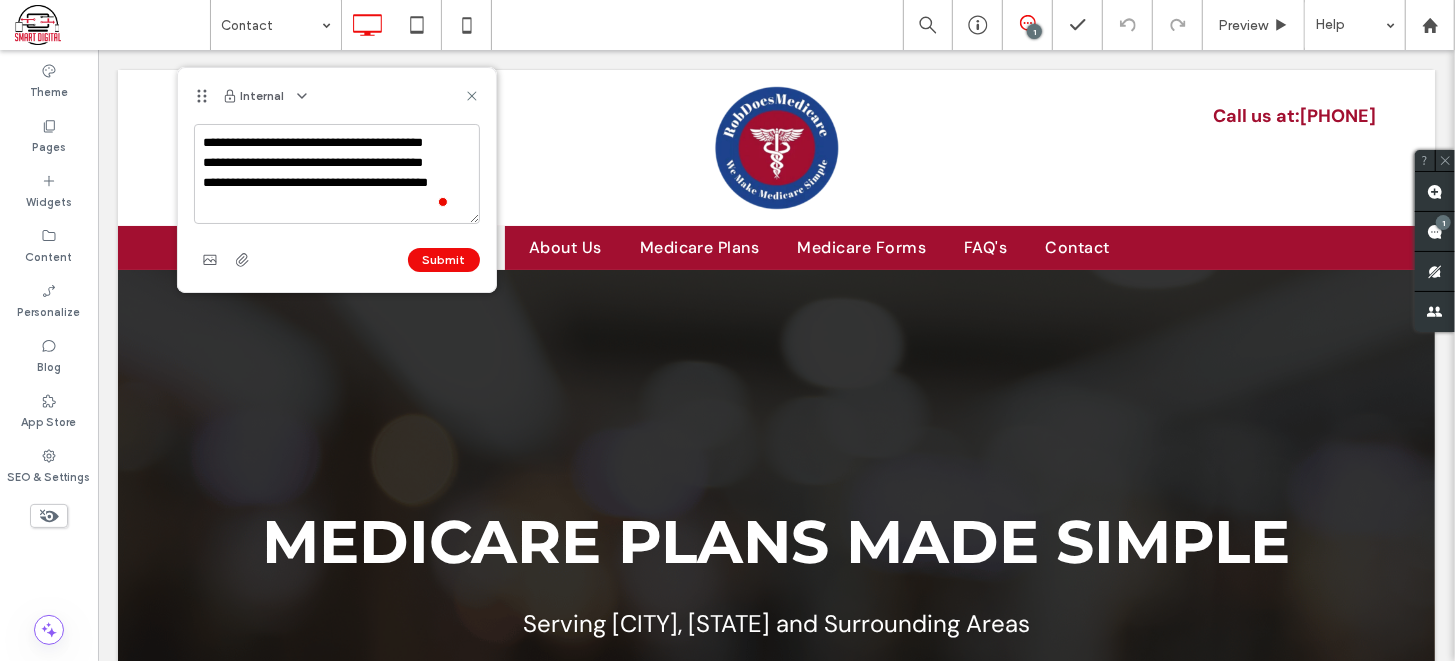 scroll, scrollTop: 27, scrollLeft: 0, axis: vertical 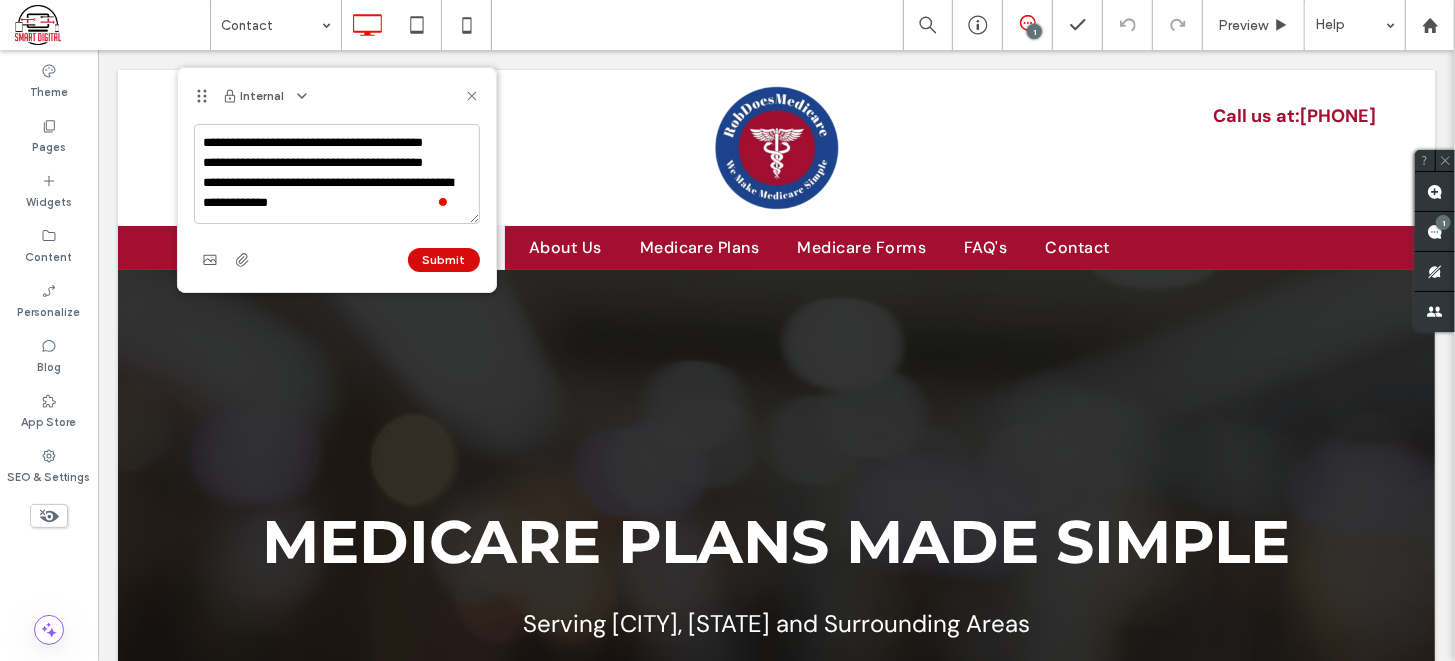 type on "**********" 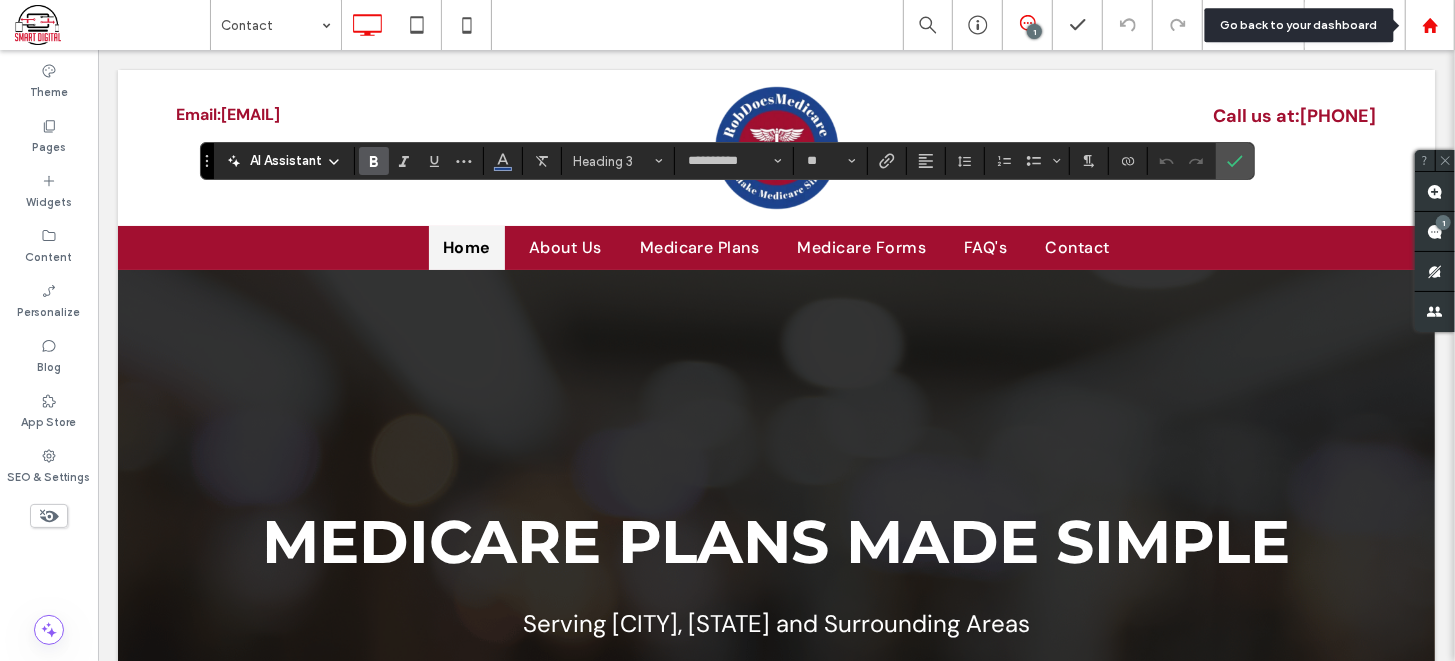 click 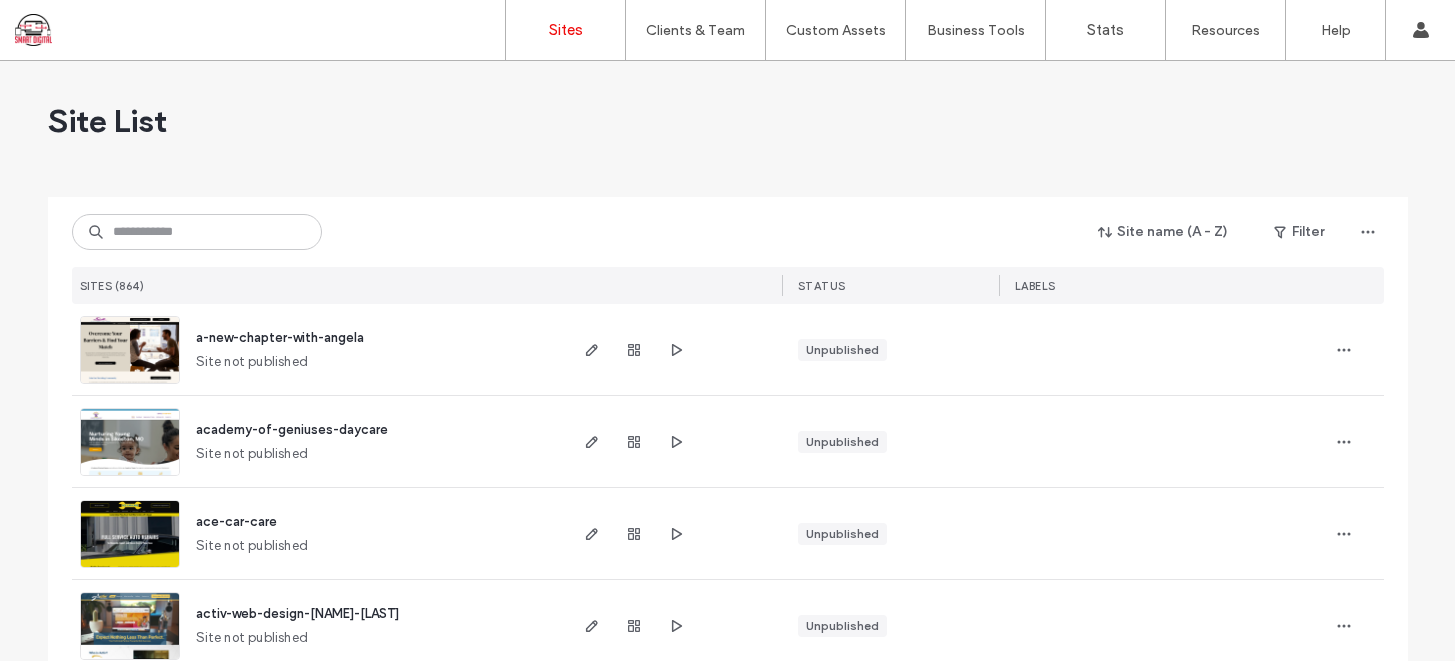 scroll, scrollTop: 0, scrollLeft: 0, axis: both 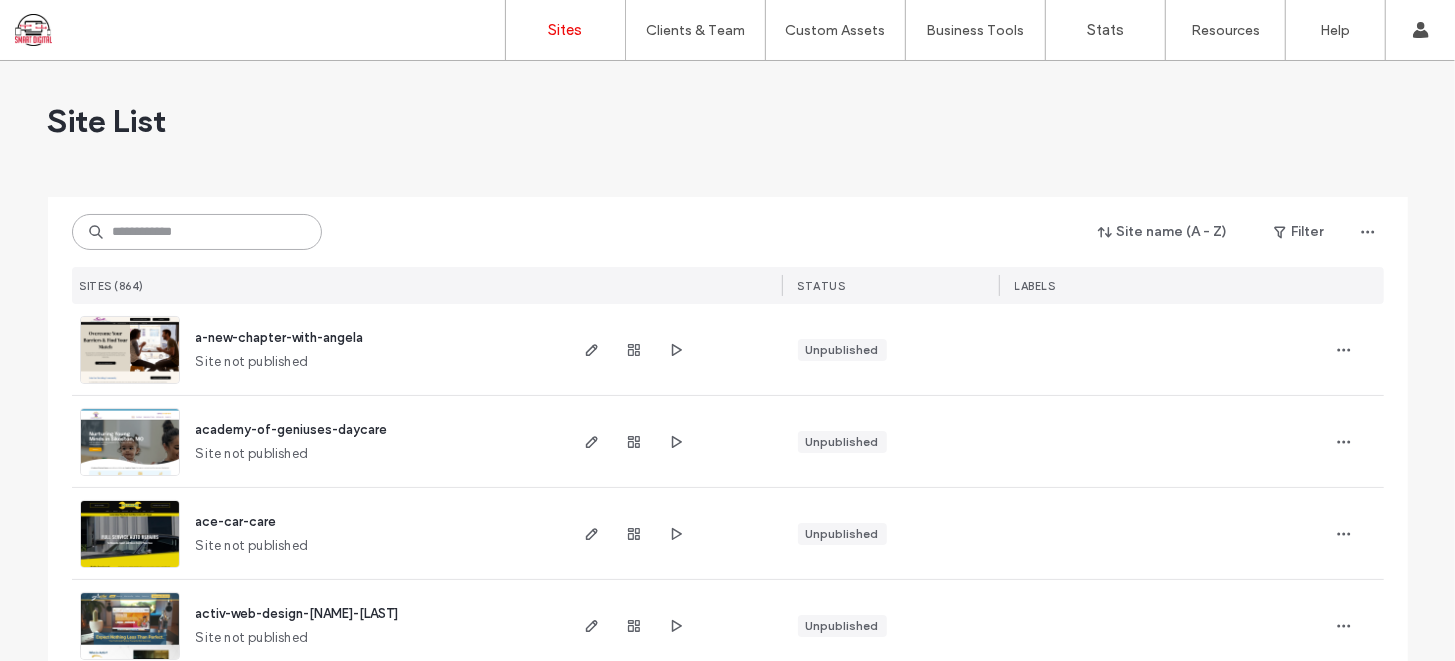 click at bounding box center (197, 232) 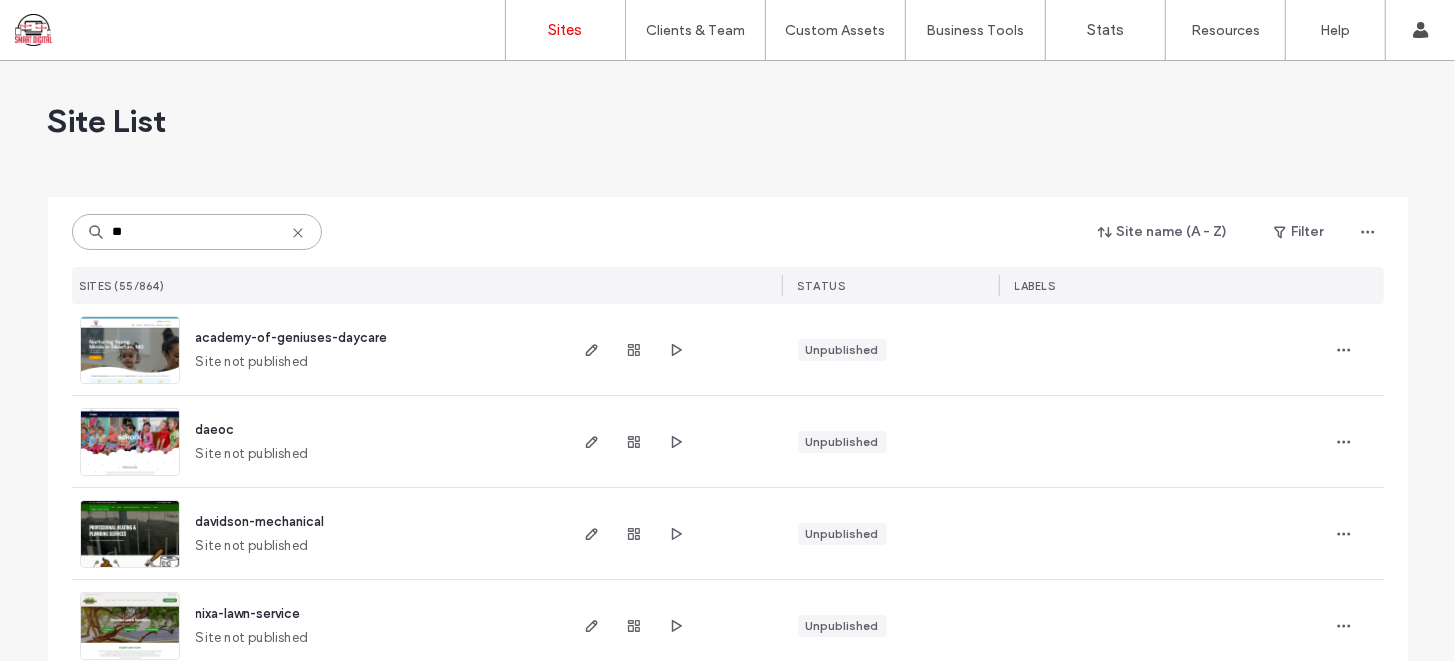 click on "**" at bounding box center [197, 232] 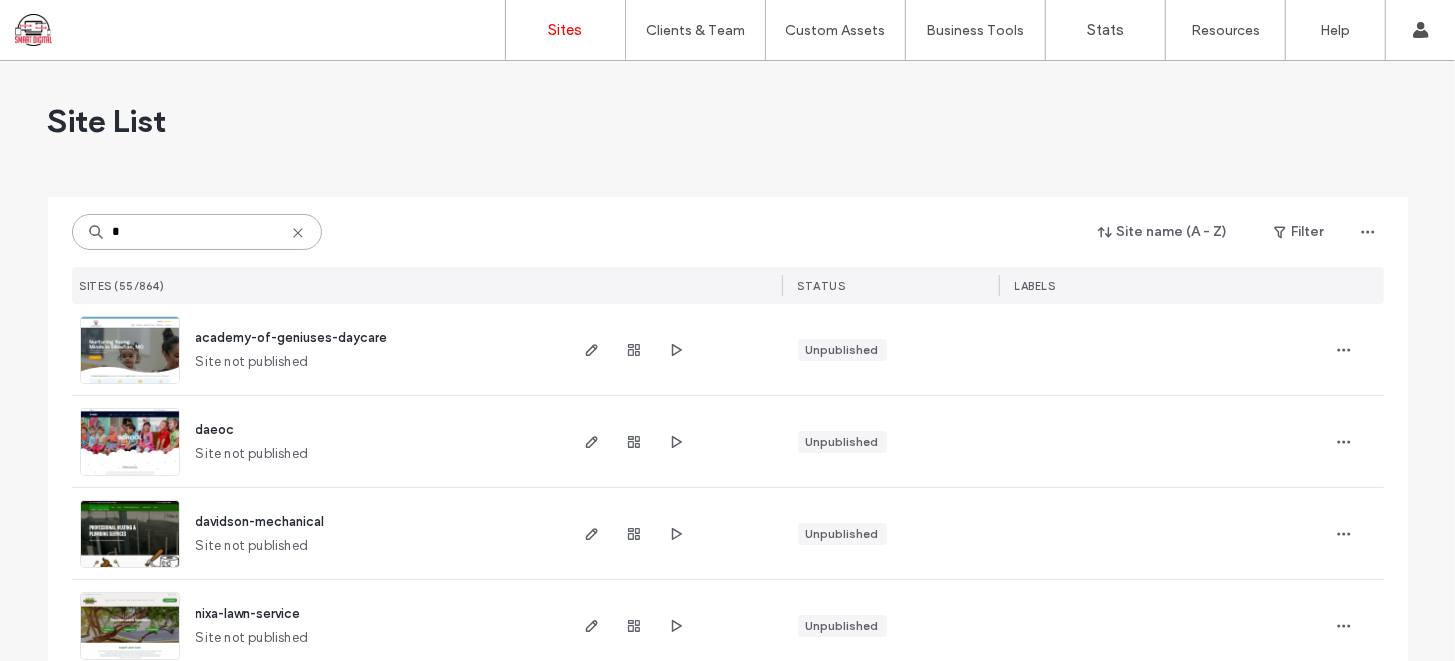 type on "*" 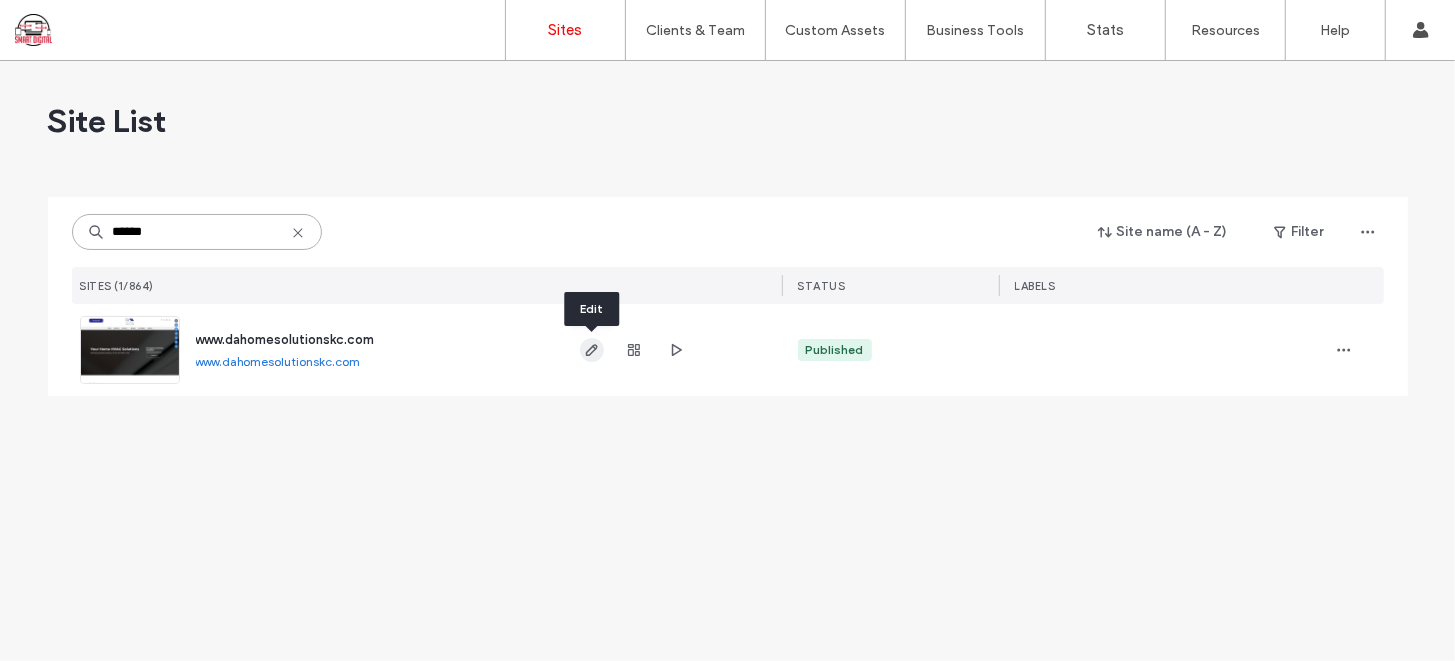 type on "******" 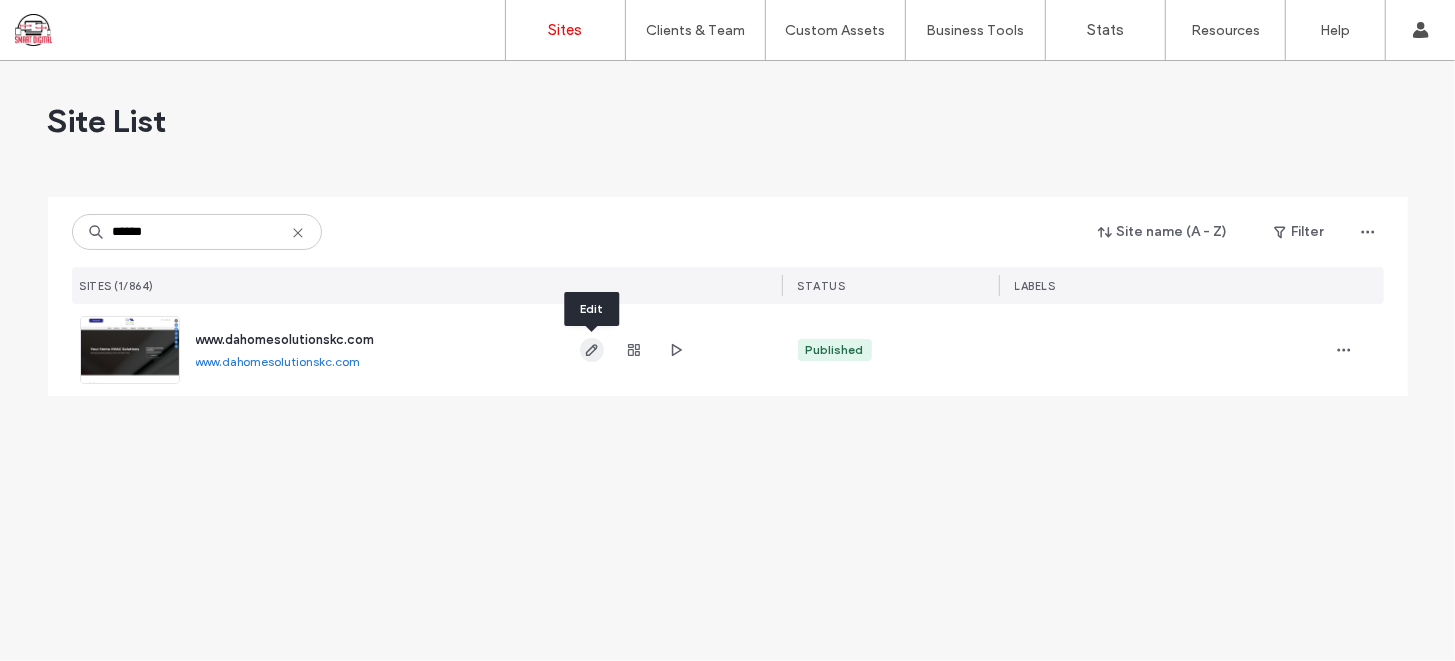 click 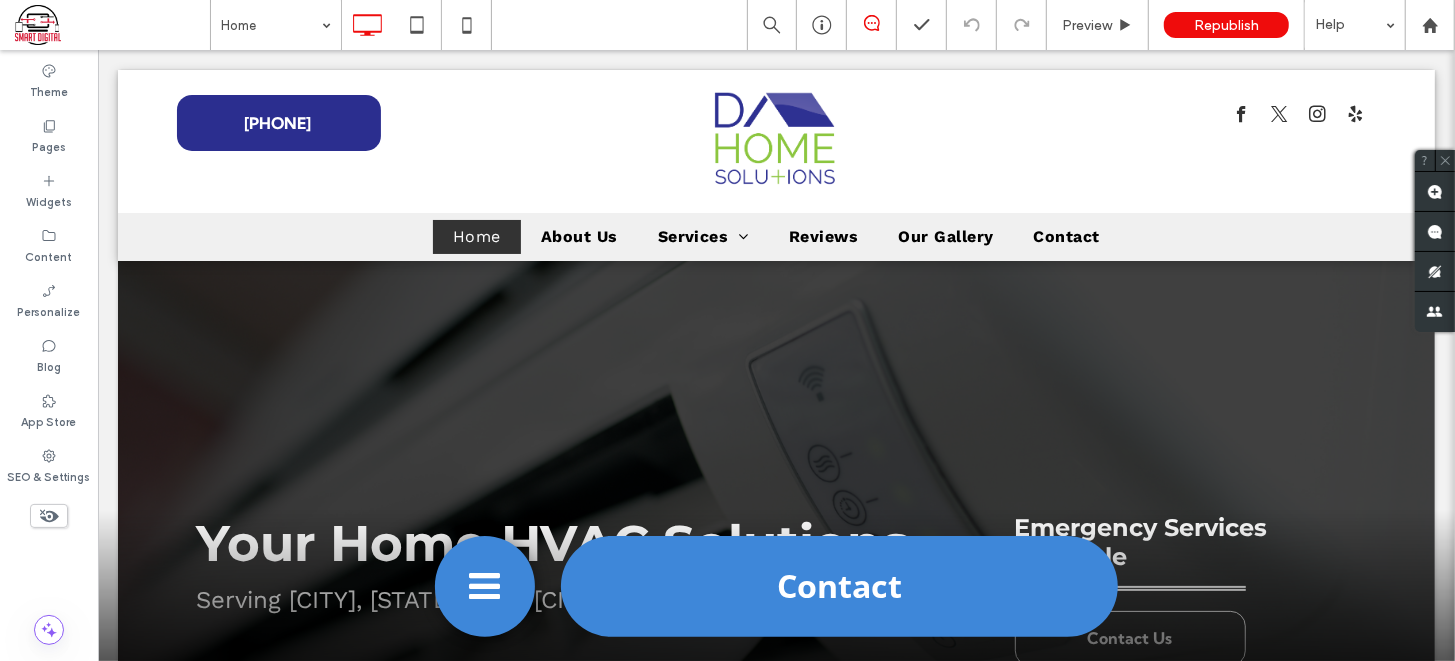 scroll, scrollTop: 0, scrollLeft: 0, axis: both 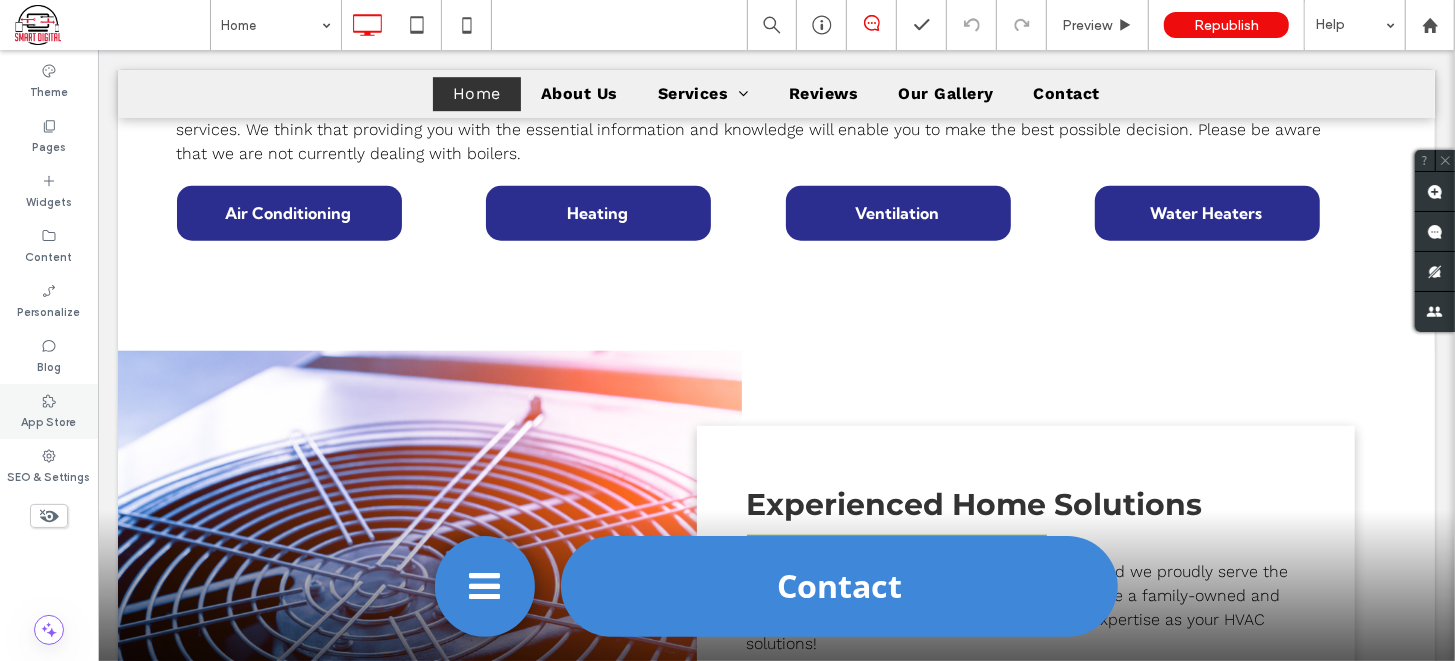click 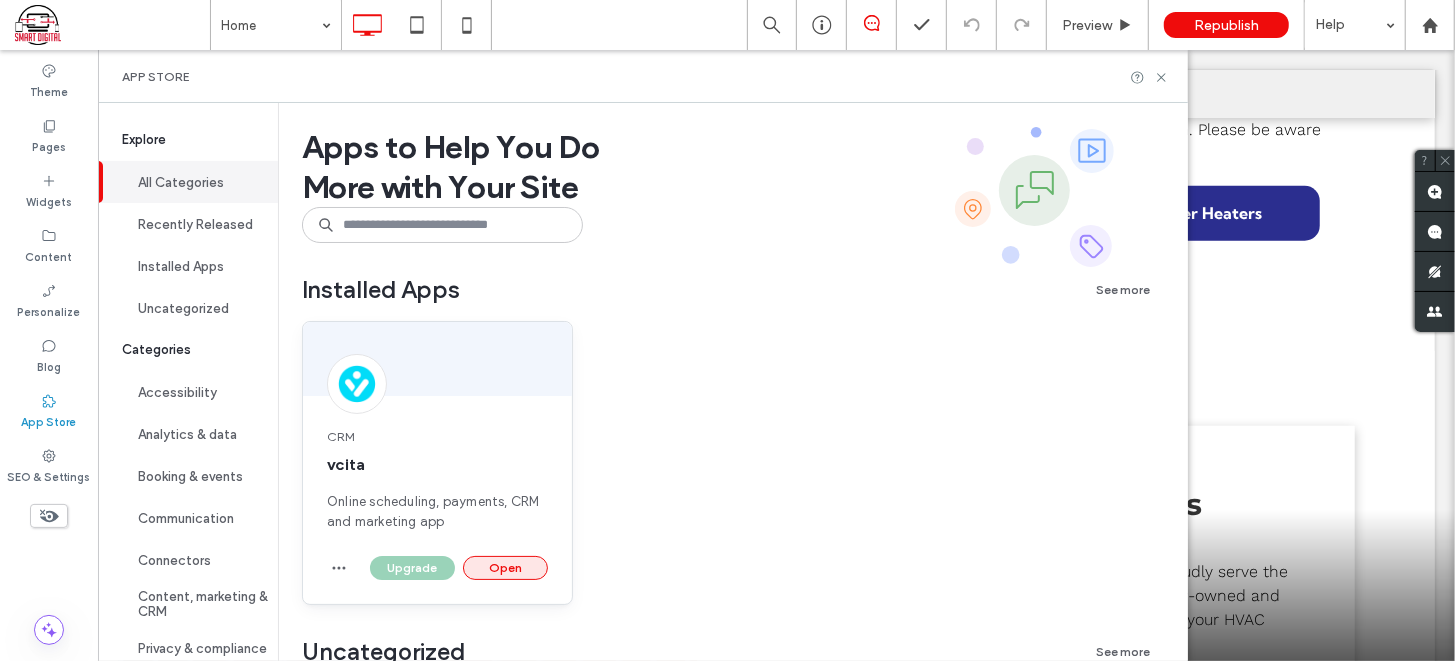 click on "Open" at bounding box center (505, 568) 